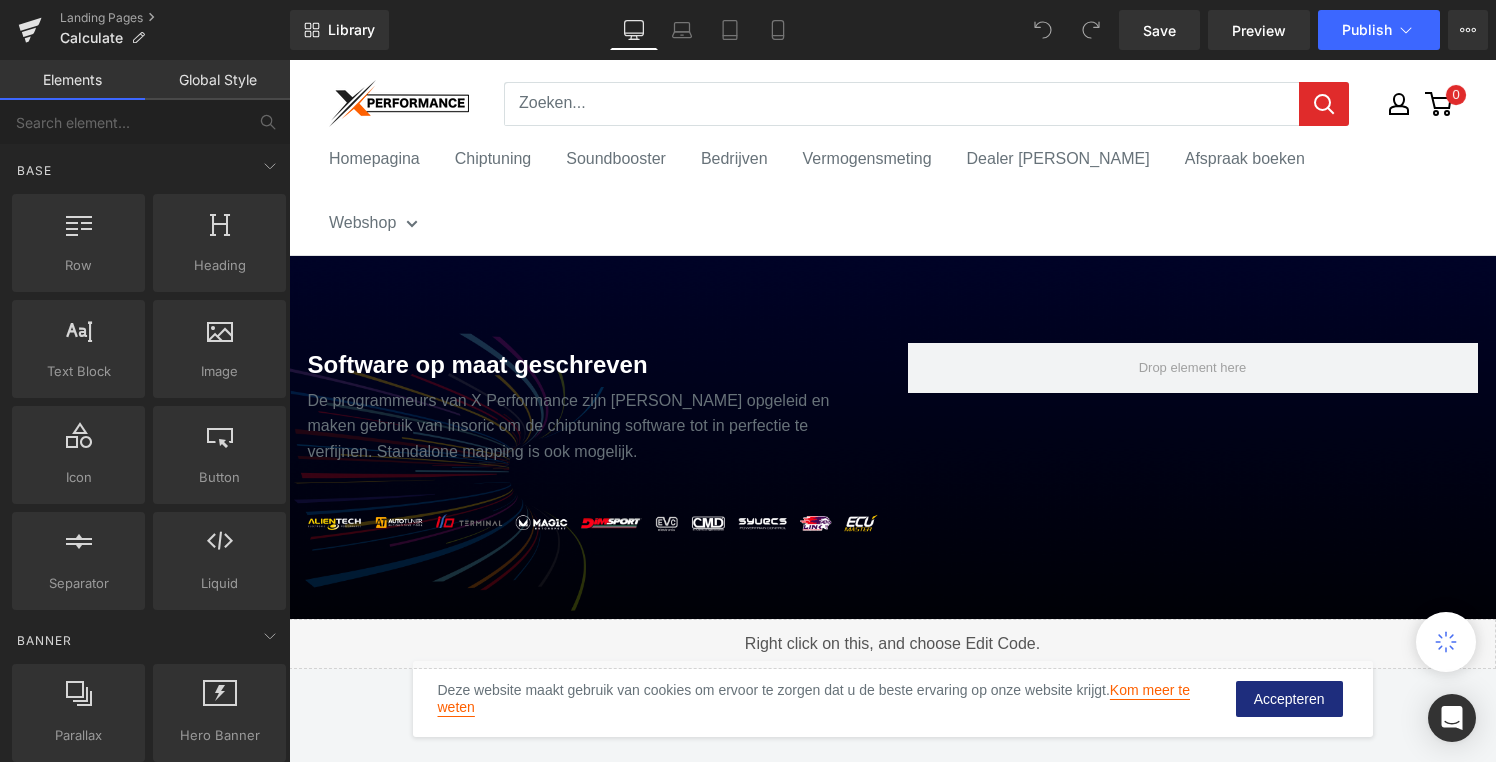 scroll, scrollTop: 0, scrollLeft: 0, axis: both 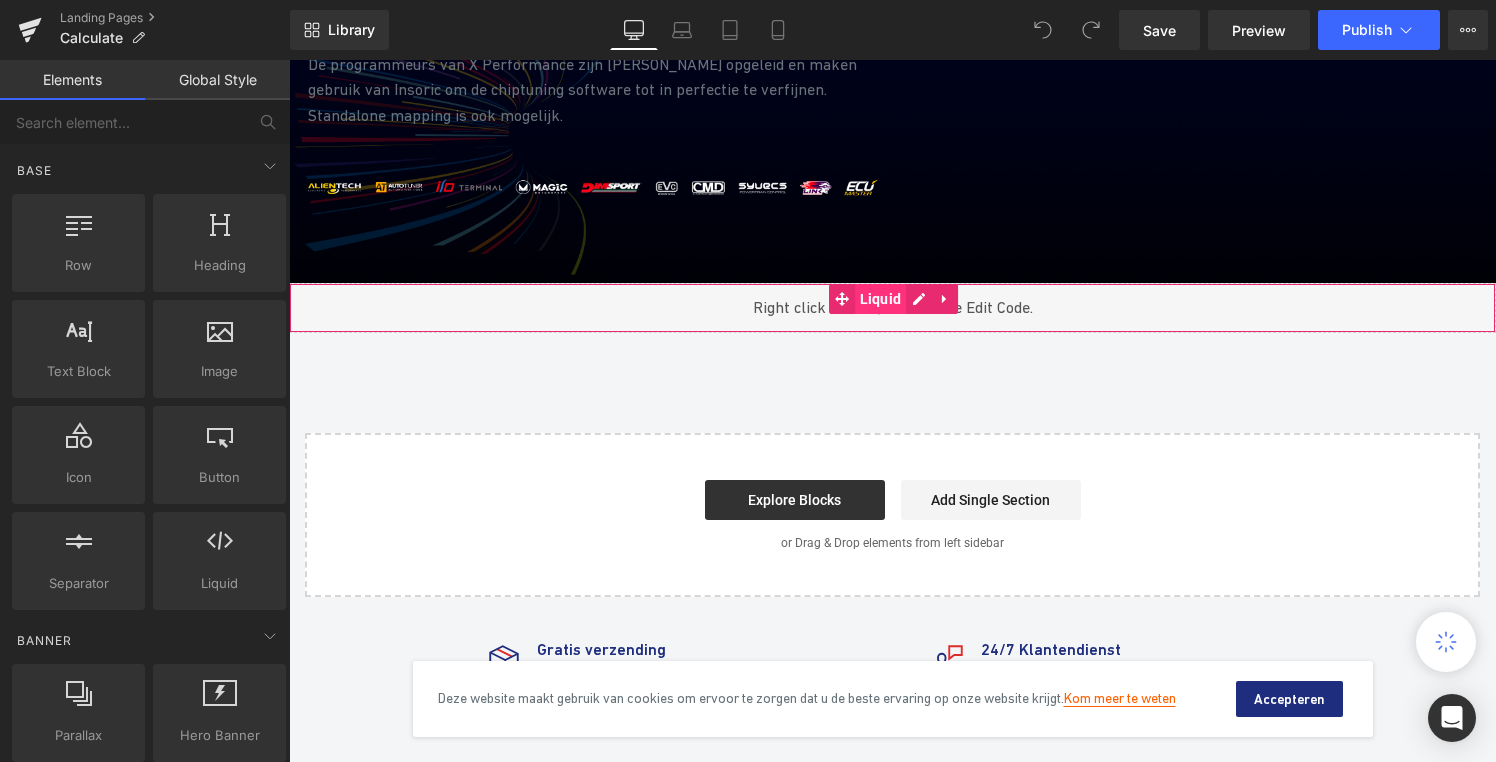 click on "Liquid" at bounding box center (881, 299) 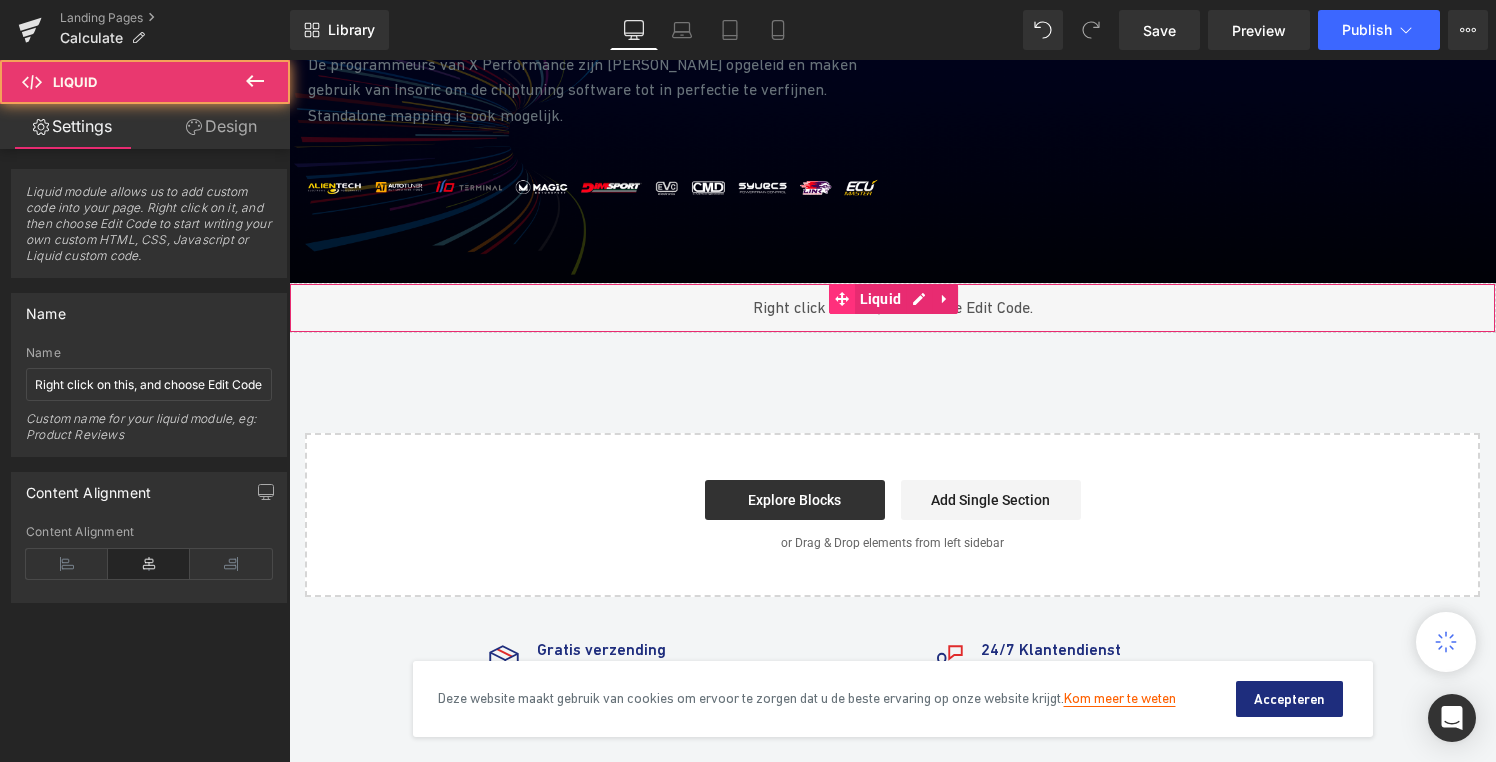 click 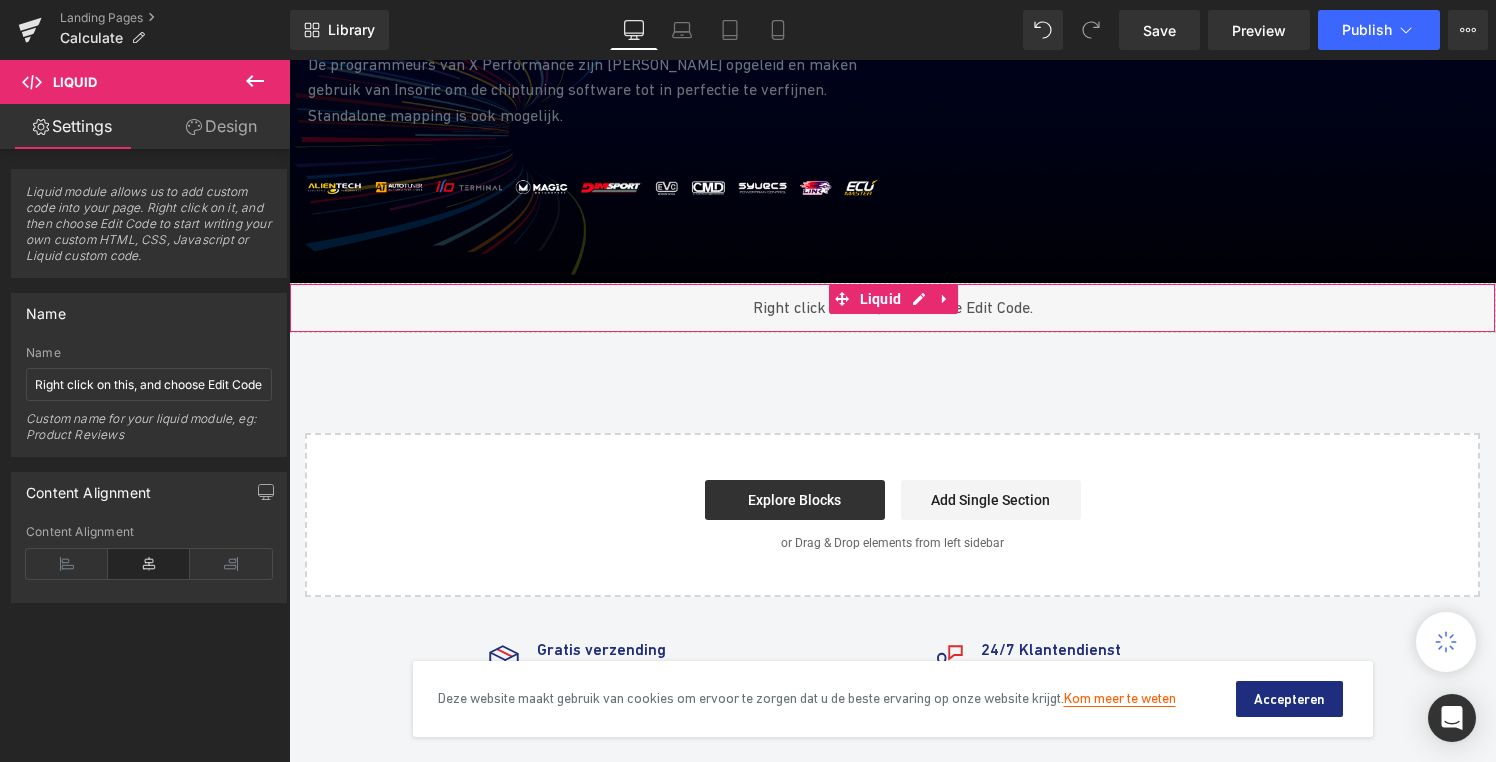 click on "Design" at bounding box center (221, 126) 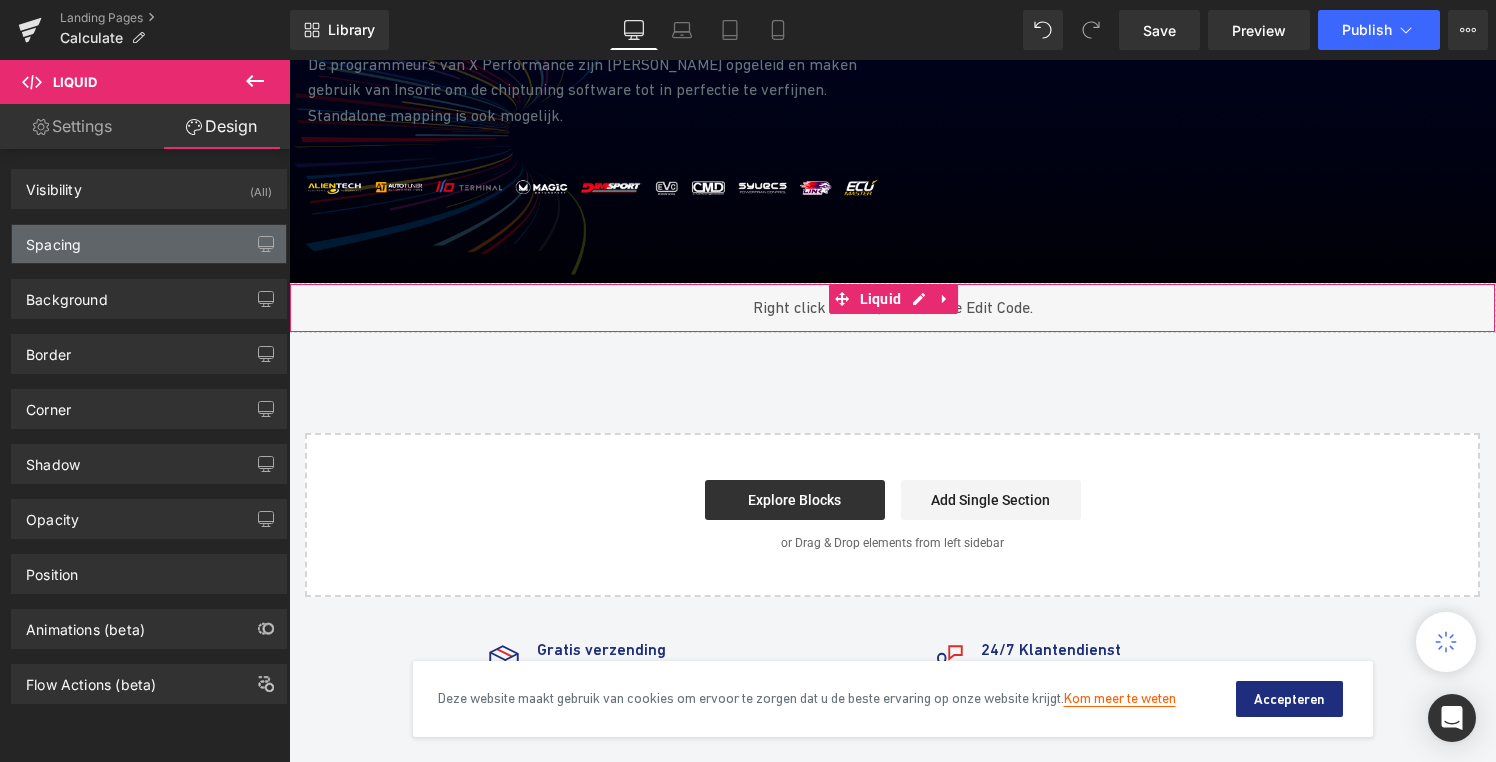 click on "Spacing" at bounding box center [149, 244] 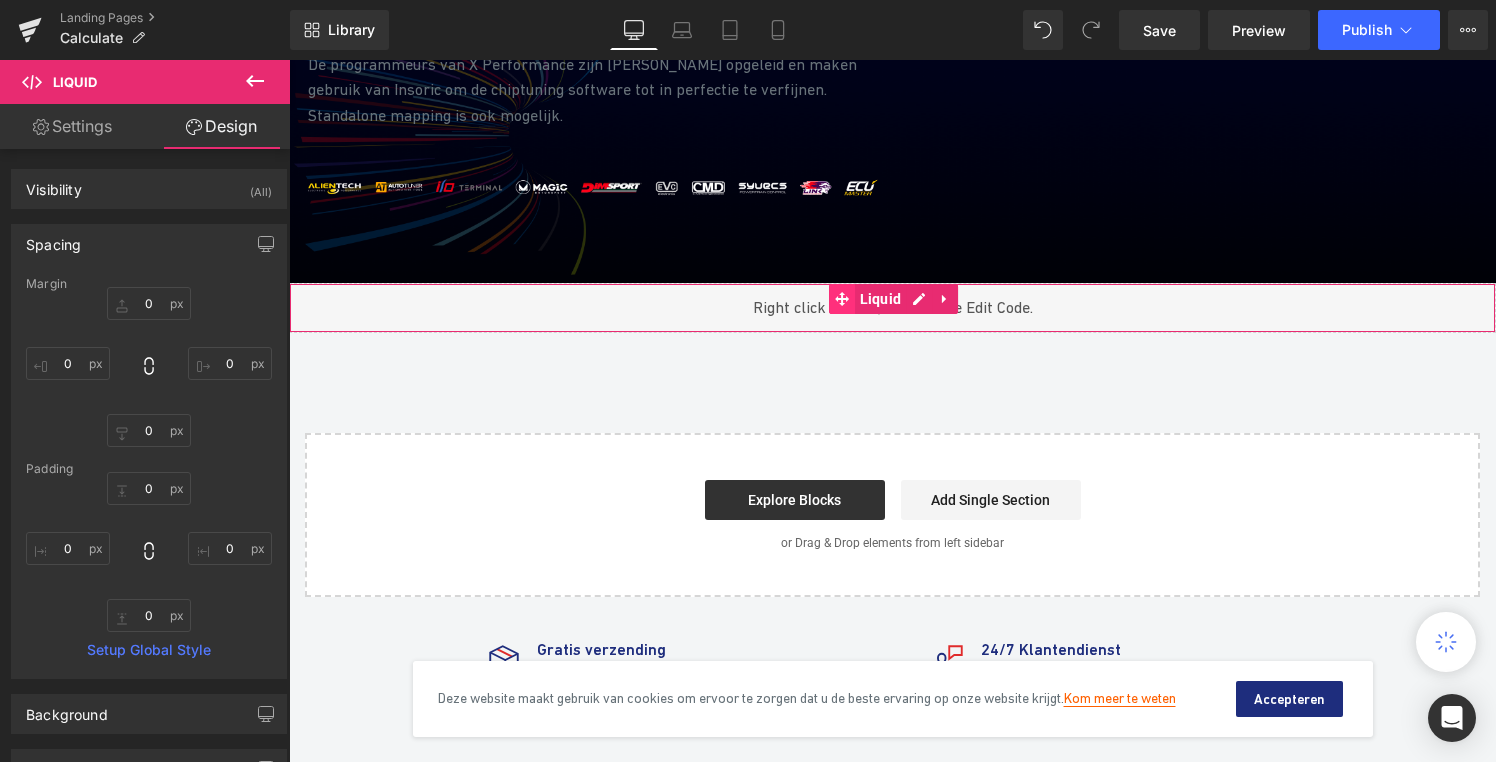 click 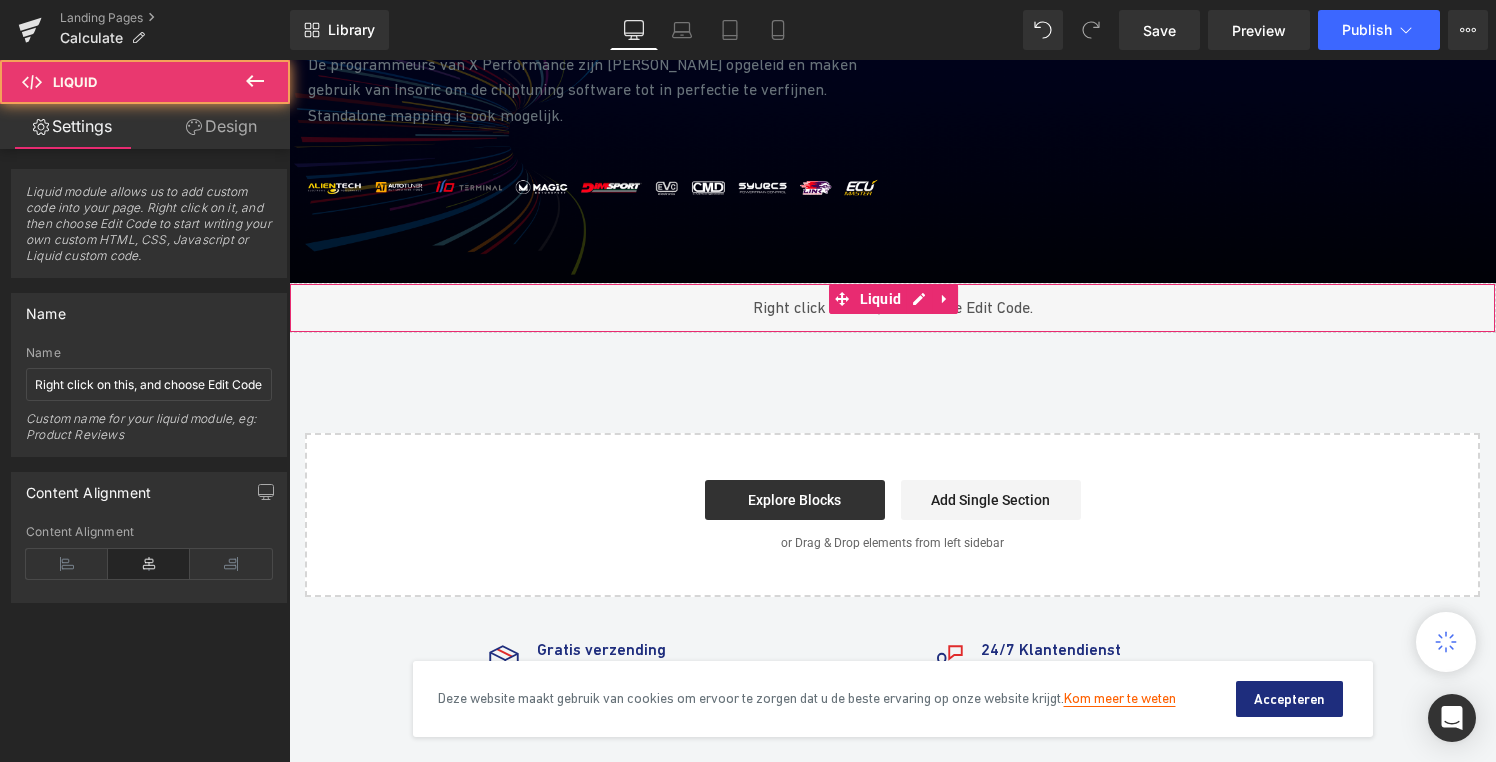 click on "Design" at bounding box center (221, 126) 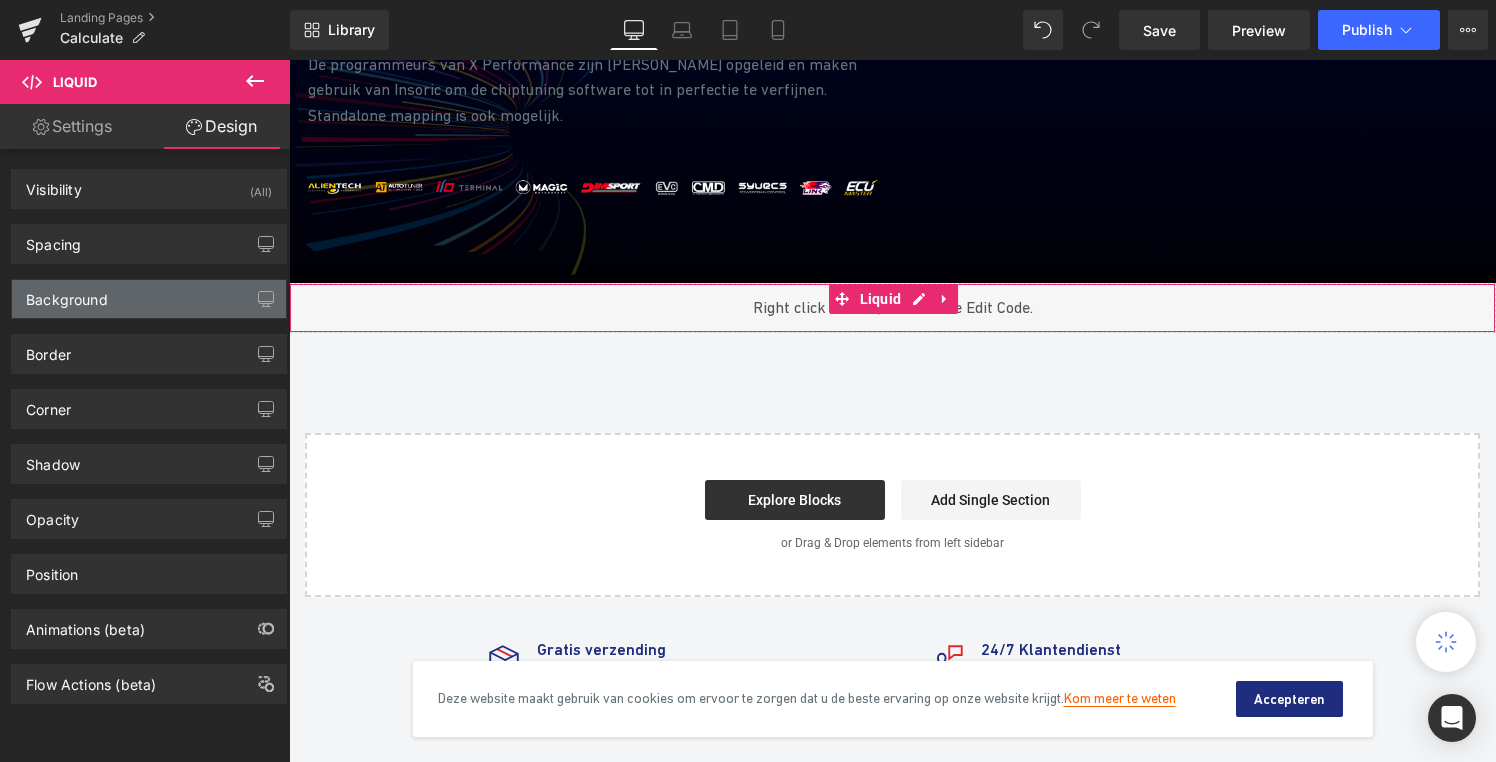 click on "Background" at bounding box center (67, 294) 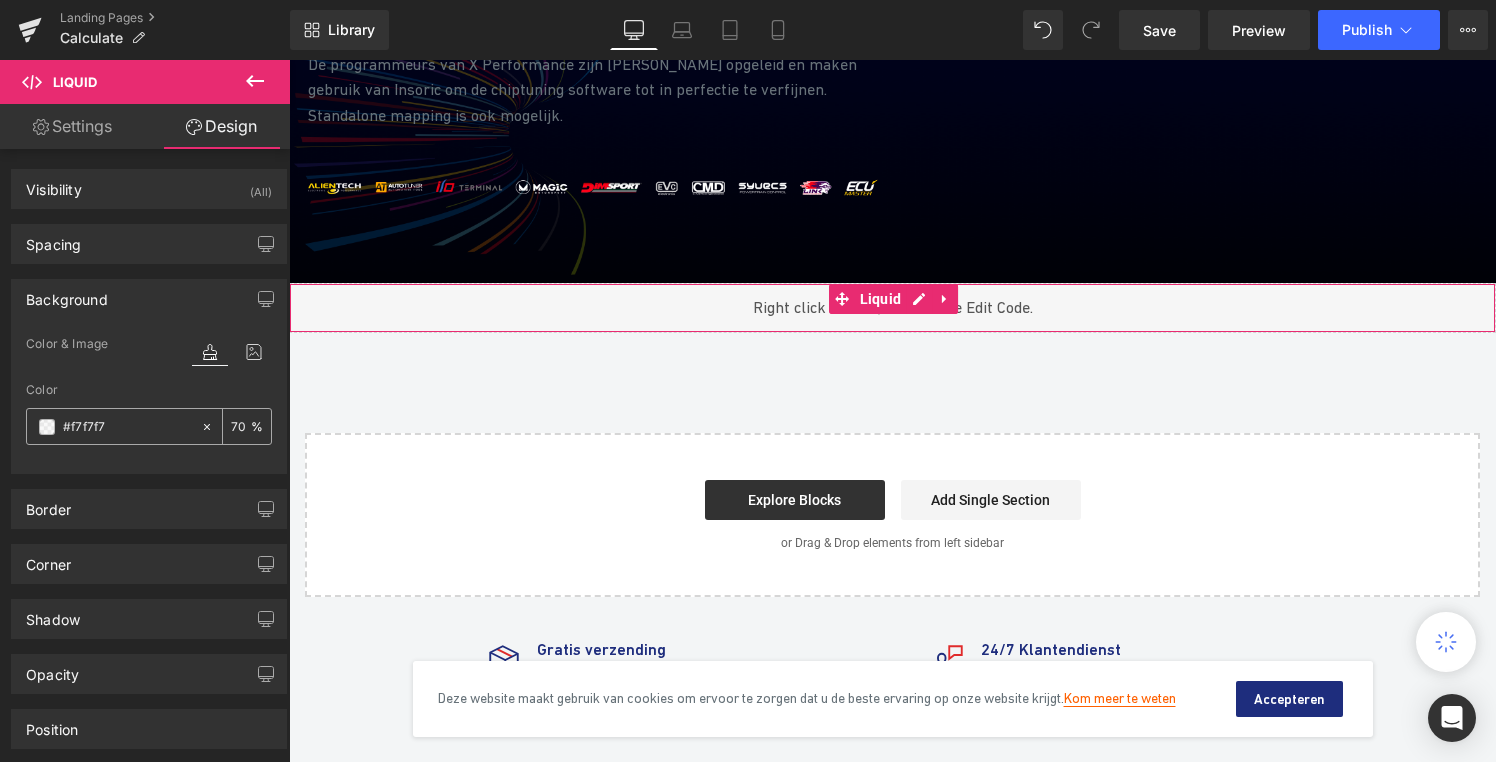 click at bounding box center (47, 427) 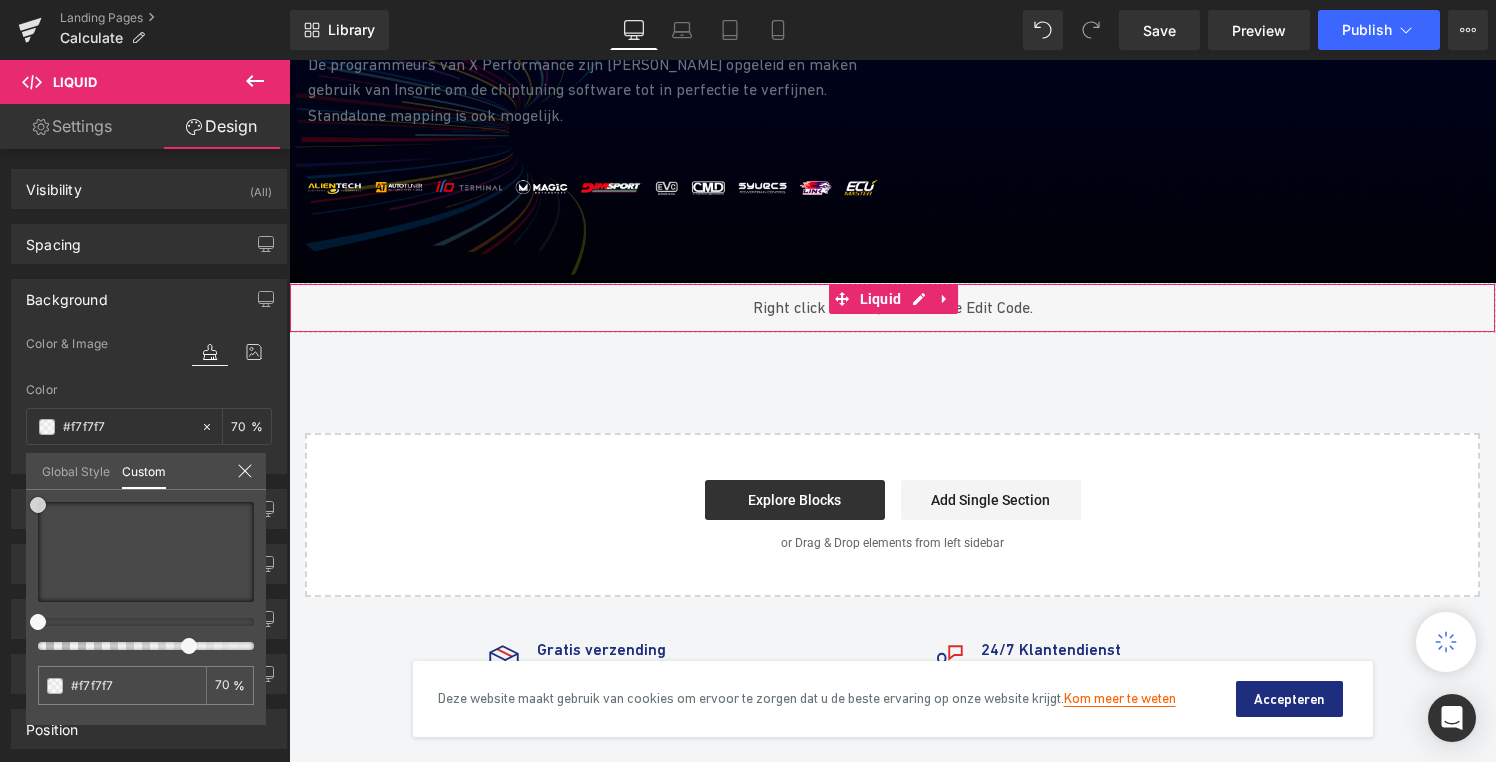 type on "#c19999" 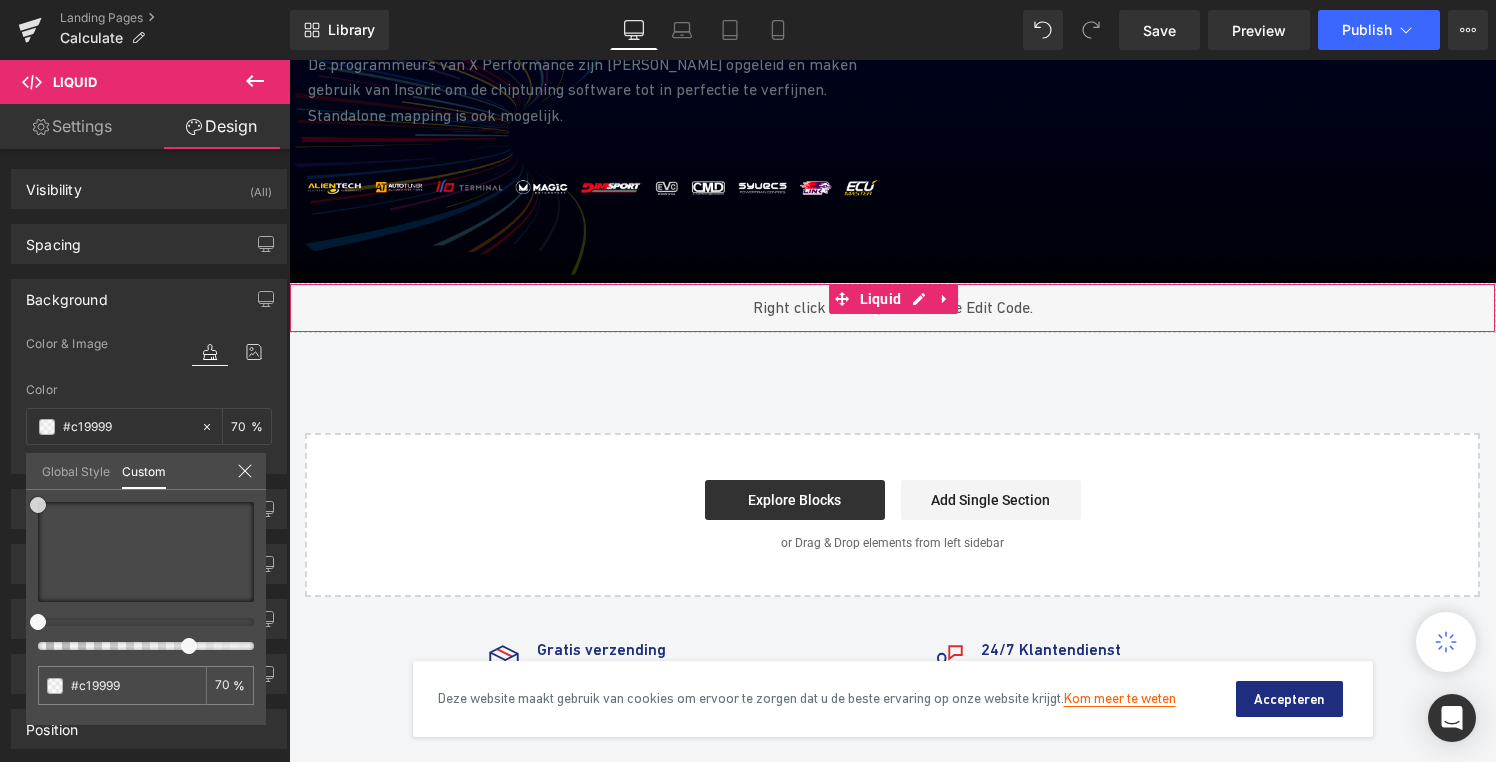 type on "#c09999" 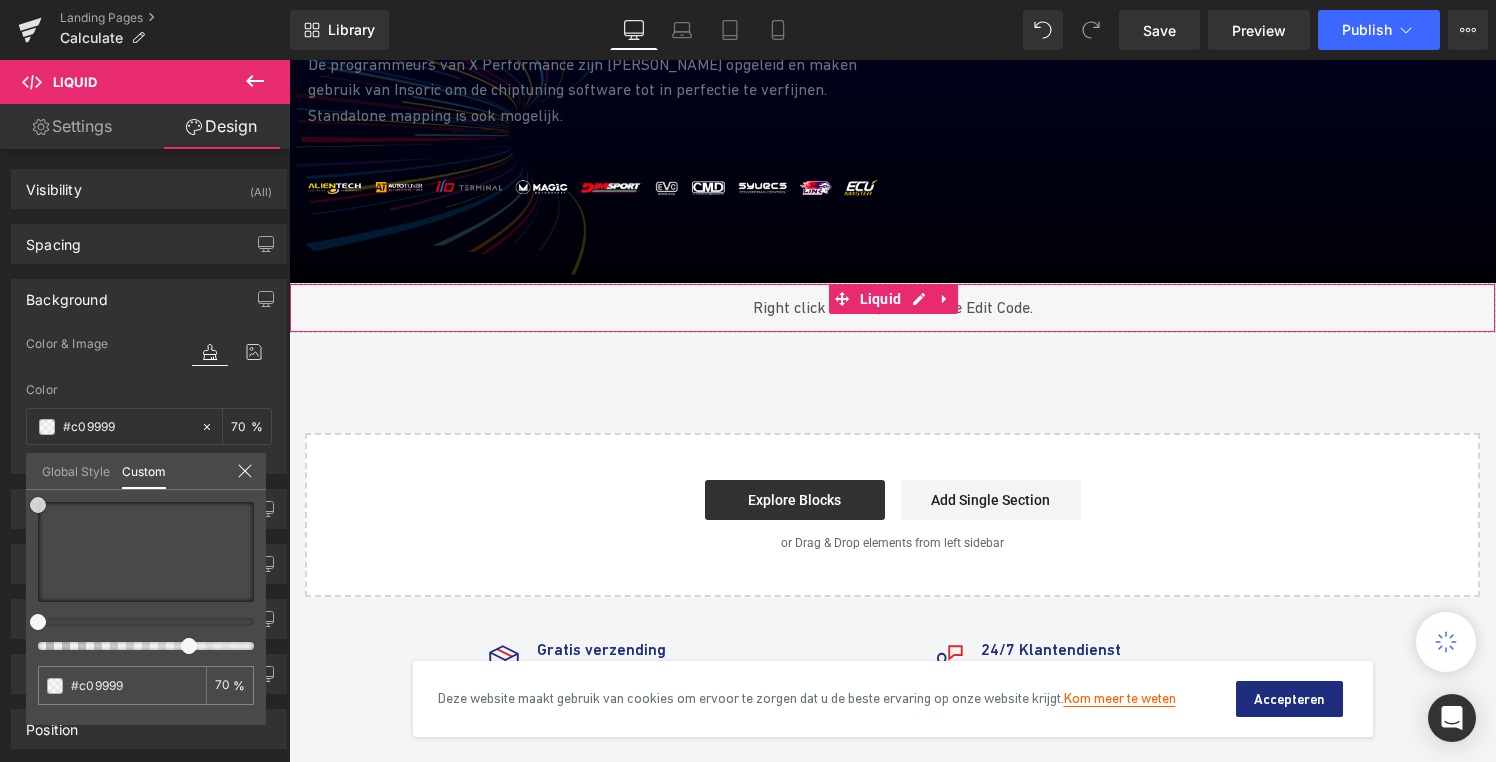 type on "#d2c0c0" 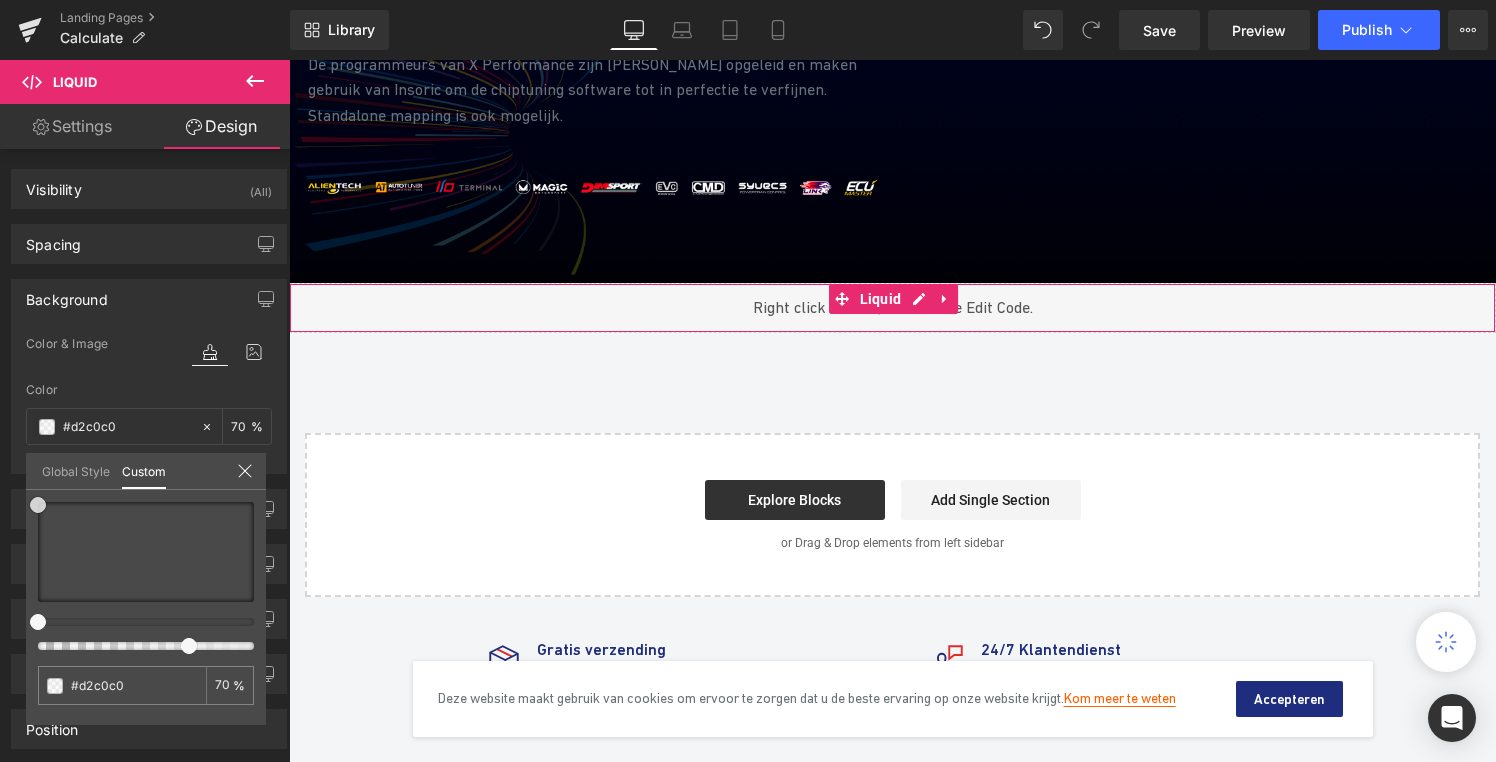 type on "#ffffff" 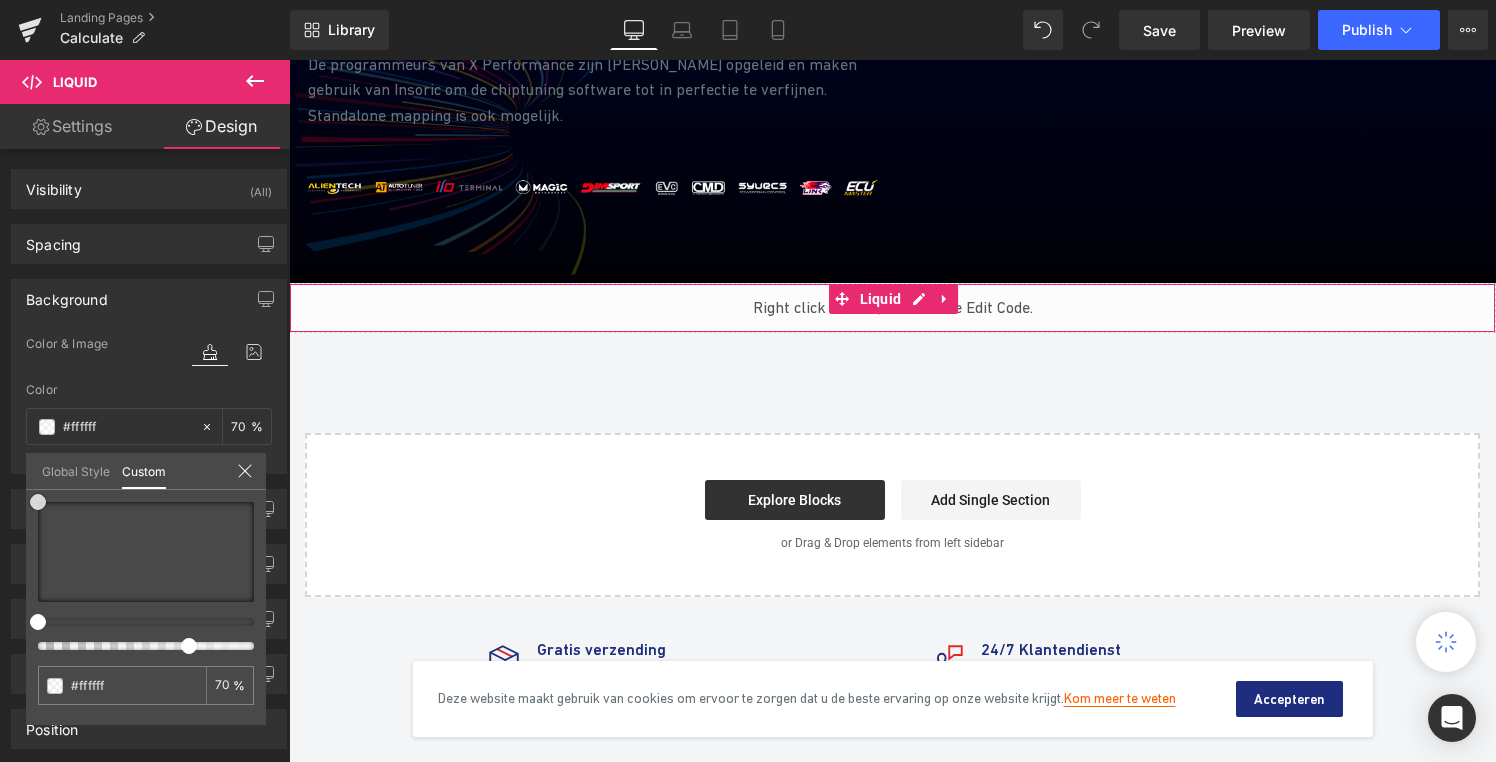 drag, startPoint x: 91, startPoint y: 534, endPoint x: 0, endPoint y: 414, distance: 150.60213 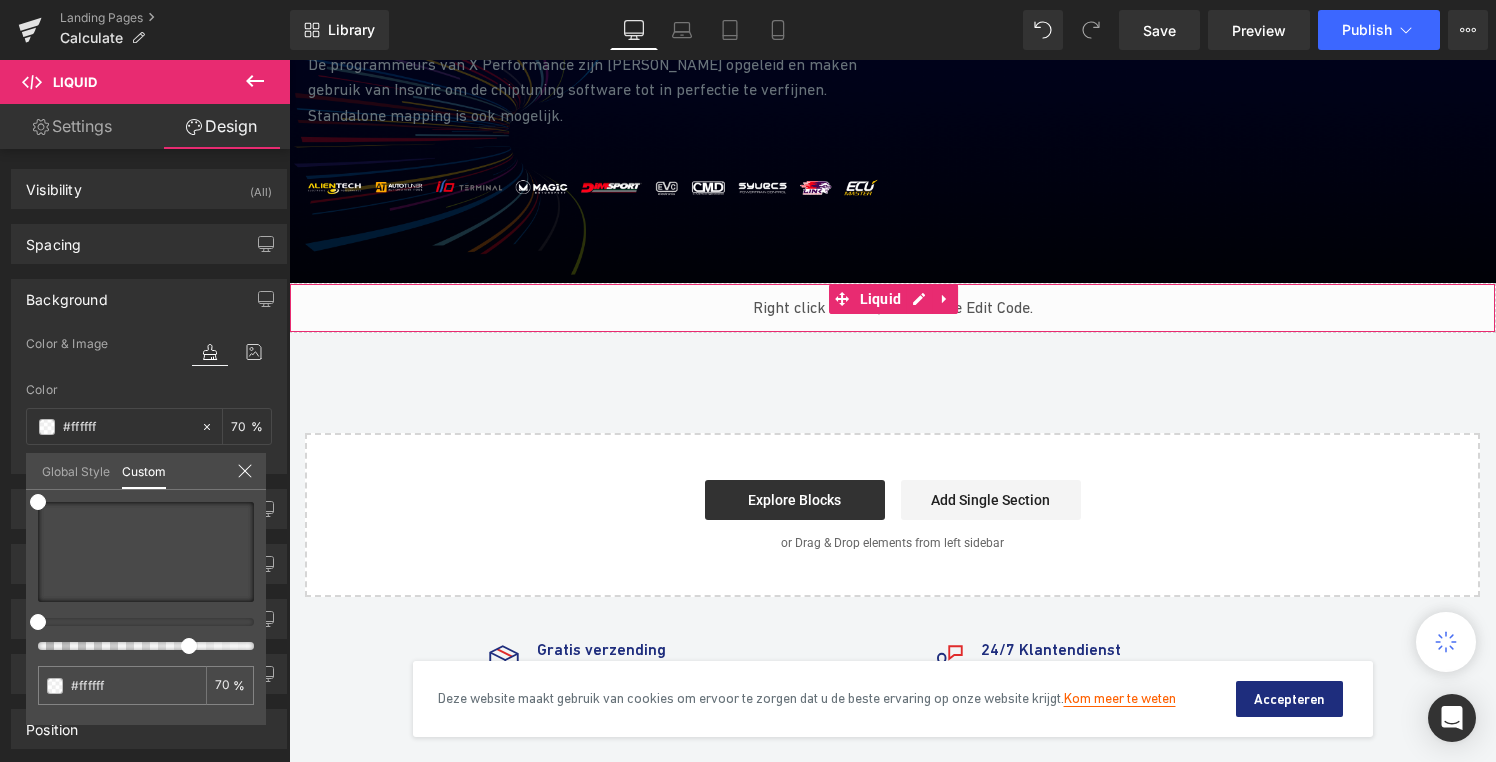 type on "73" 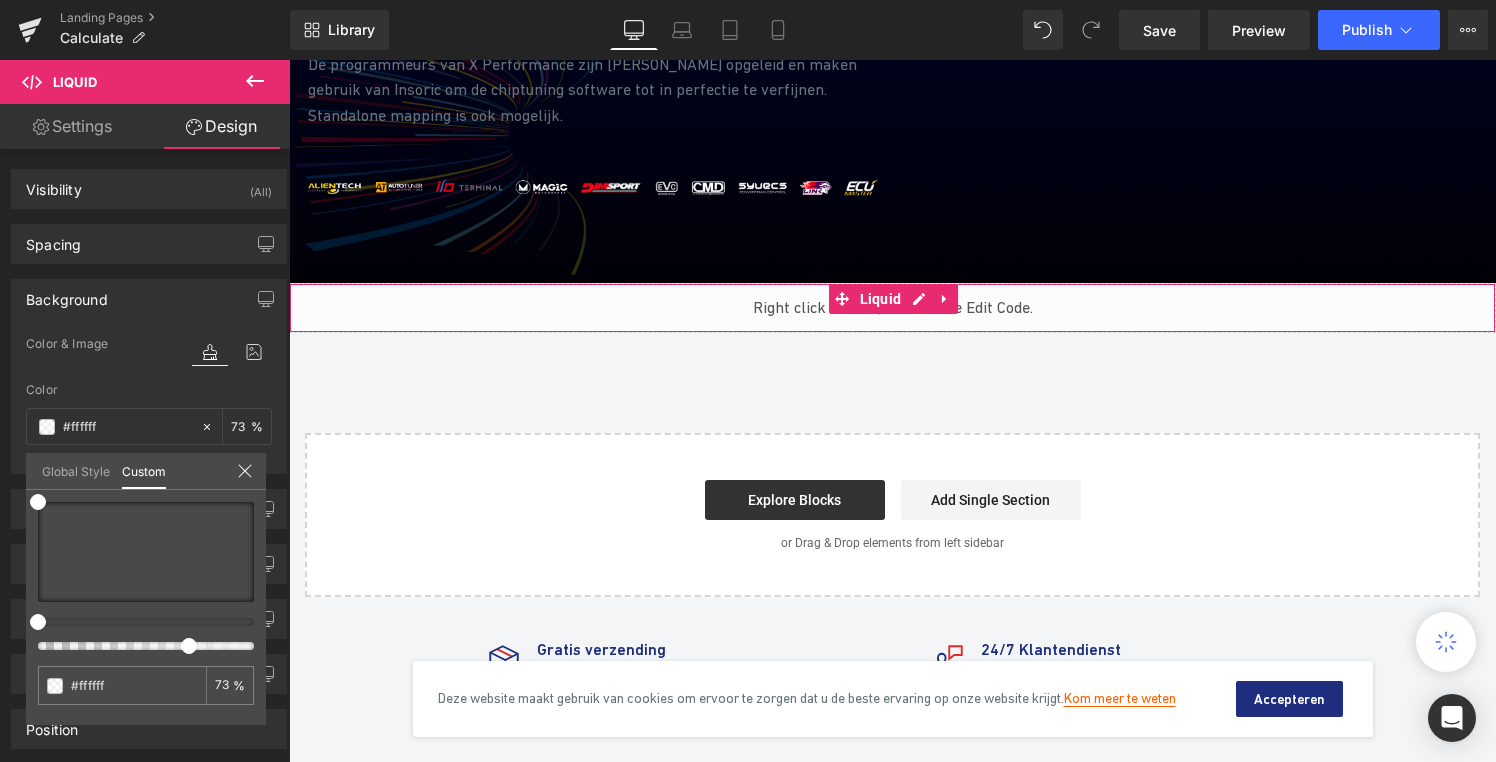 type on "74" 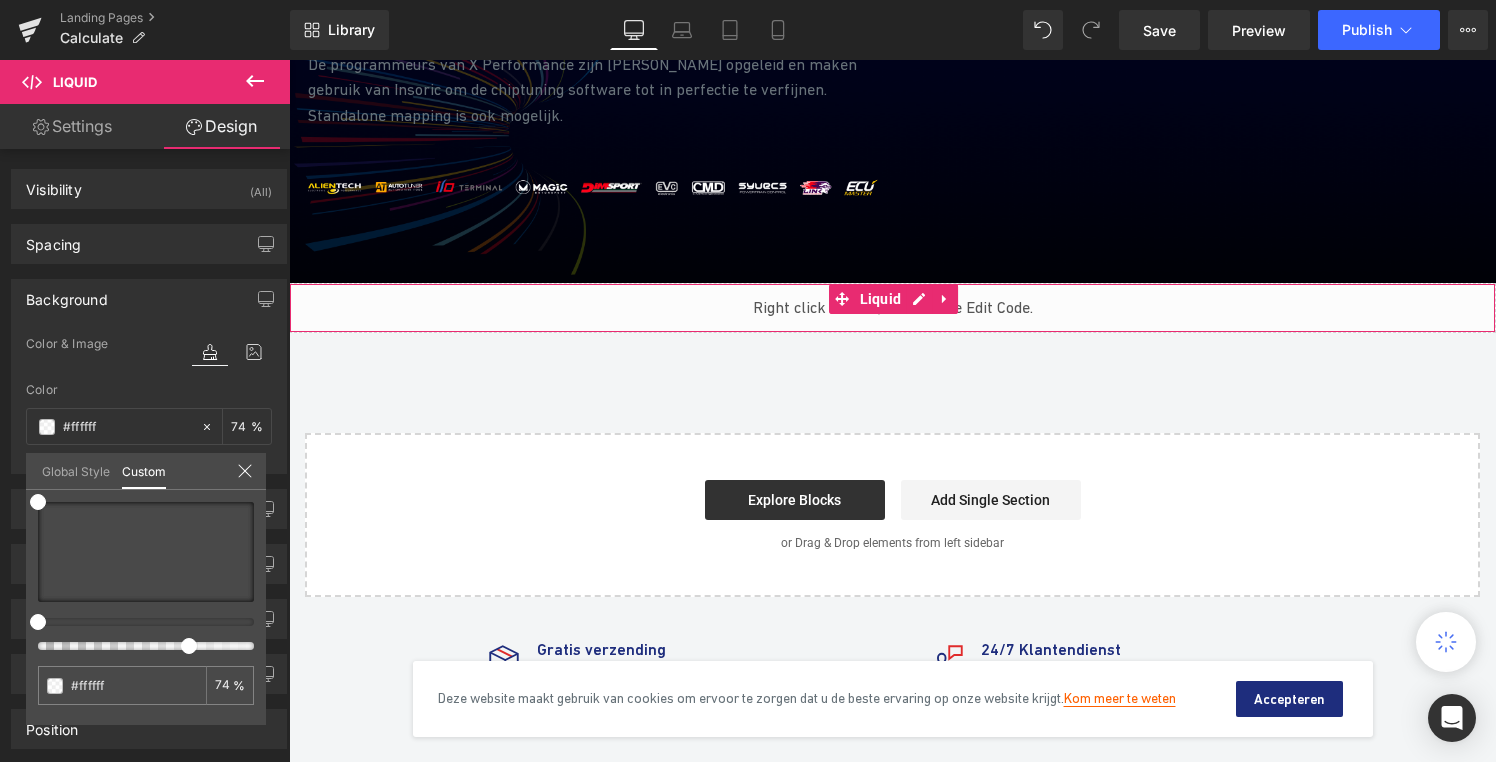 type on "98" 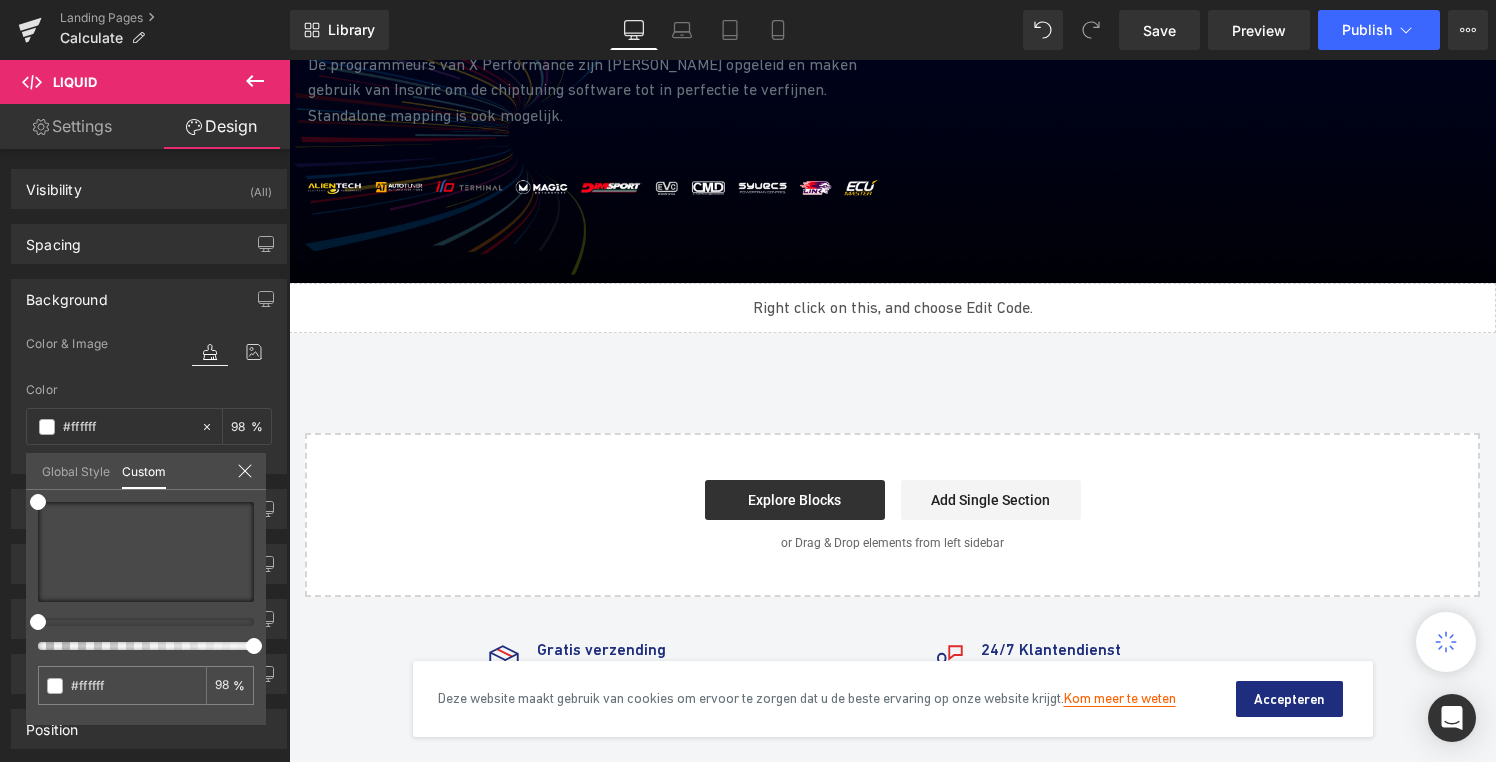 drag, startPoint x: 479, startPoint y: 708, endPoint x: 491, endPoint y: 639, distance: 70.035706 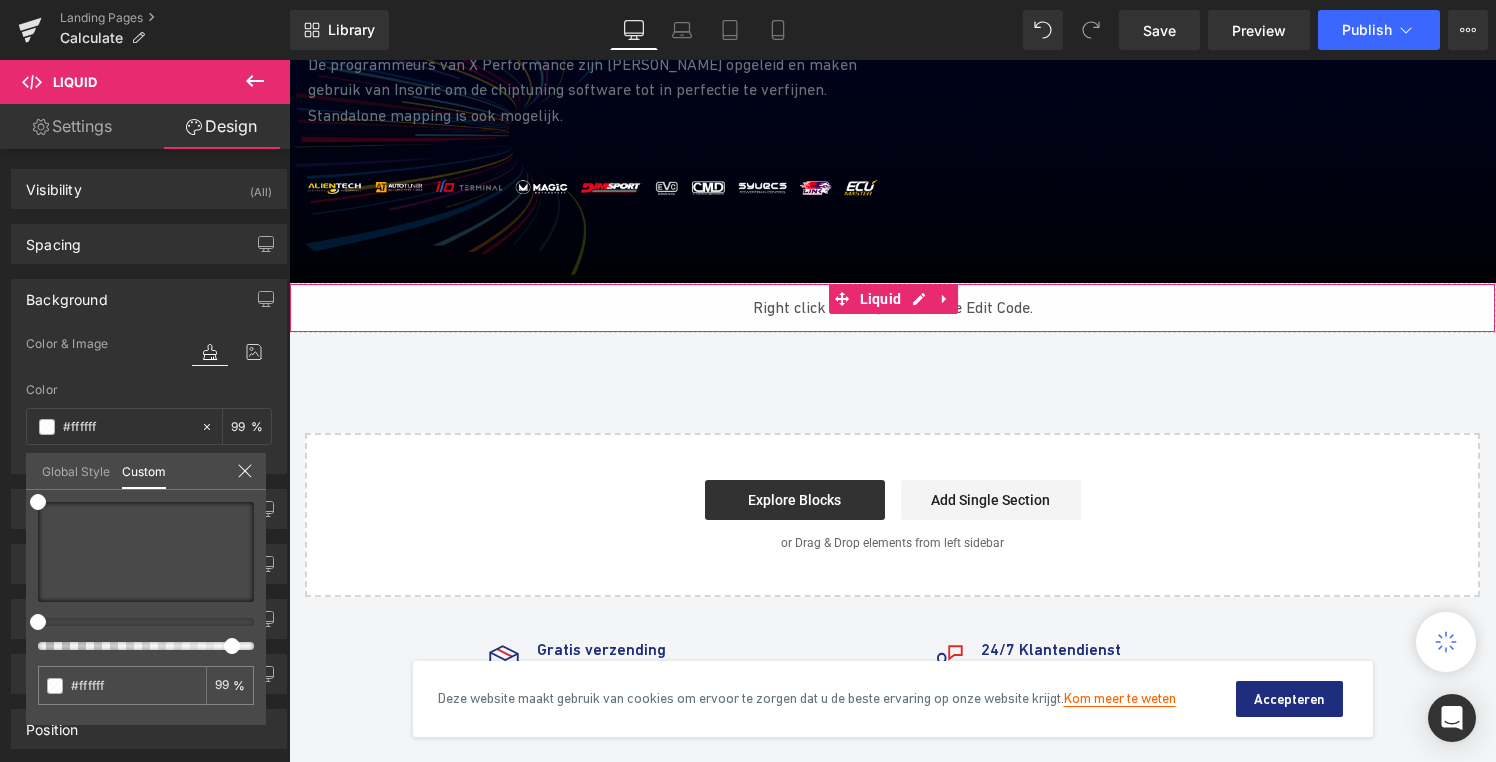 type on "91" 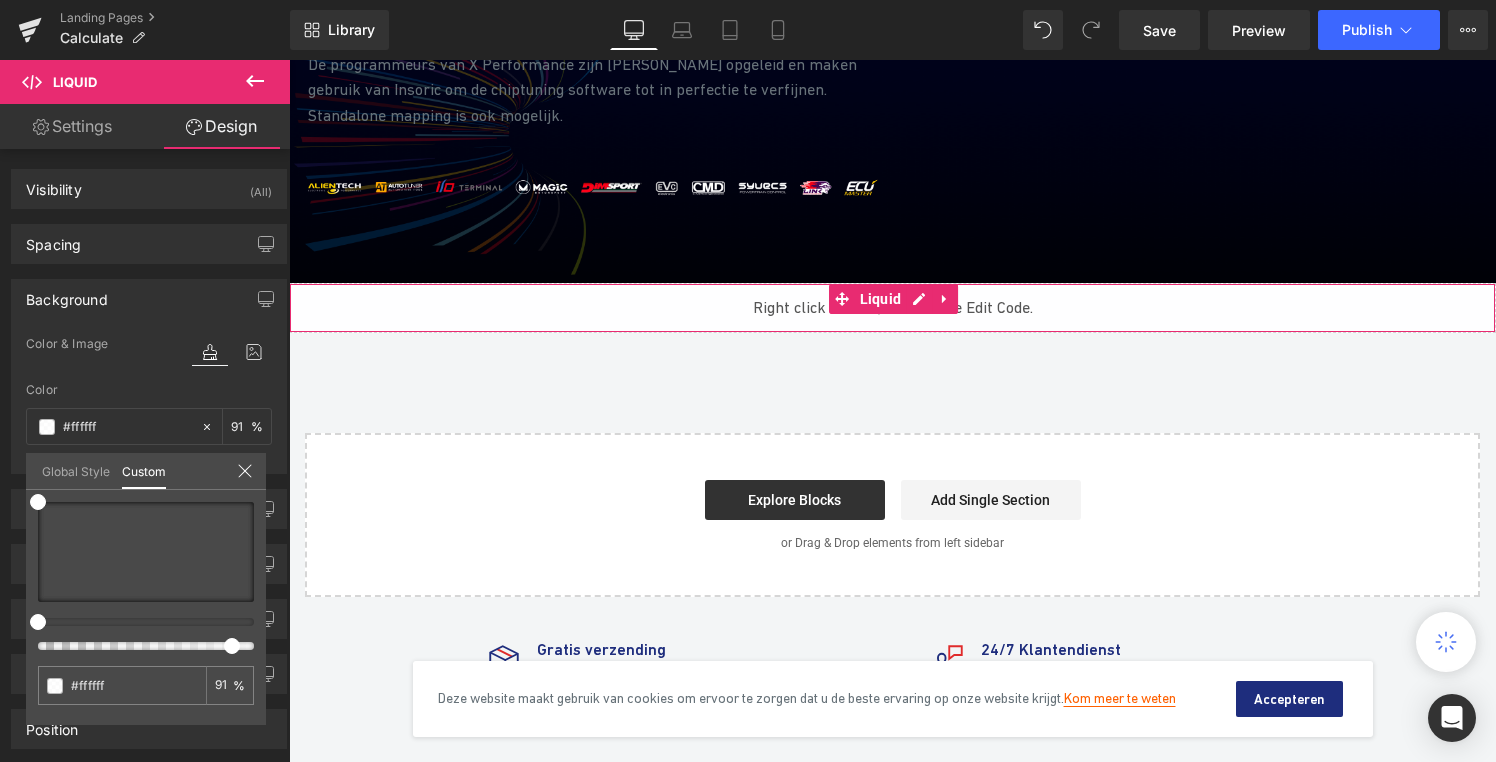 type on "89" 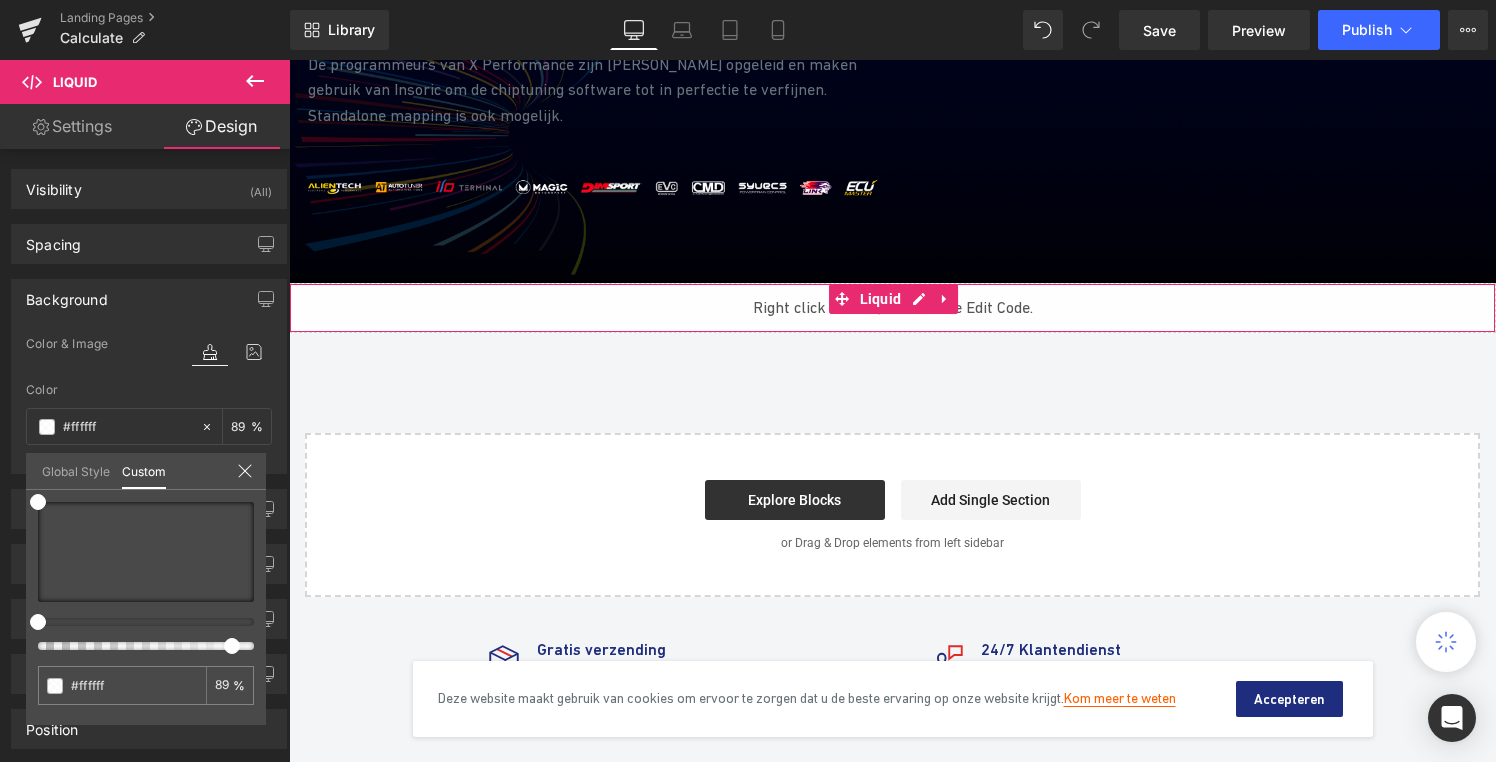 type on "84" 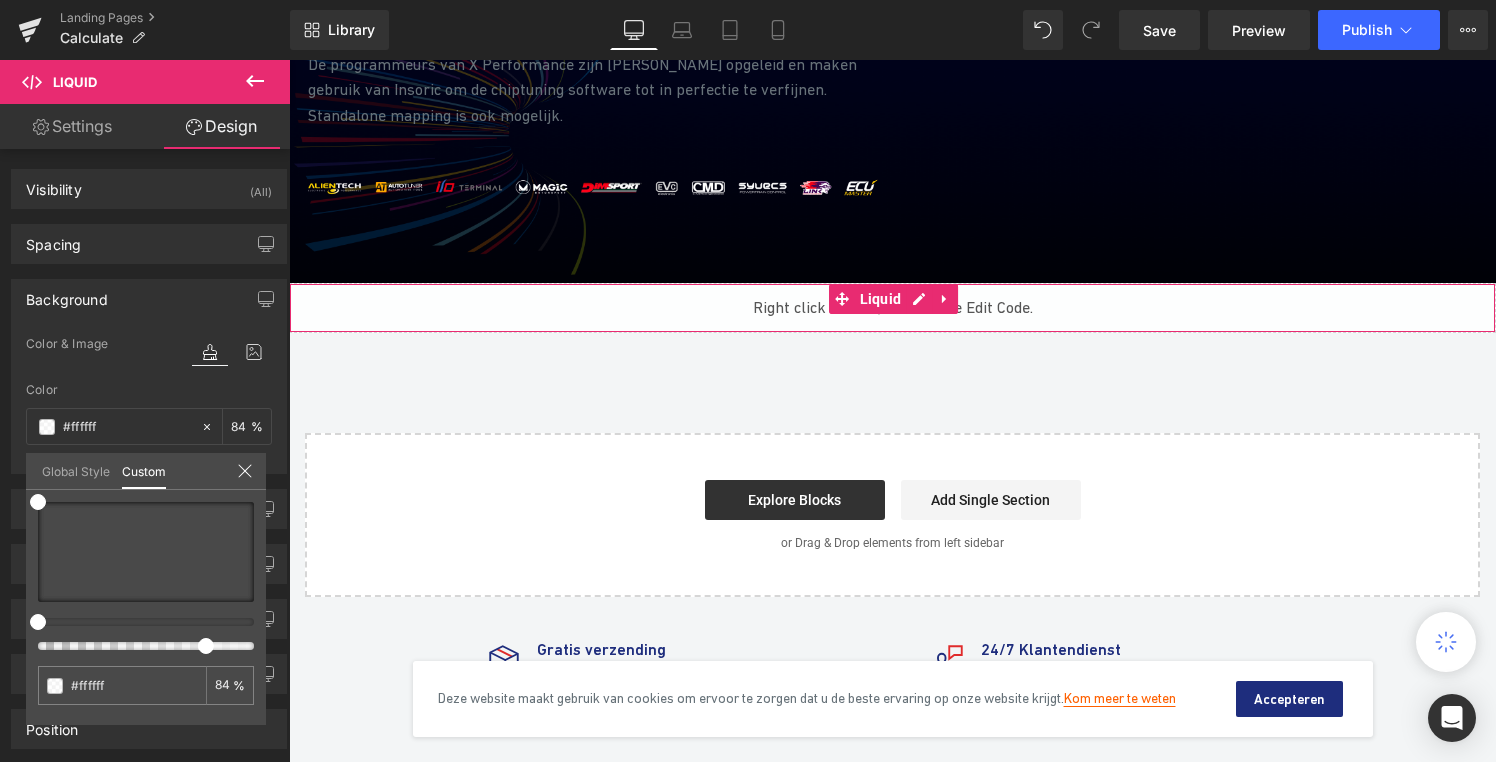 type on "78" 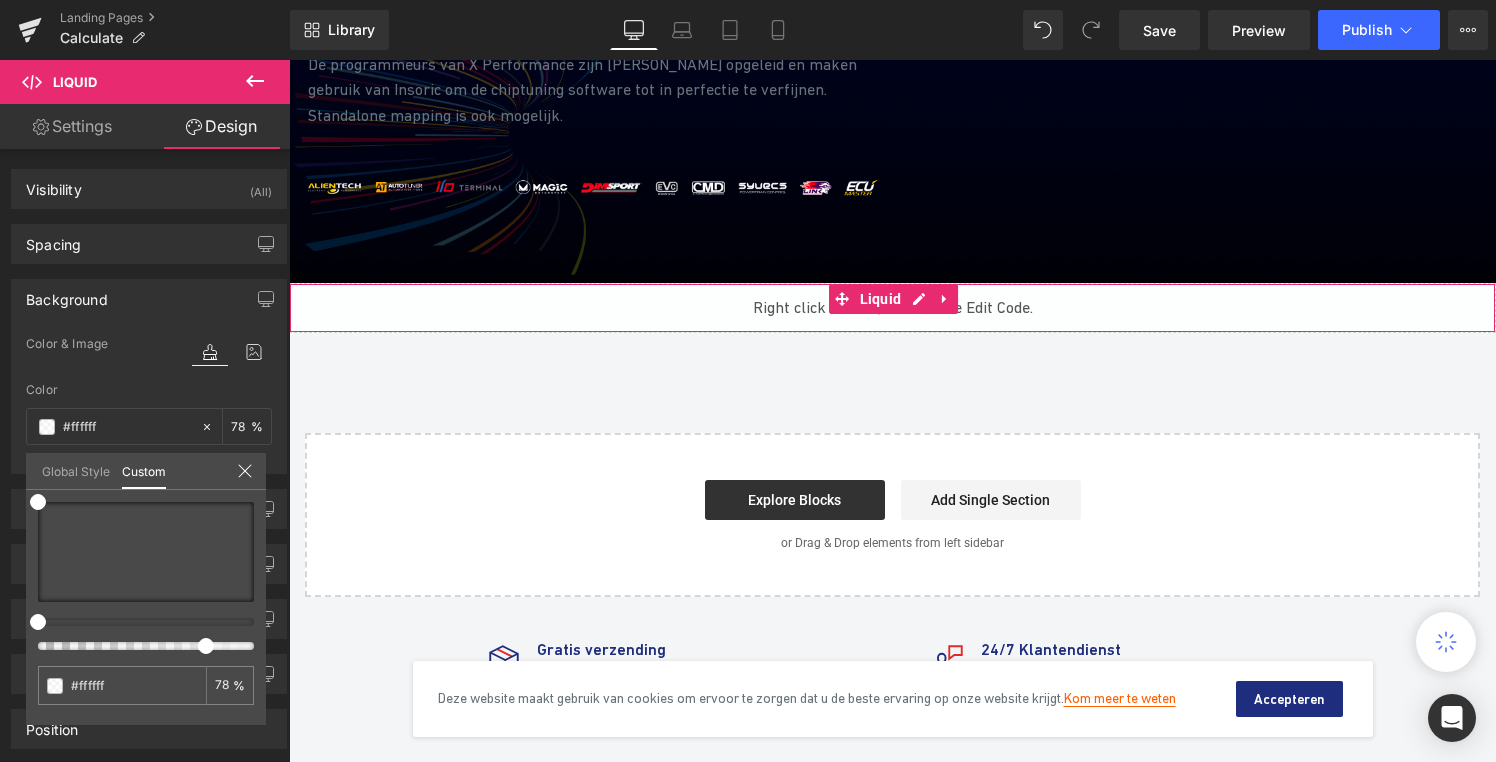 type on "73" 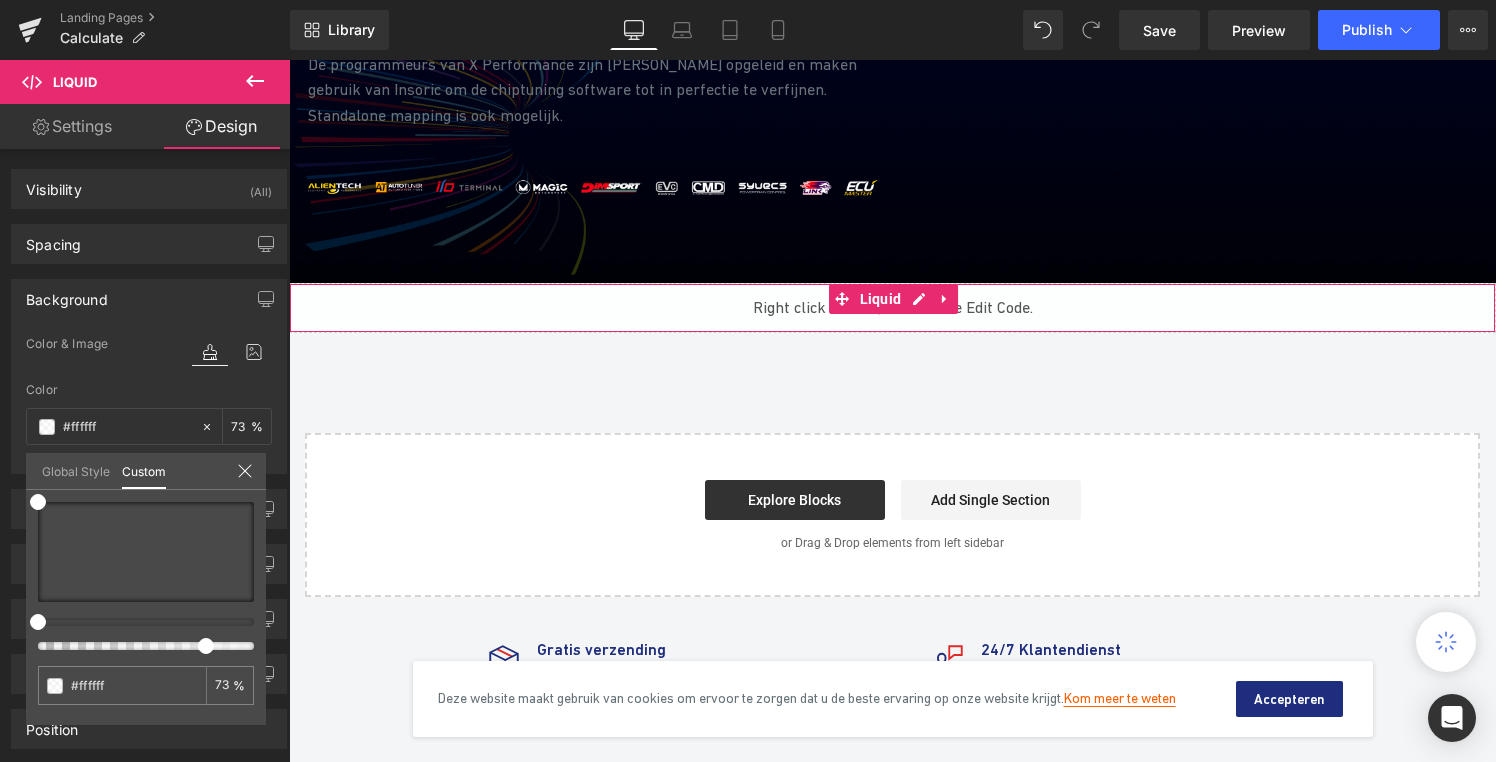 type on "67" 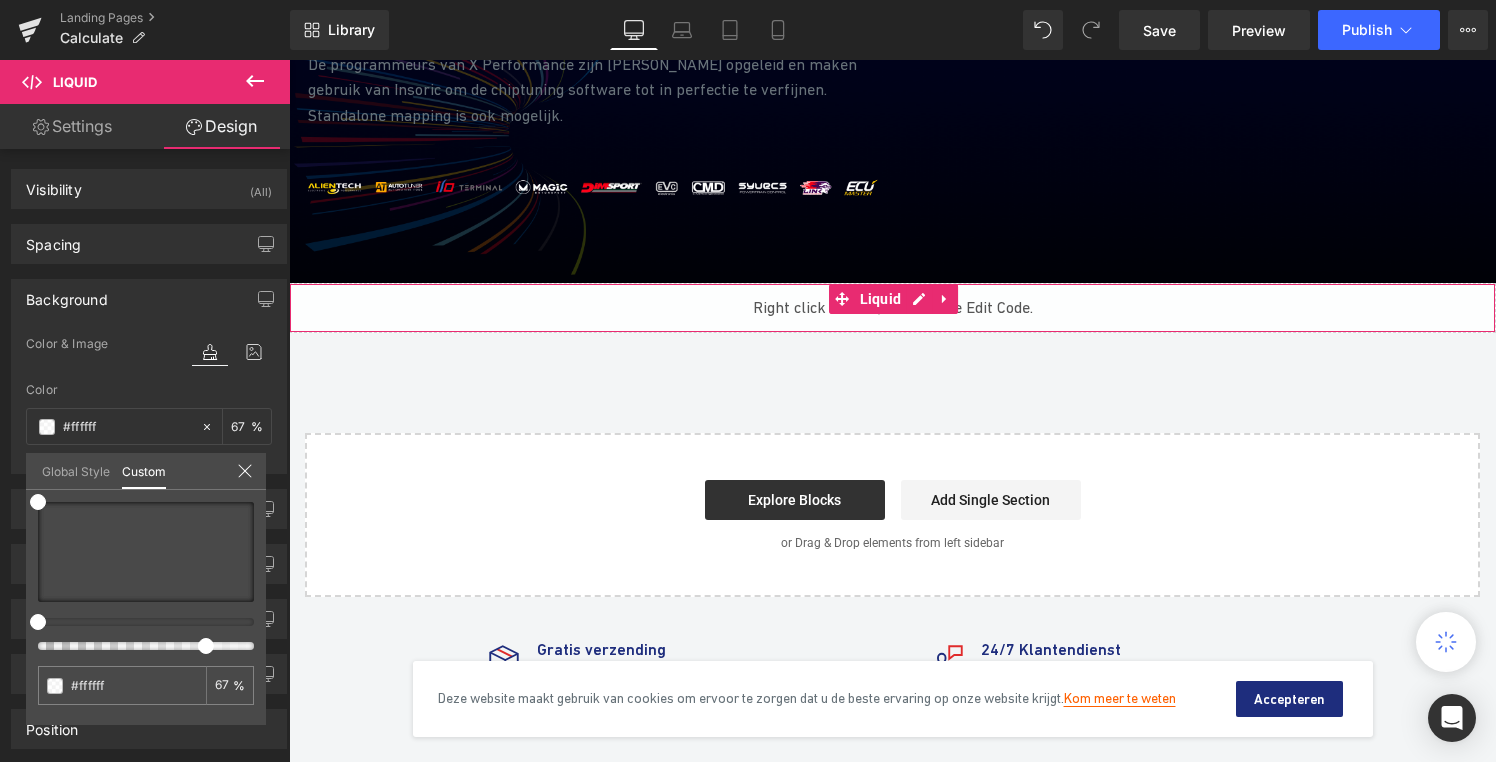 type on "63" 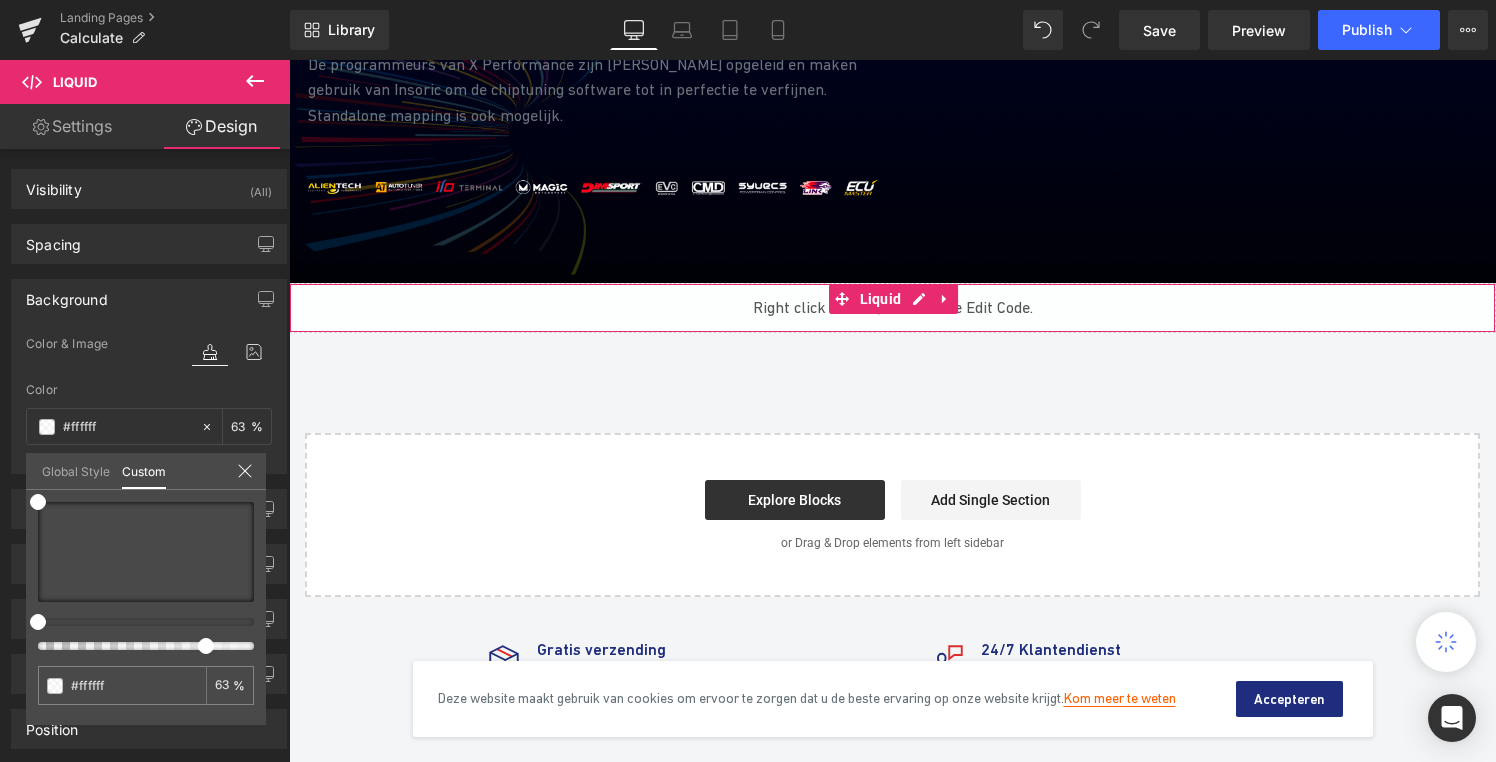 type on "61" 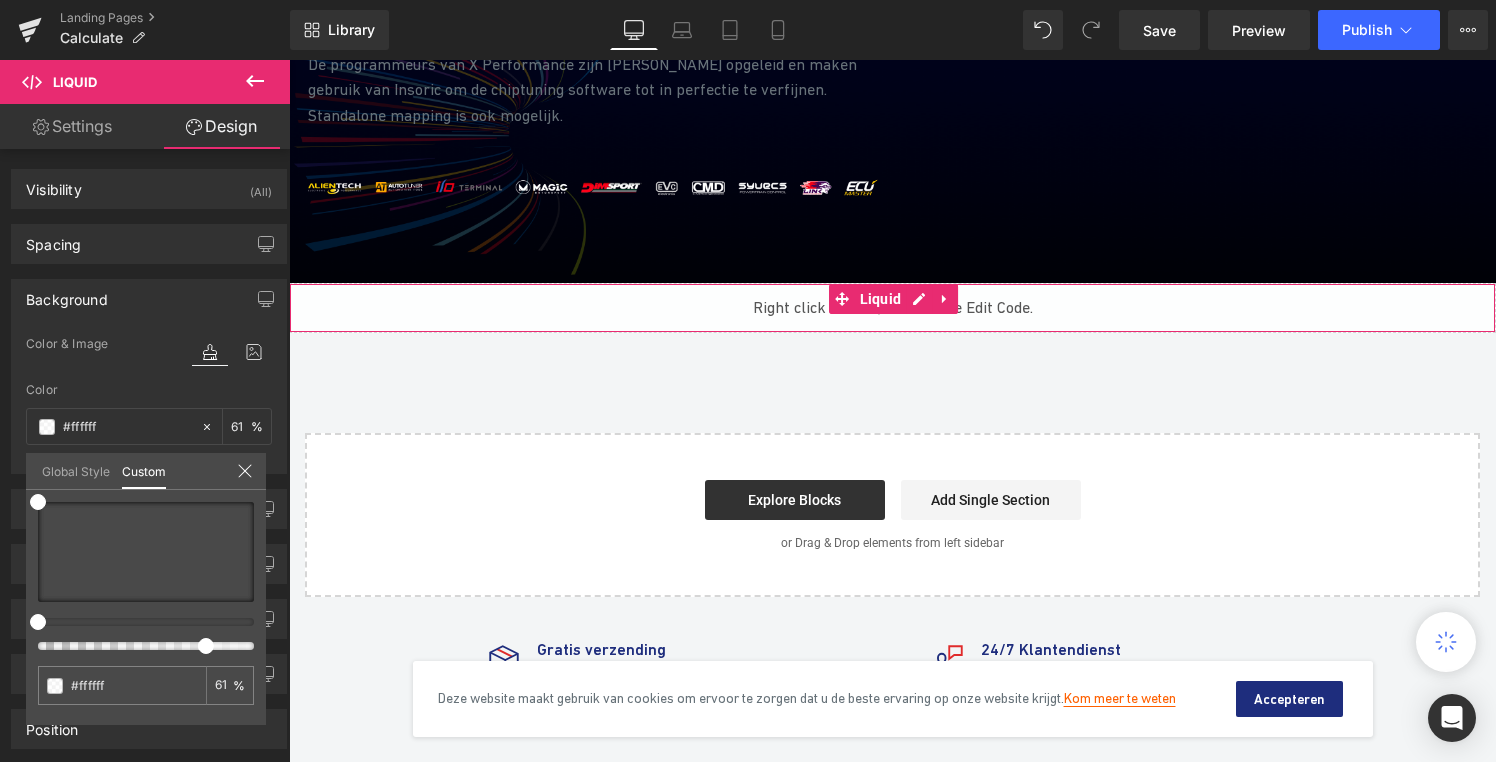 type on "60" 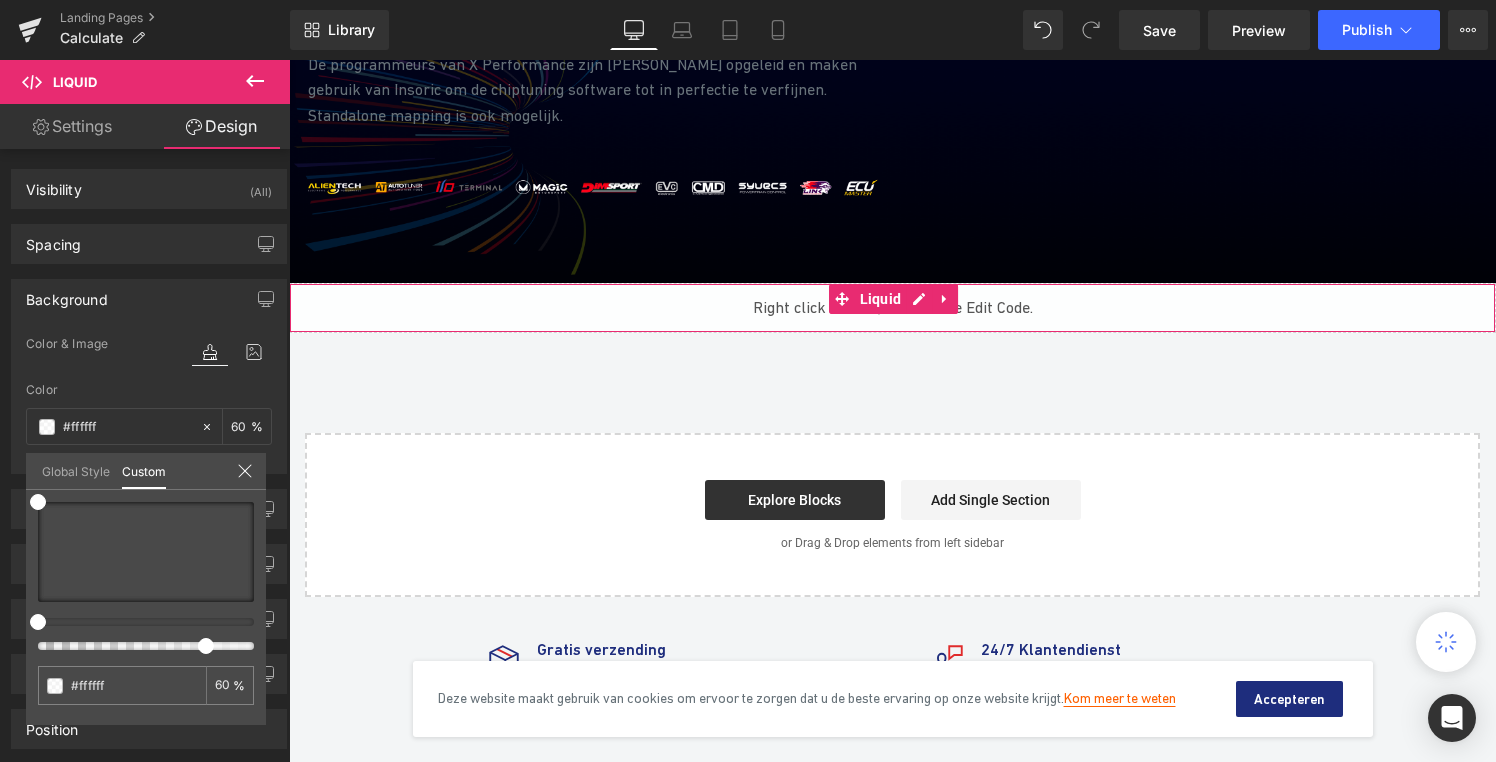 type on "58" 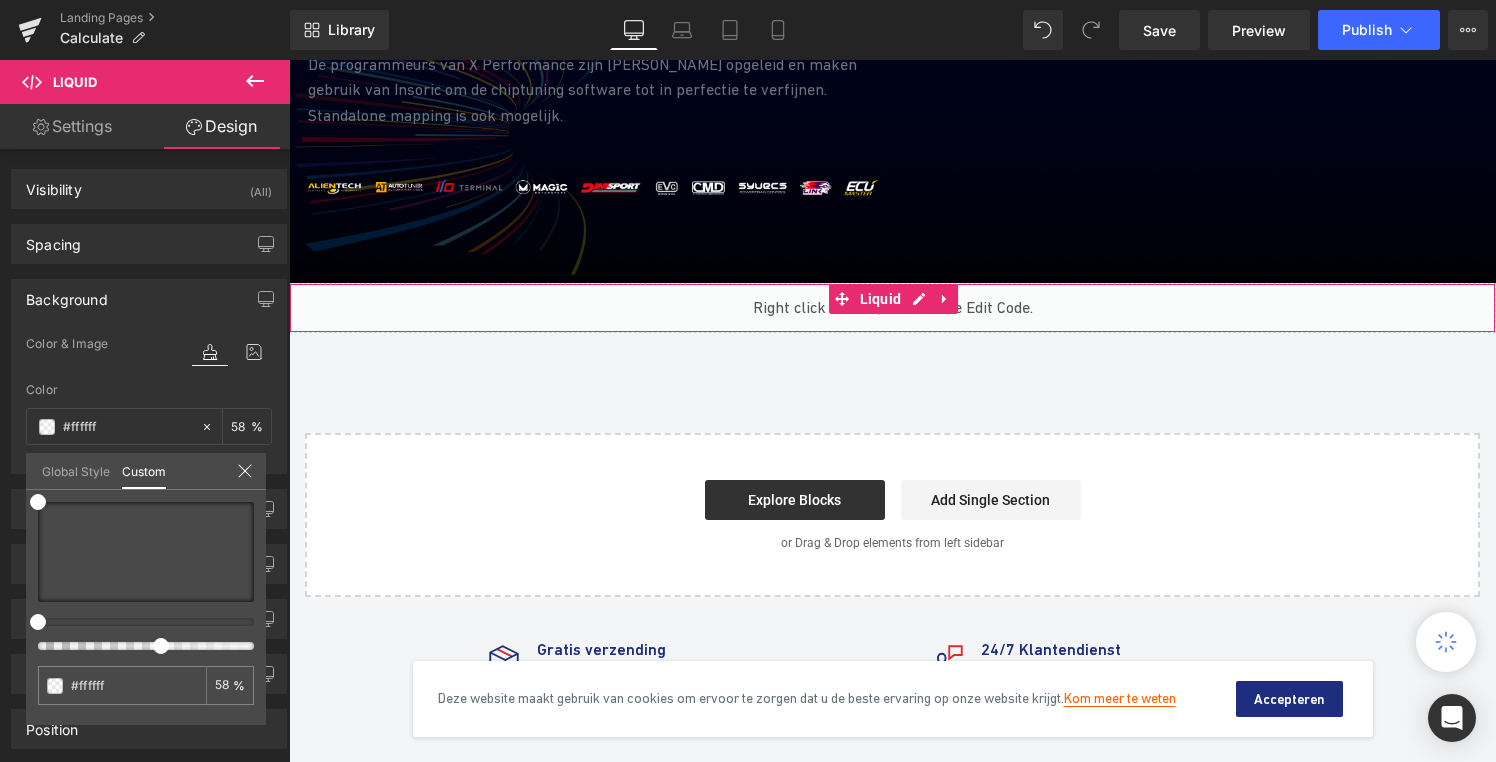type on "62" 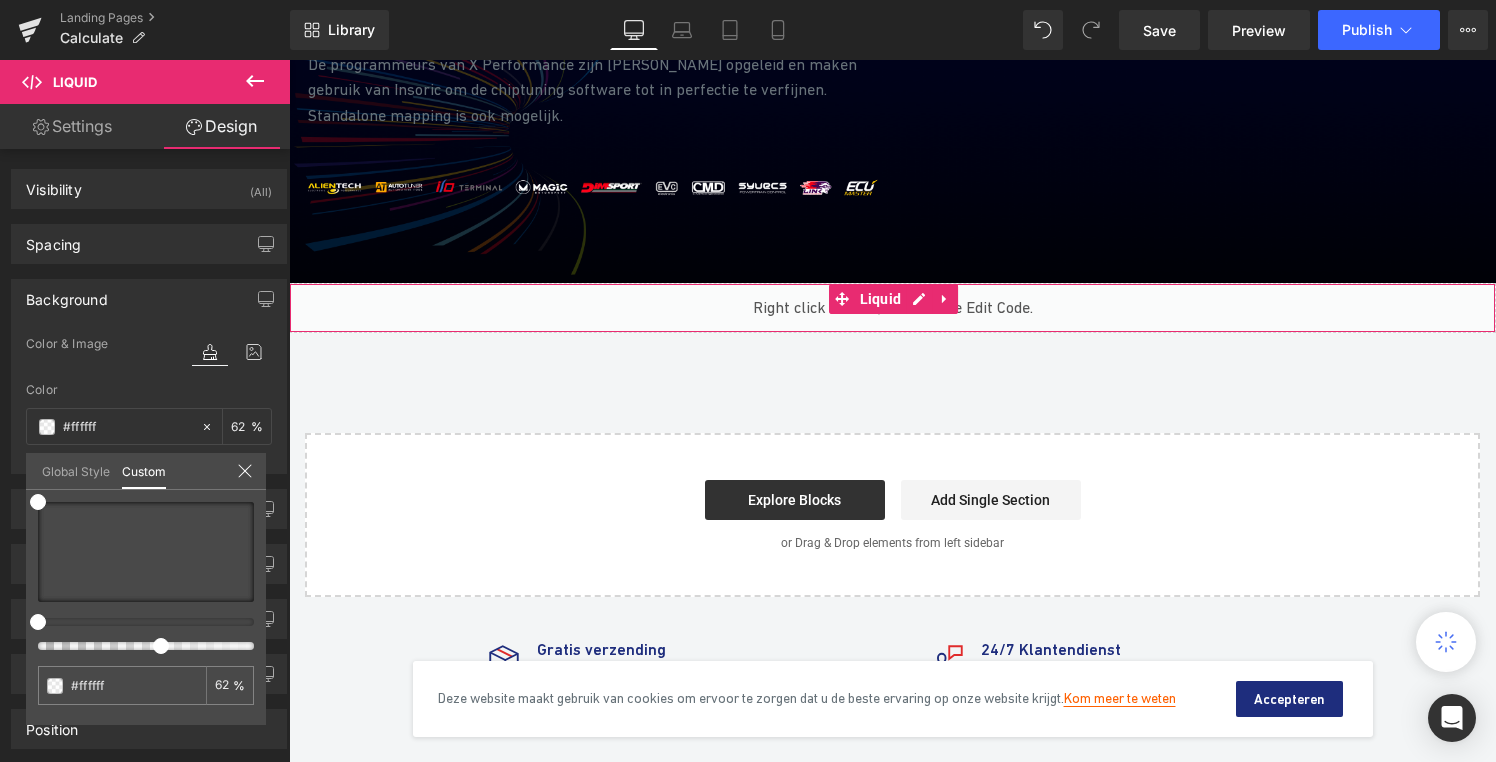 type on "95" 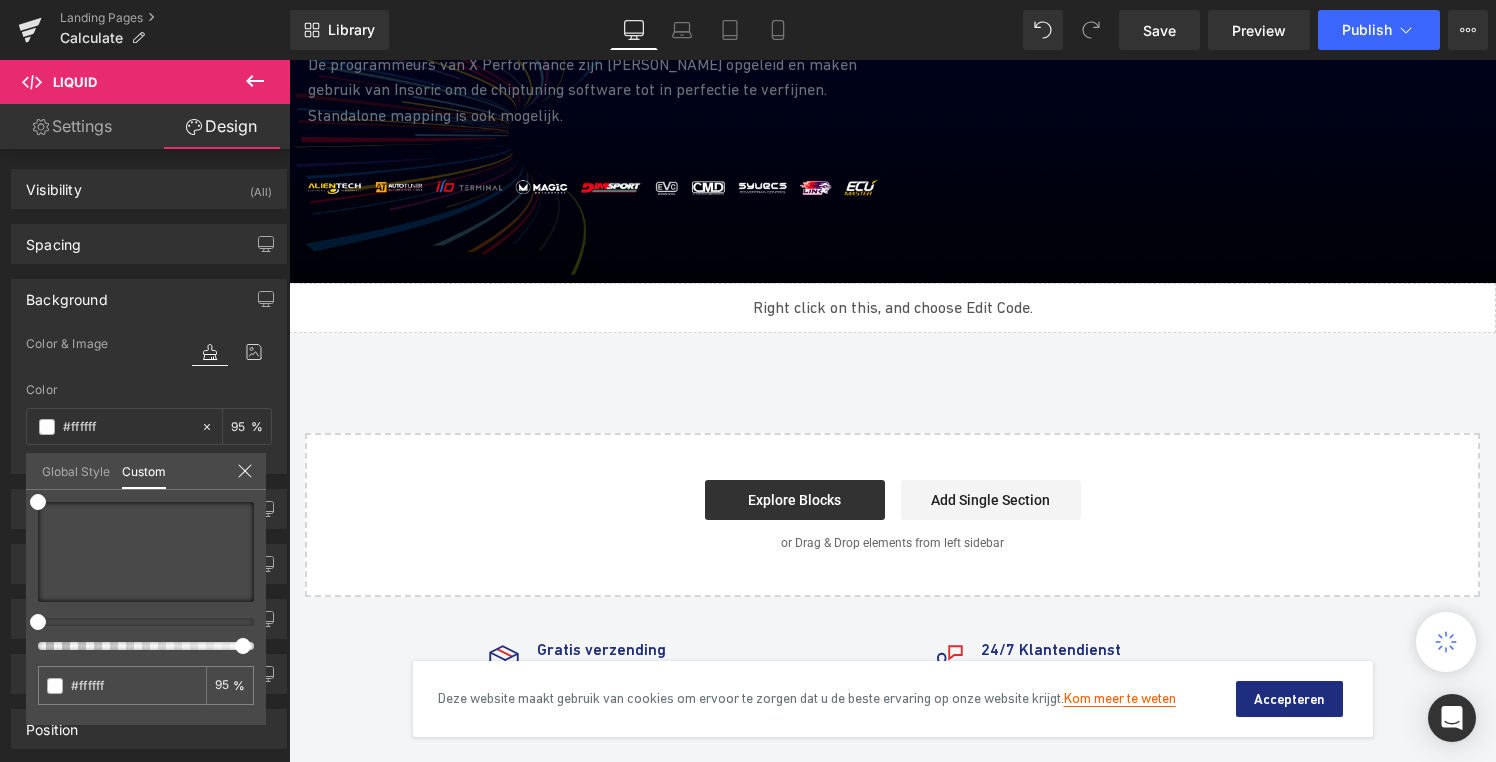 type on "100" 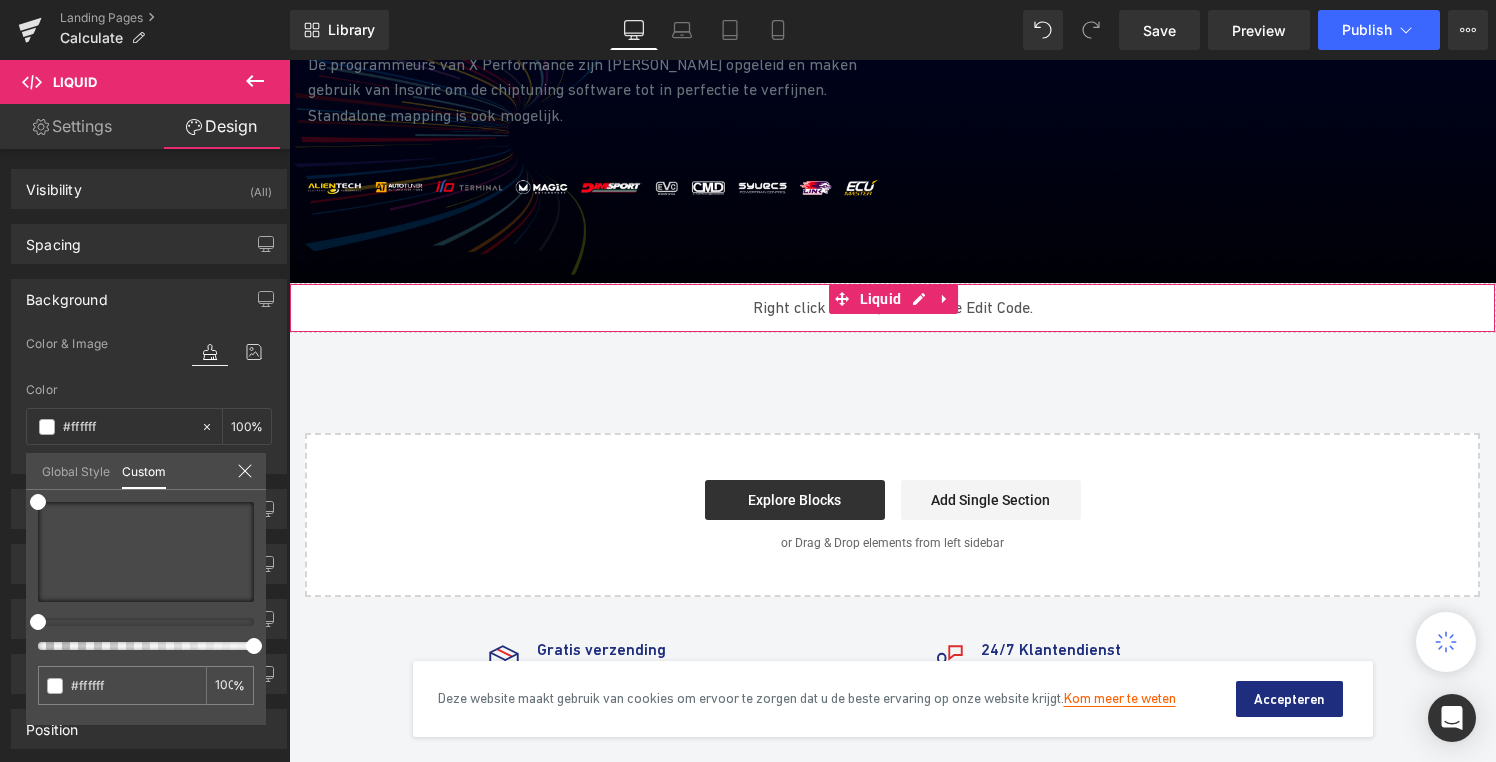 click at bounding box center (254, 646) 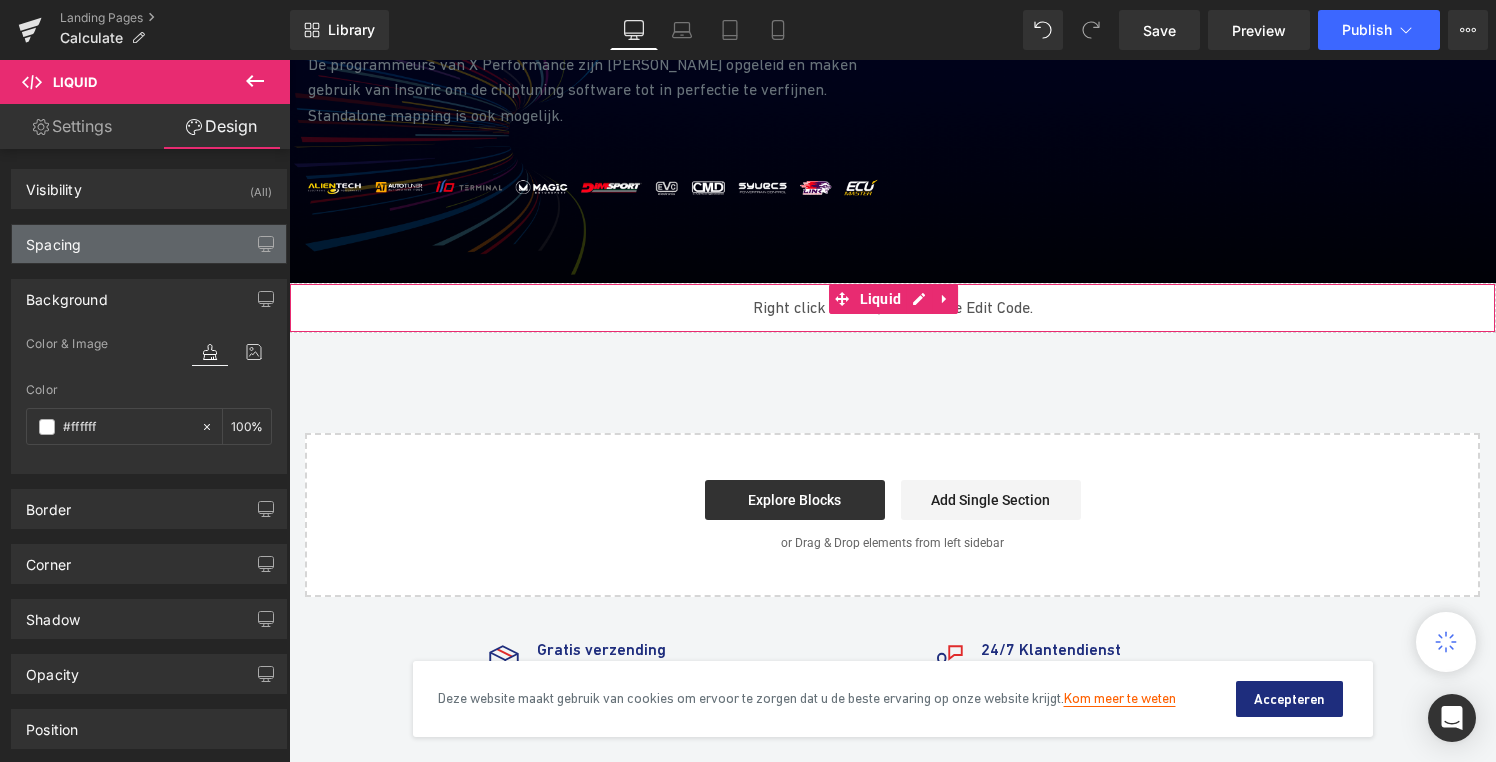 click on "Spacing" at bounding box center (149, 244) 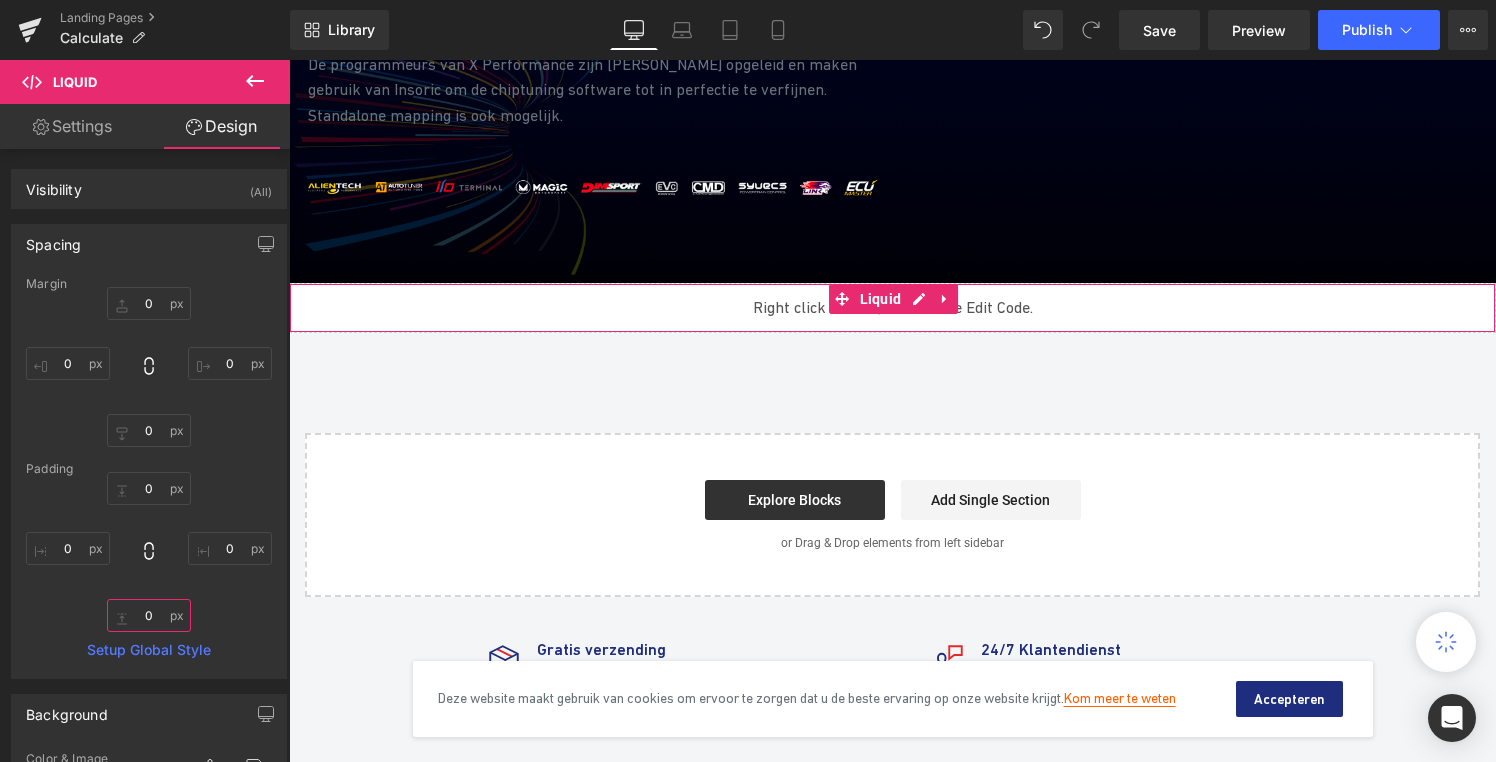 click on "0" at bounding box center (149, 615) 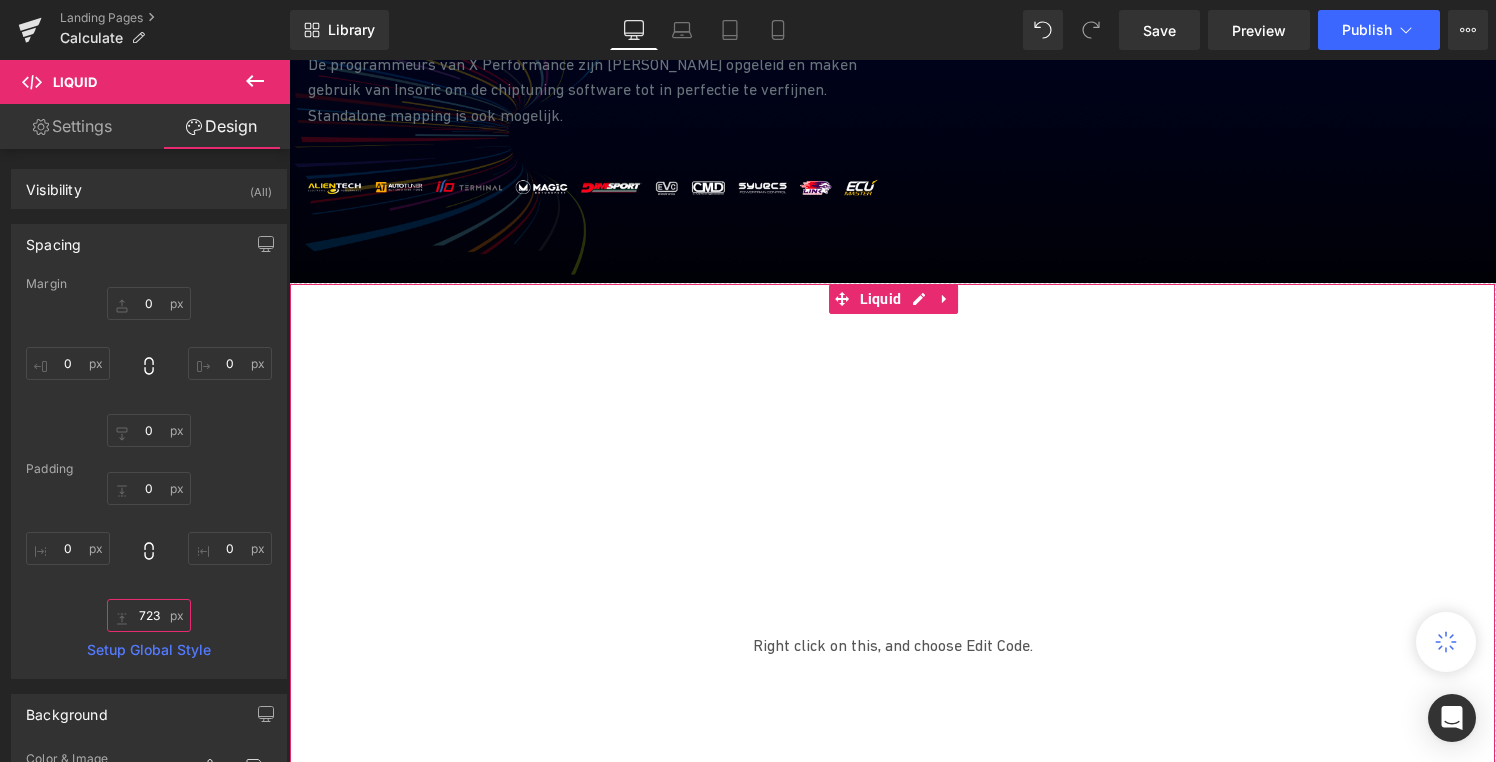 type on "719" 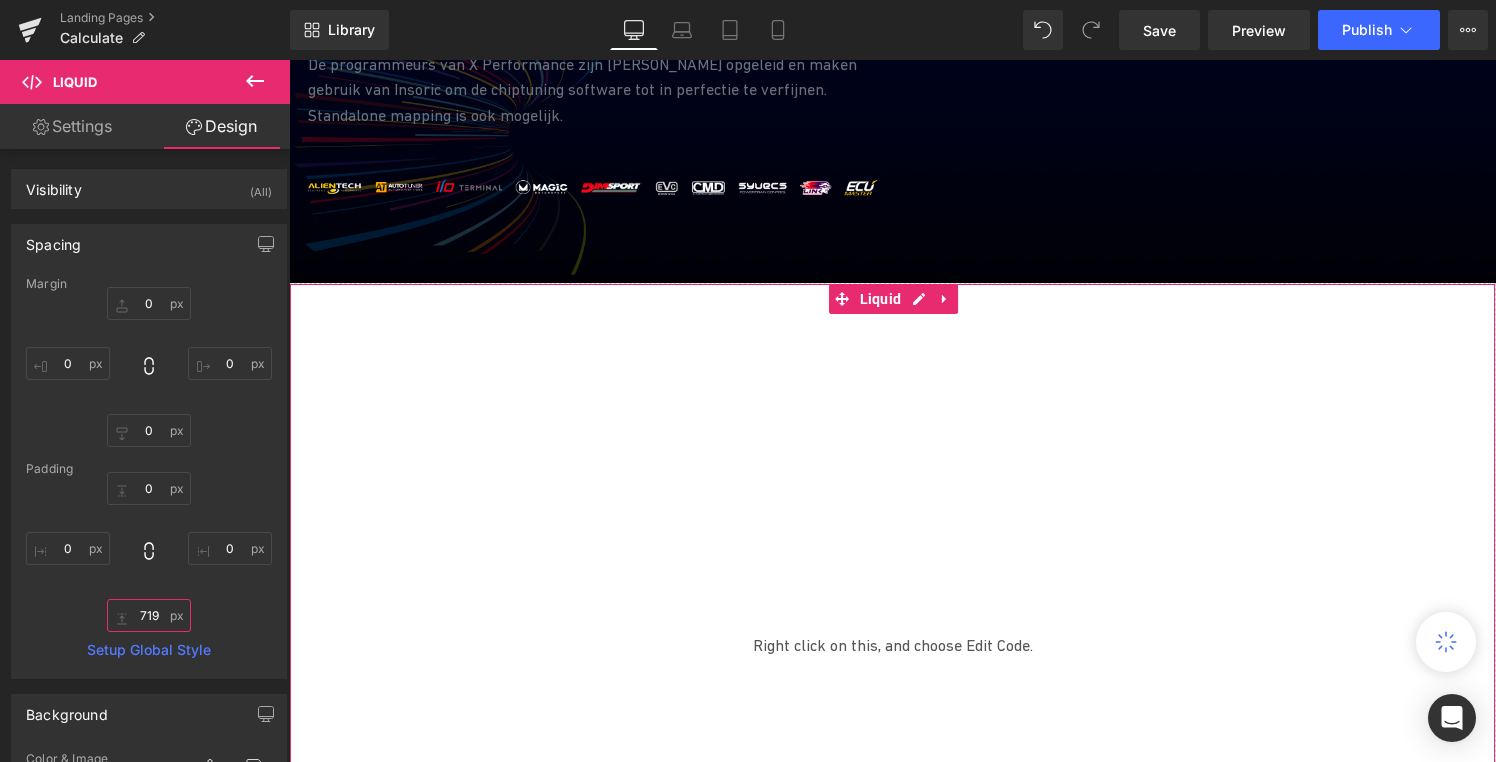 drag, startPoint x: 157, startPoint y: 615, endPoint x: 427, endPoint y: -104, distance: 768.0241 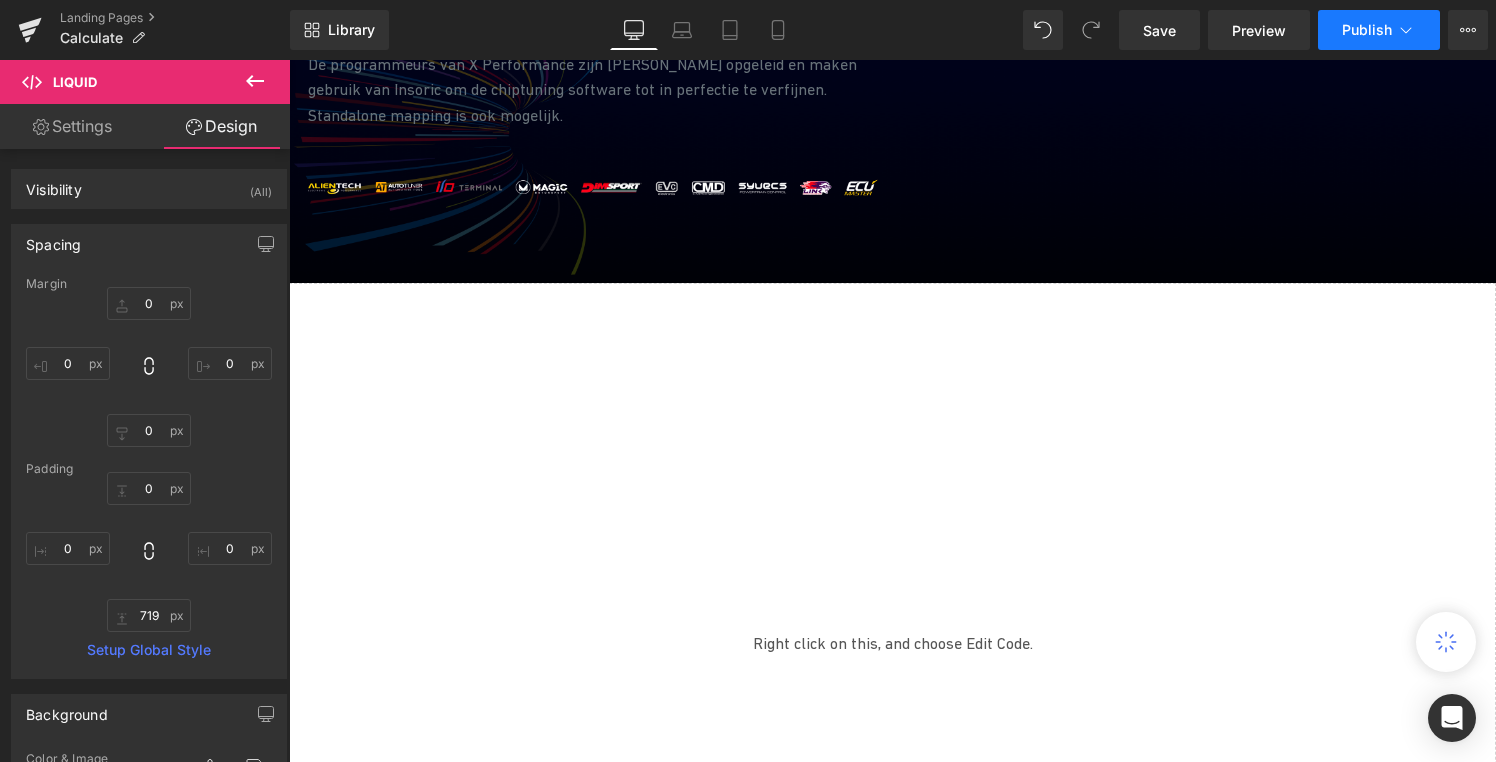 click on "Publish" at bounding box center [1367, 30] 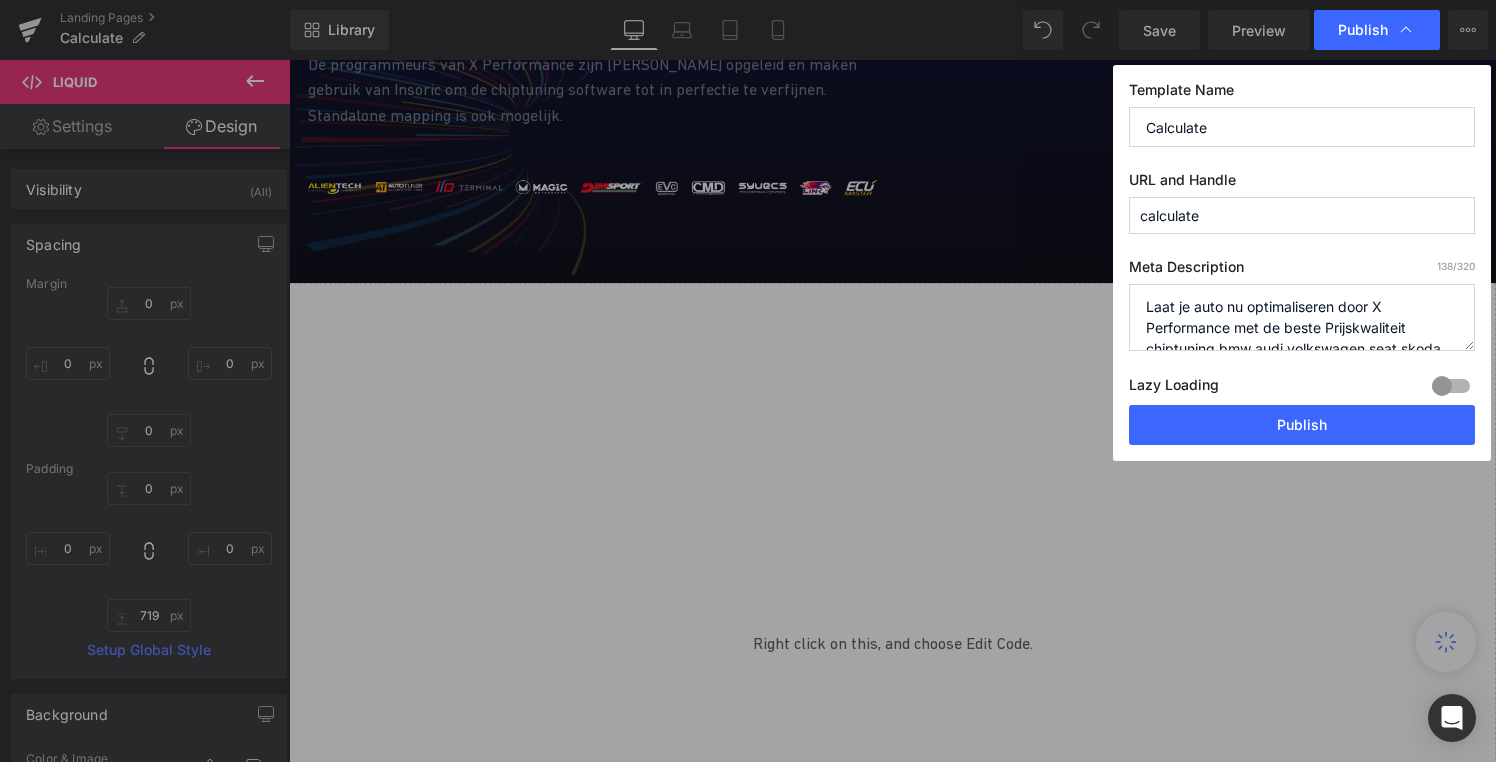 click on "Lazy Loading
Build
Upgrade plan to unlock" at bounding box center [1302, 388] 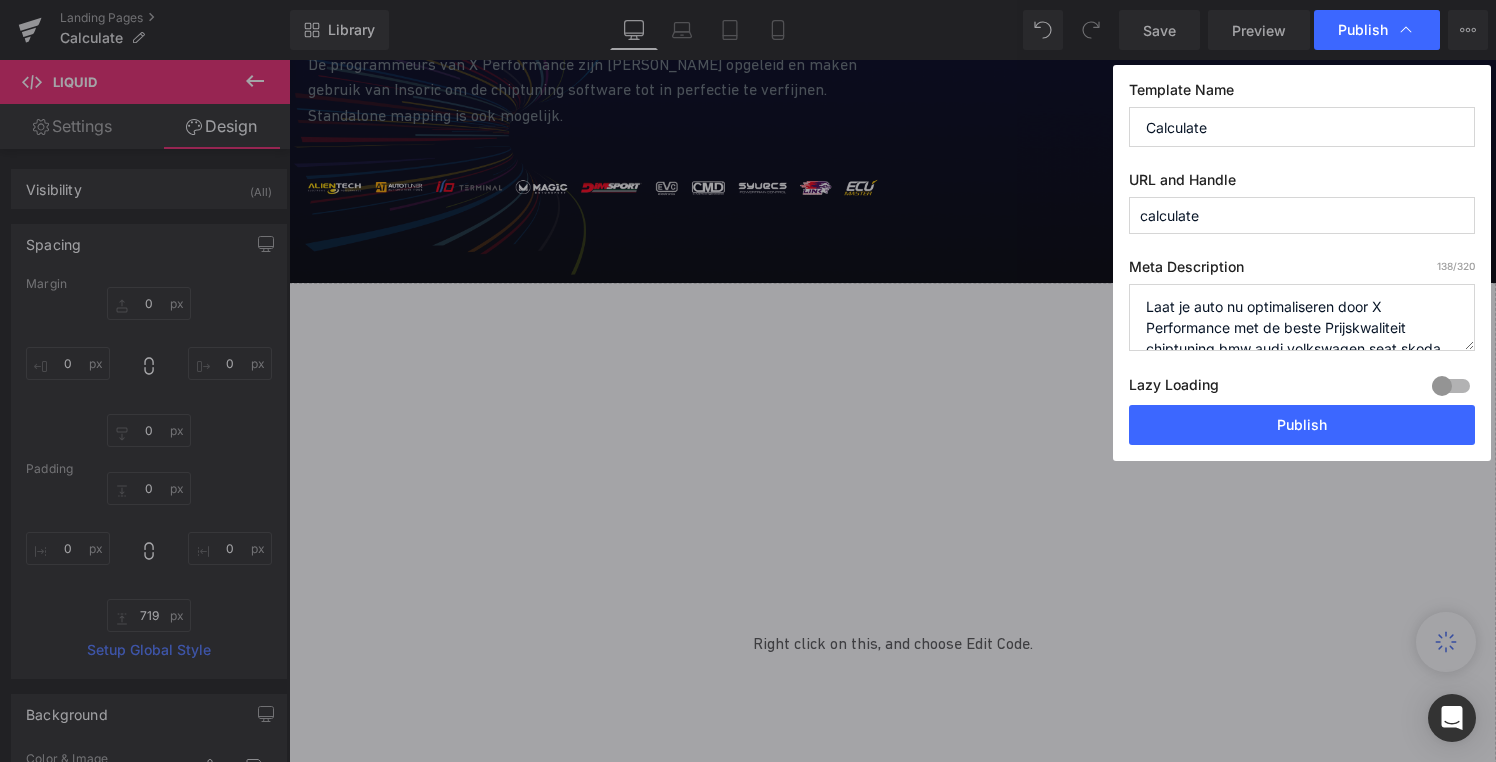 click on "Template Name Calculate URL and Handle calculate Meta Description 138 /320 Laat je auto nu optimaliseren door X Performance met de beste Prijskwaliteit
chiptuning bmw audi volkswagen seat skoda mercedes volvo opel
Lazy Loading
Build
Upgrade plan to unlock
Lazy loading helps you improve page loading time, enhance user experience & increase your SEO results.
Lazy loading is available on  Build, Optimize & Enterprise.
You’ve reached the maximum published page number of your plan  (6/999999) .
Upgrade plan to unlock more pages
Publish" at bounding box center [1302, 263] 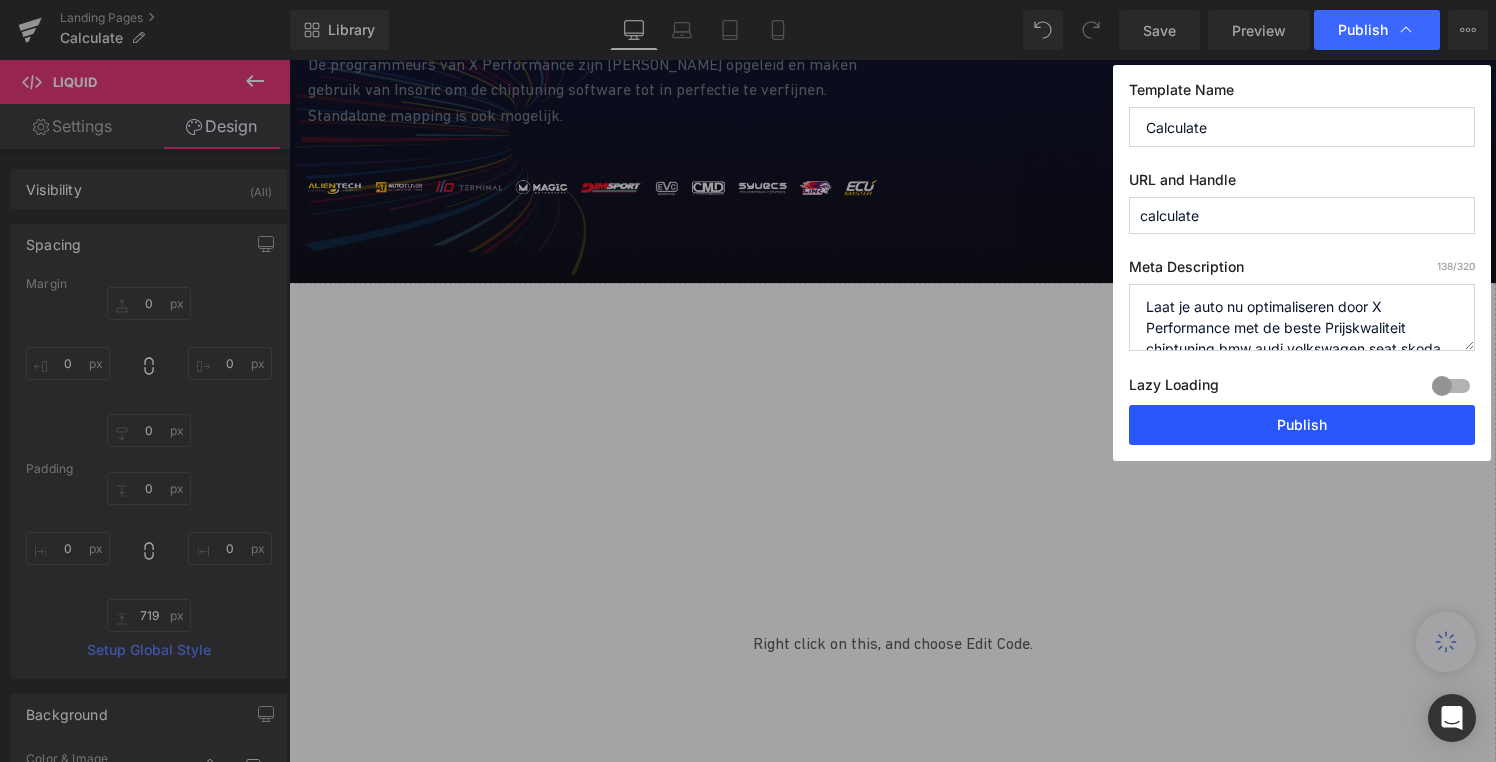 click on "Publish" at bounding box center [1302, 425] 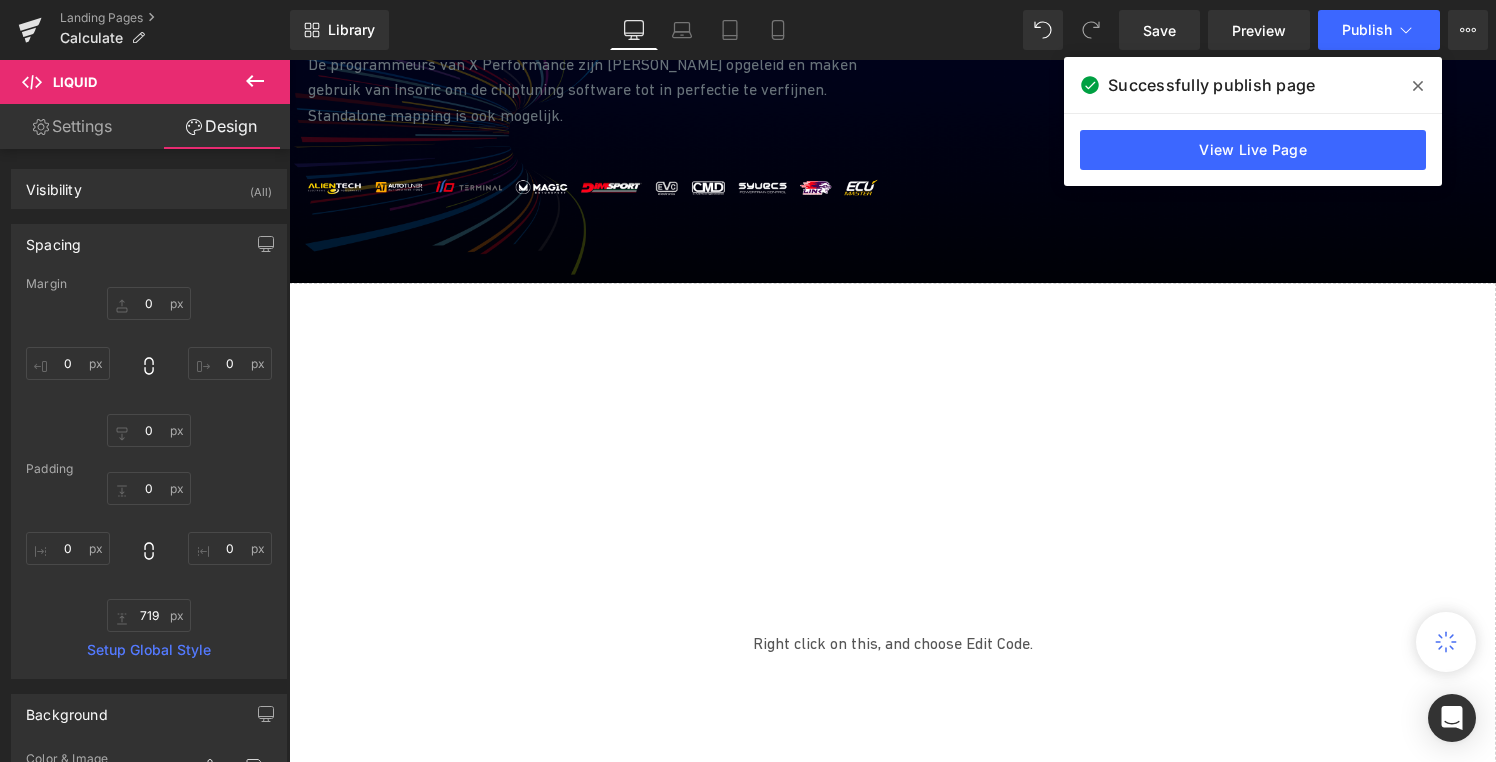 click on "Homepagina Chiptuning Soundbooster Bedrijven Vermogensmeting Dealer [PERSON_NAME] Afspraak boeken Webshop
Hulp nodig?
Bel ons [PHONE_NUMBER]
[EMAIL_ADDRESS][DOMAIN_NAME]
Volg ons
Facebook
Instagram
Terug
Webshop
Parts
Performance
Shop by brand
Terug
Parts" at bounding box center [892, 939] 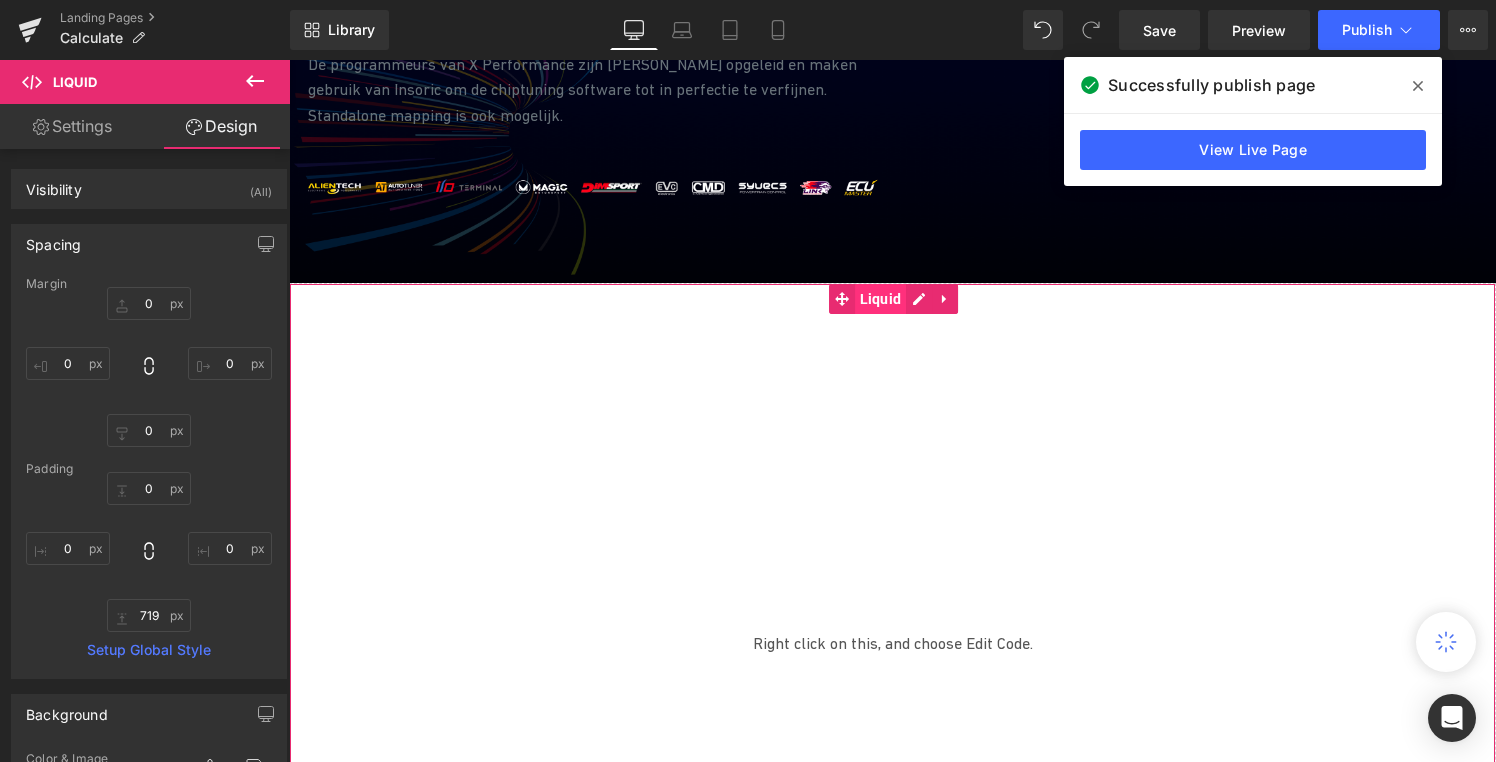 click on "Liquid" at bounding box center (881, 299) 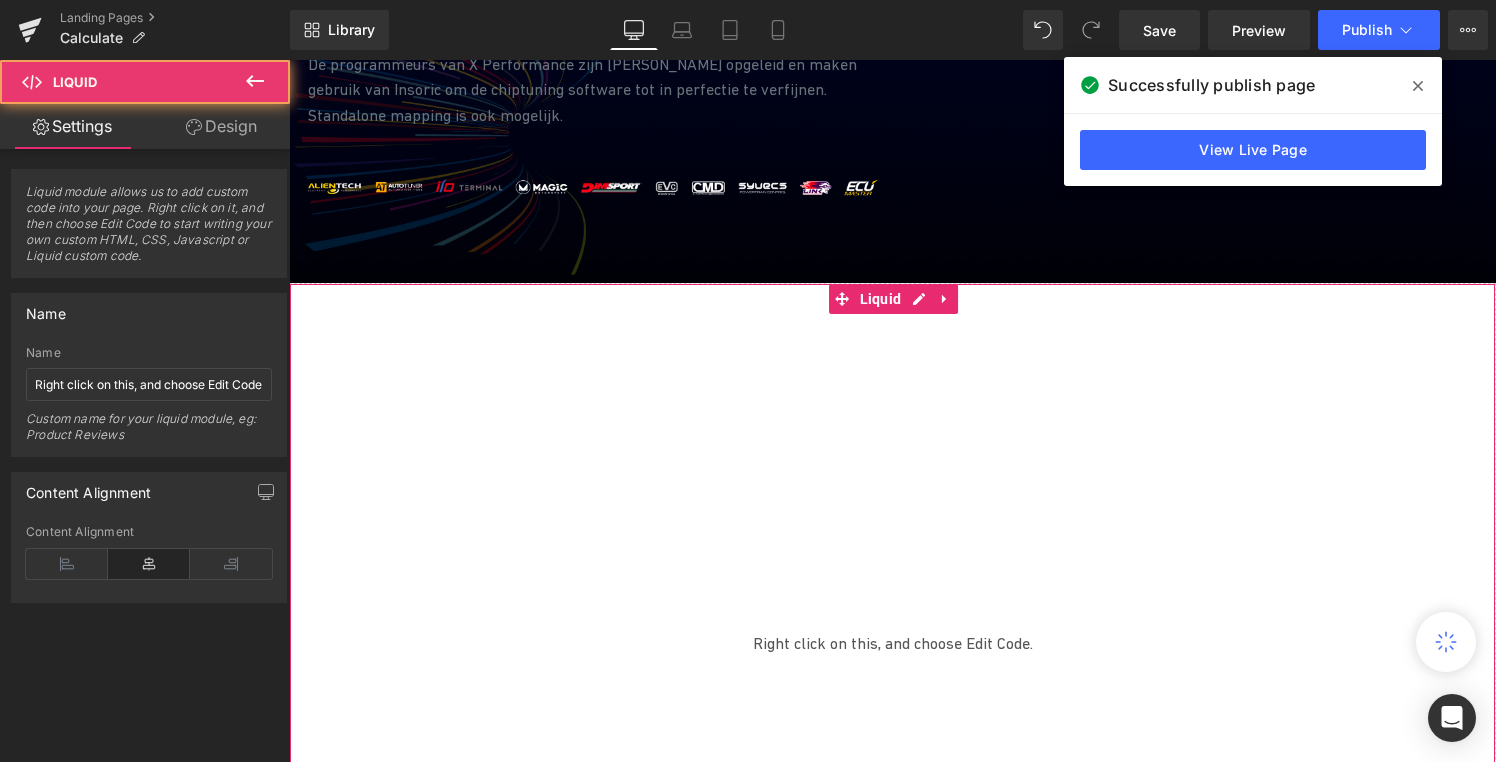 click on "Design" at bounding box center [221, 126] 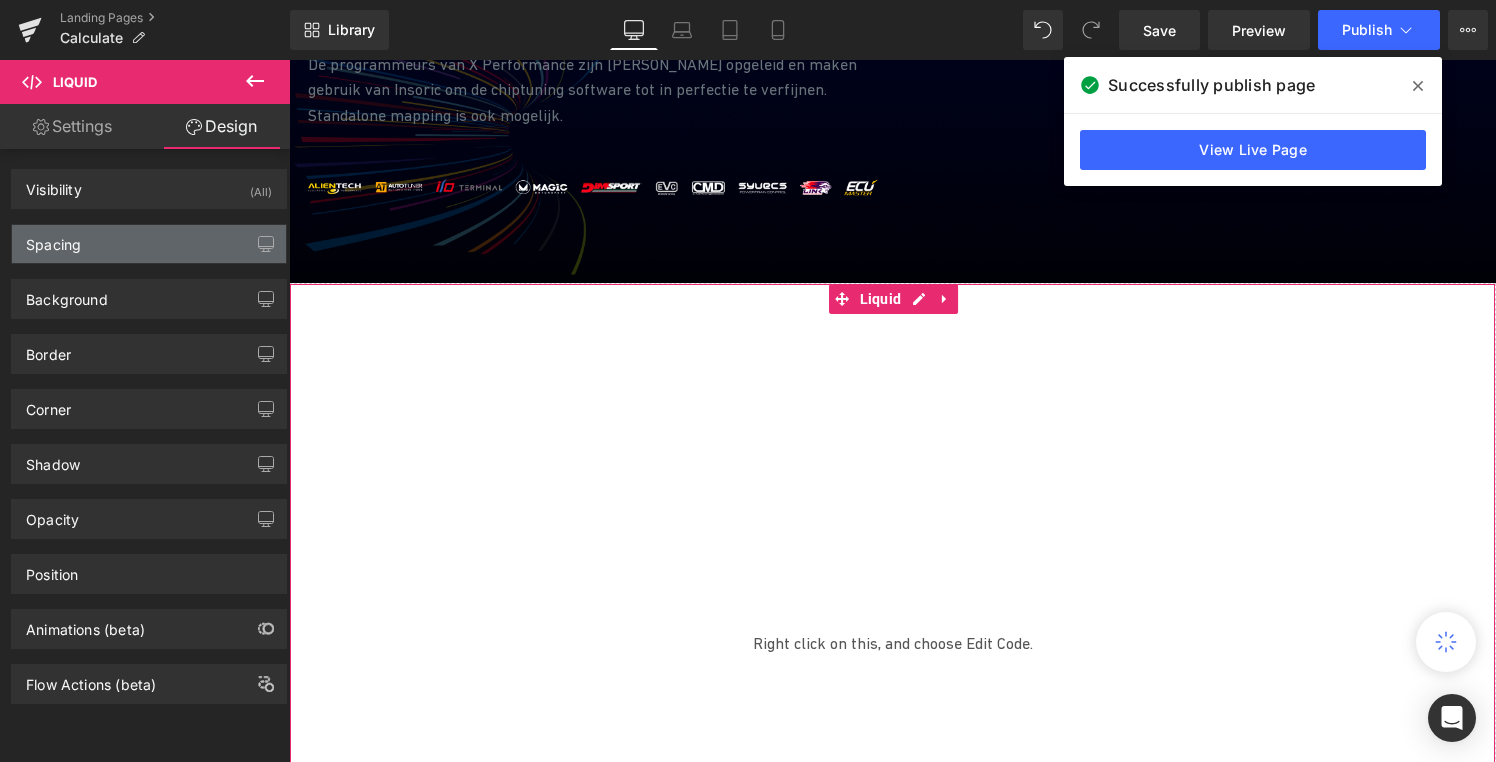 click on "Spacing" at bounding box center (149, 244) 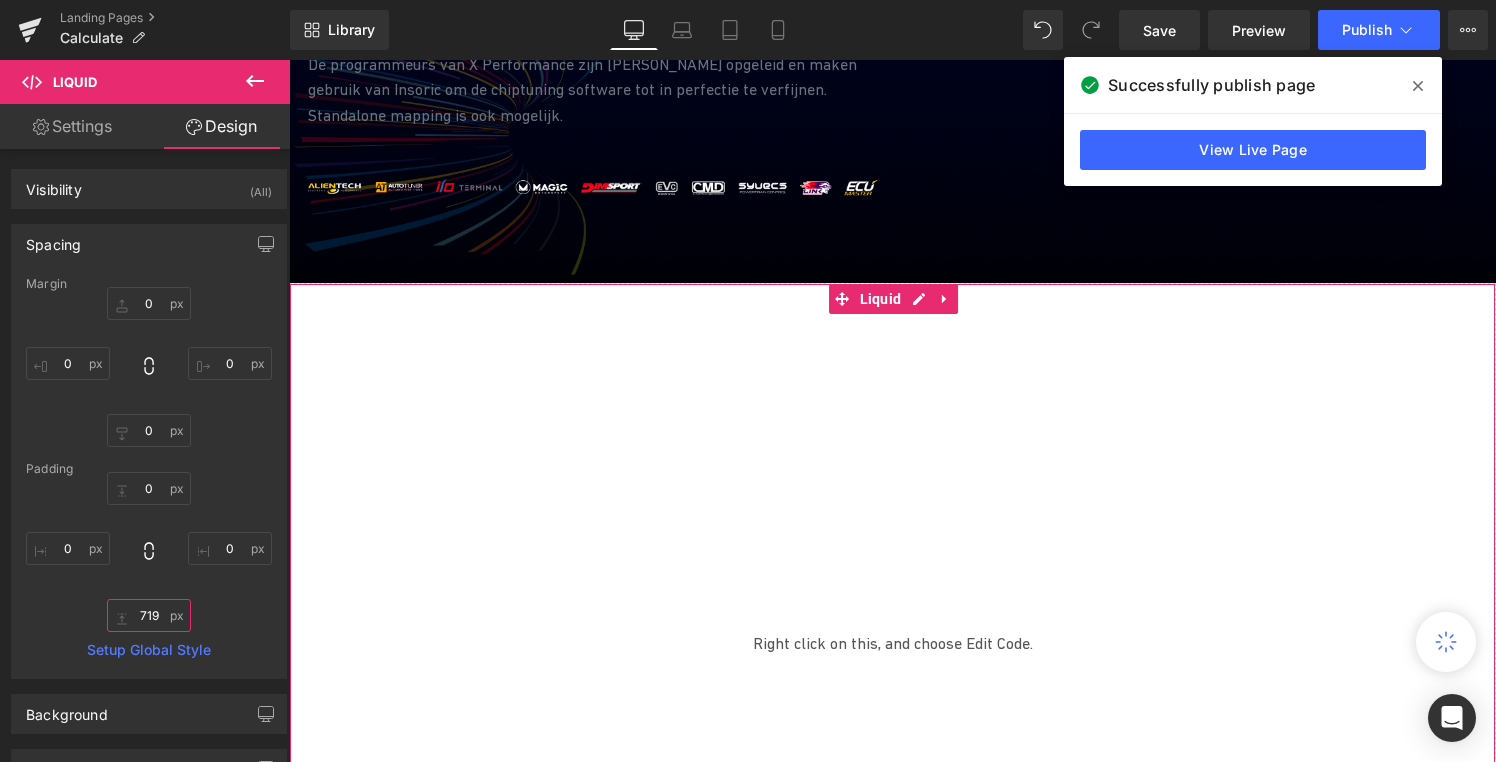 click on "719" at bounding box center [149, 615] 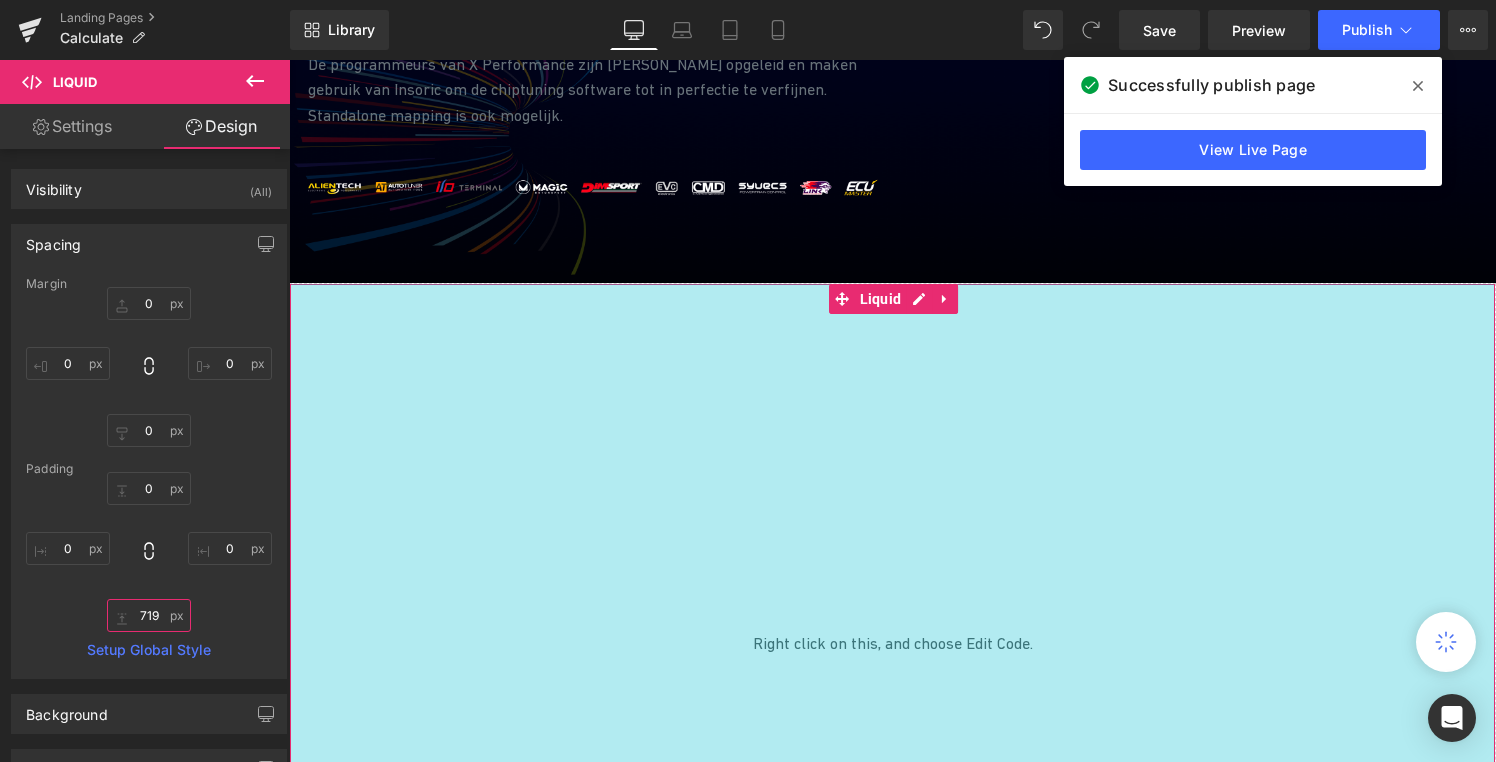 click on "719" at bounding box center [149, 615] 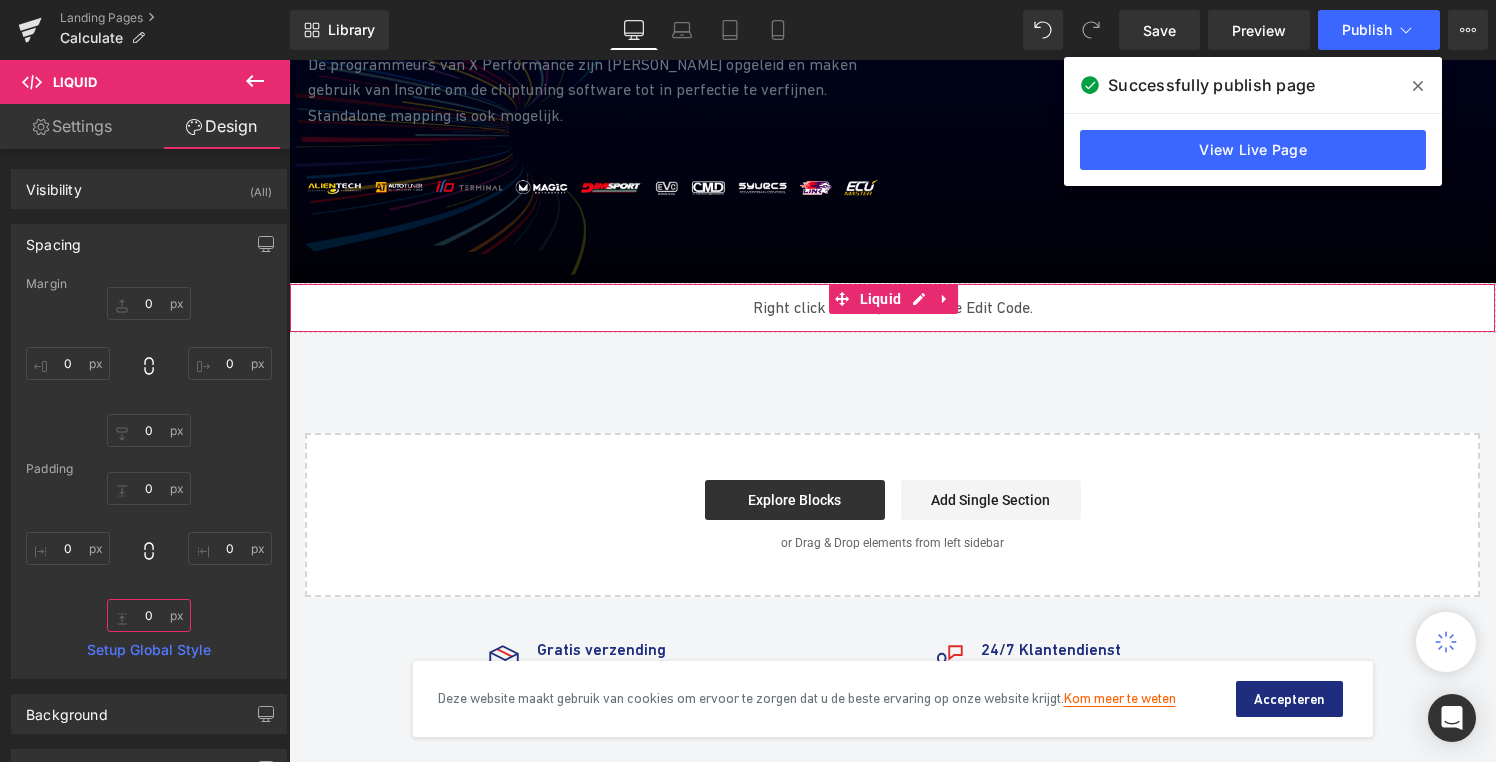 type on "0" 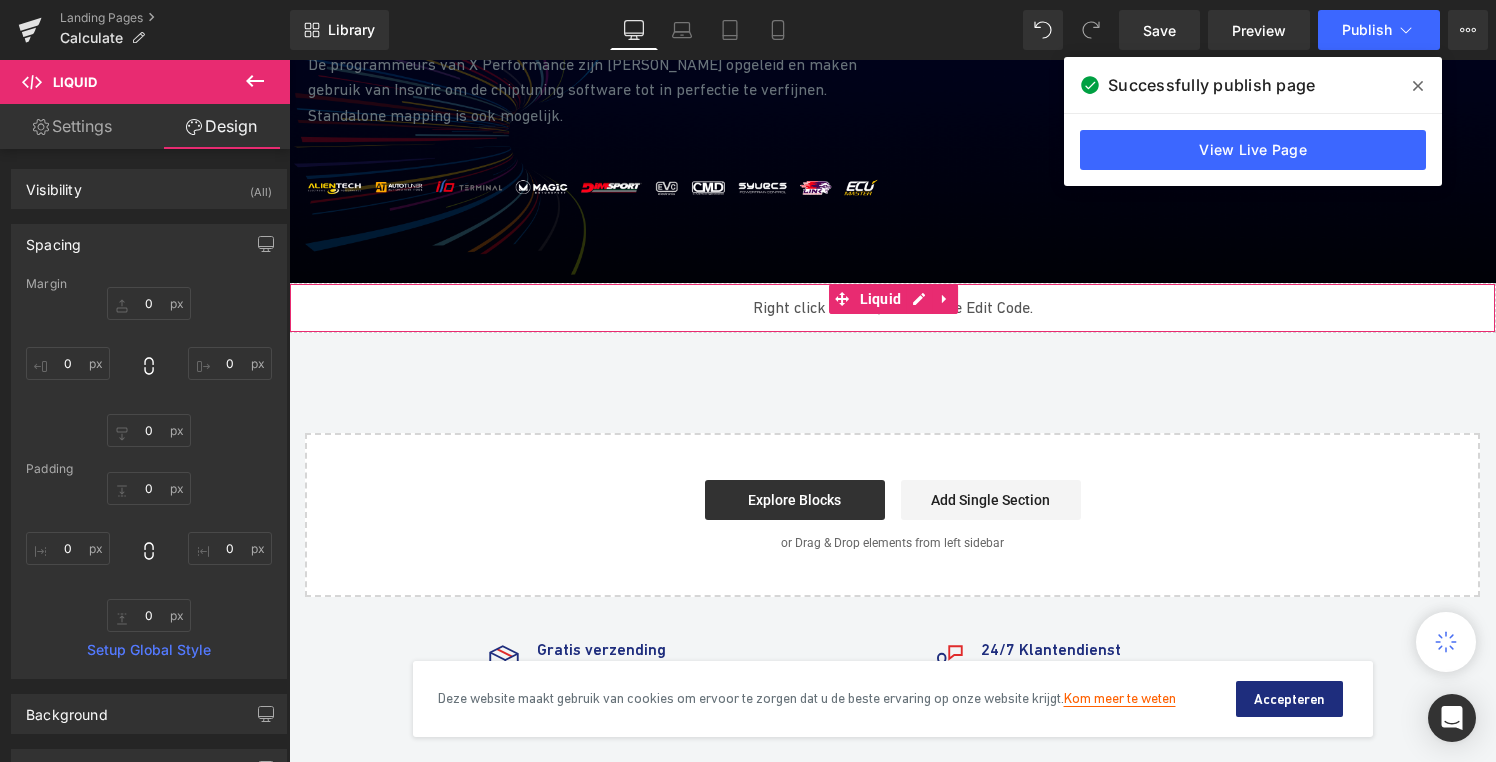 drag, startPoint x: 249, startPoint y: 621, endPoint x: 249, endPoint y: 347, distance: 274 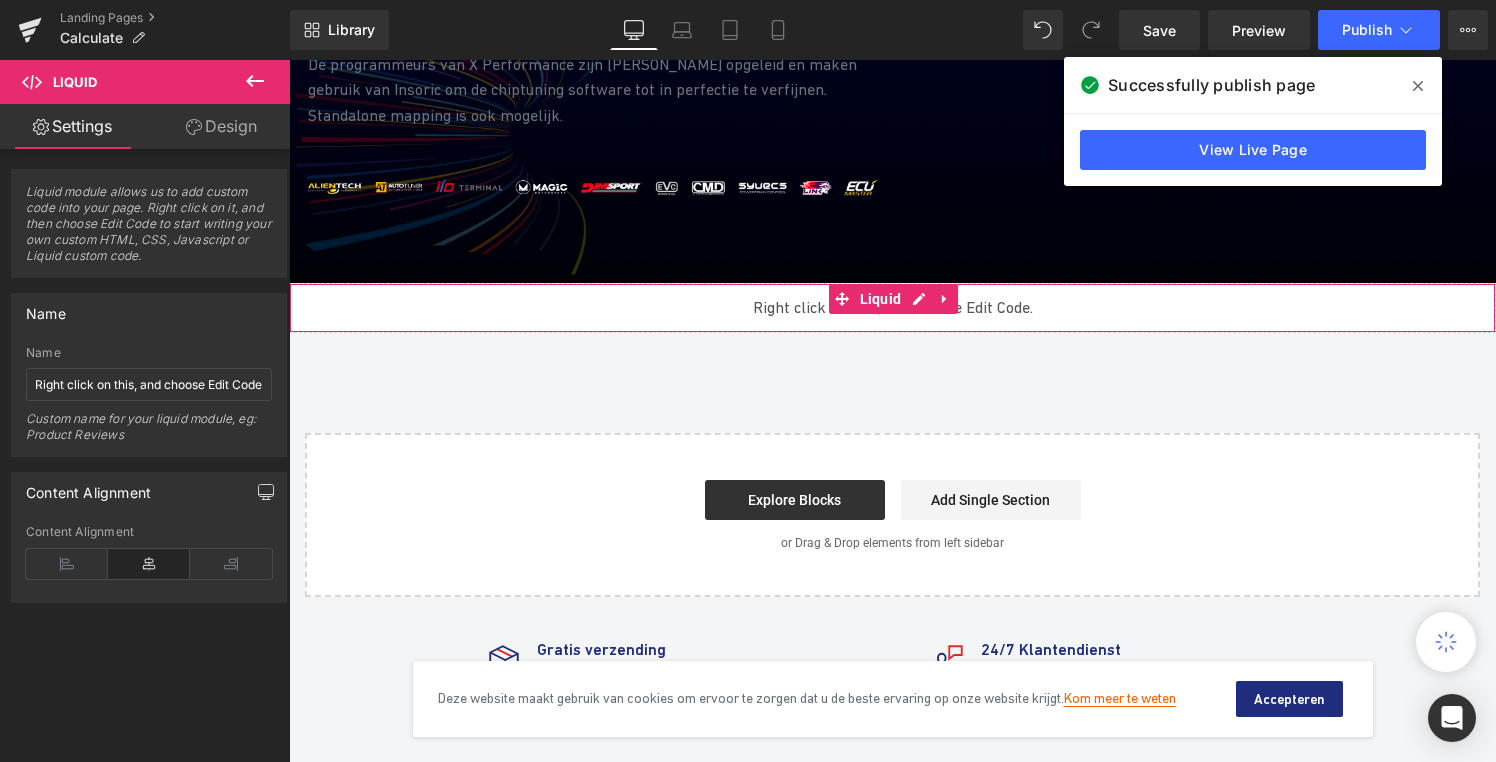 click 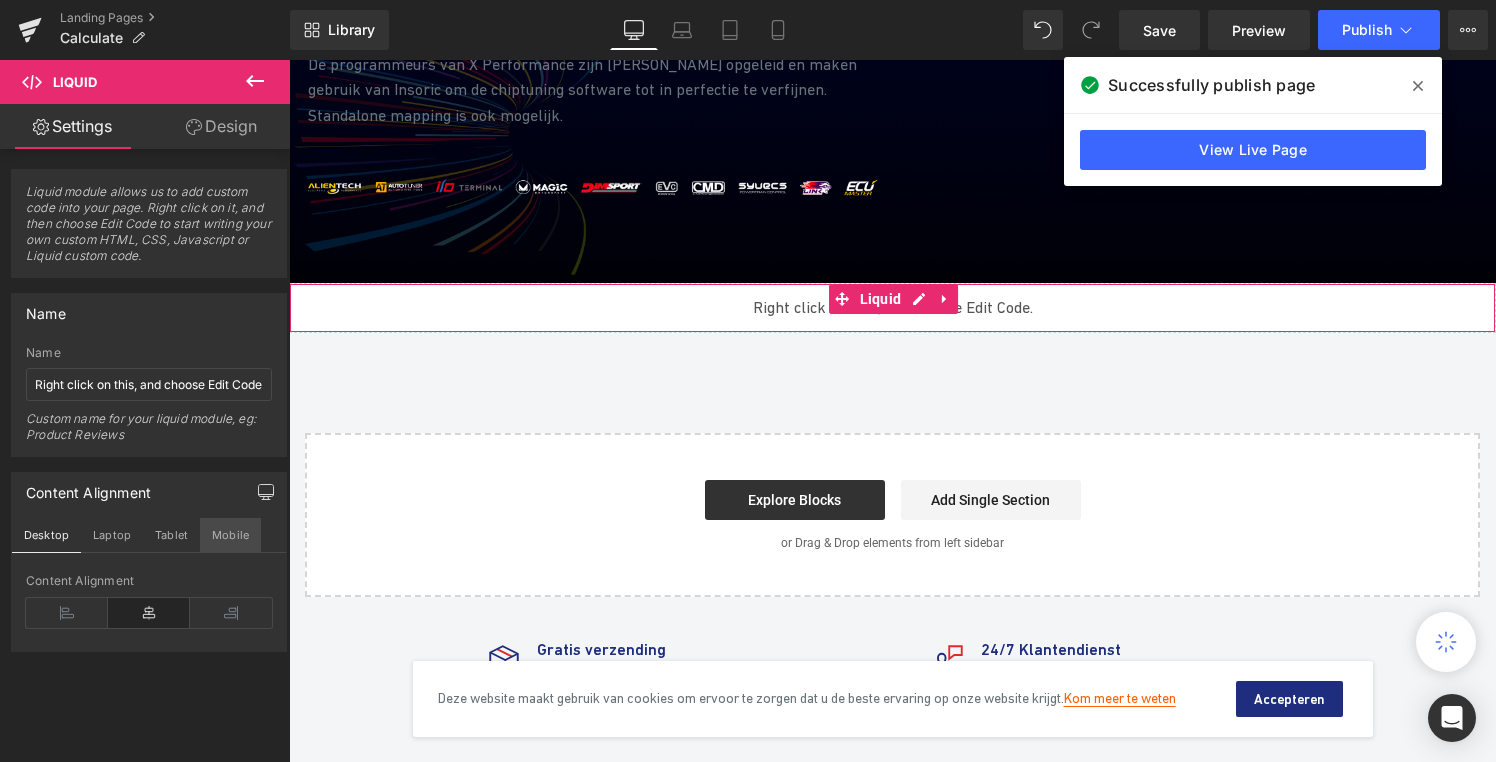 click on "Mobile" at bounding box center [230, 535] 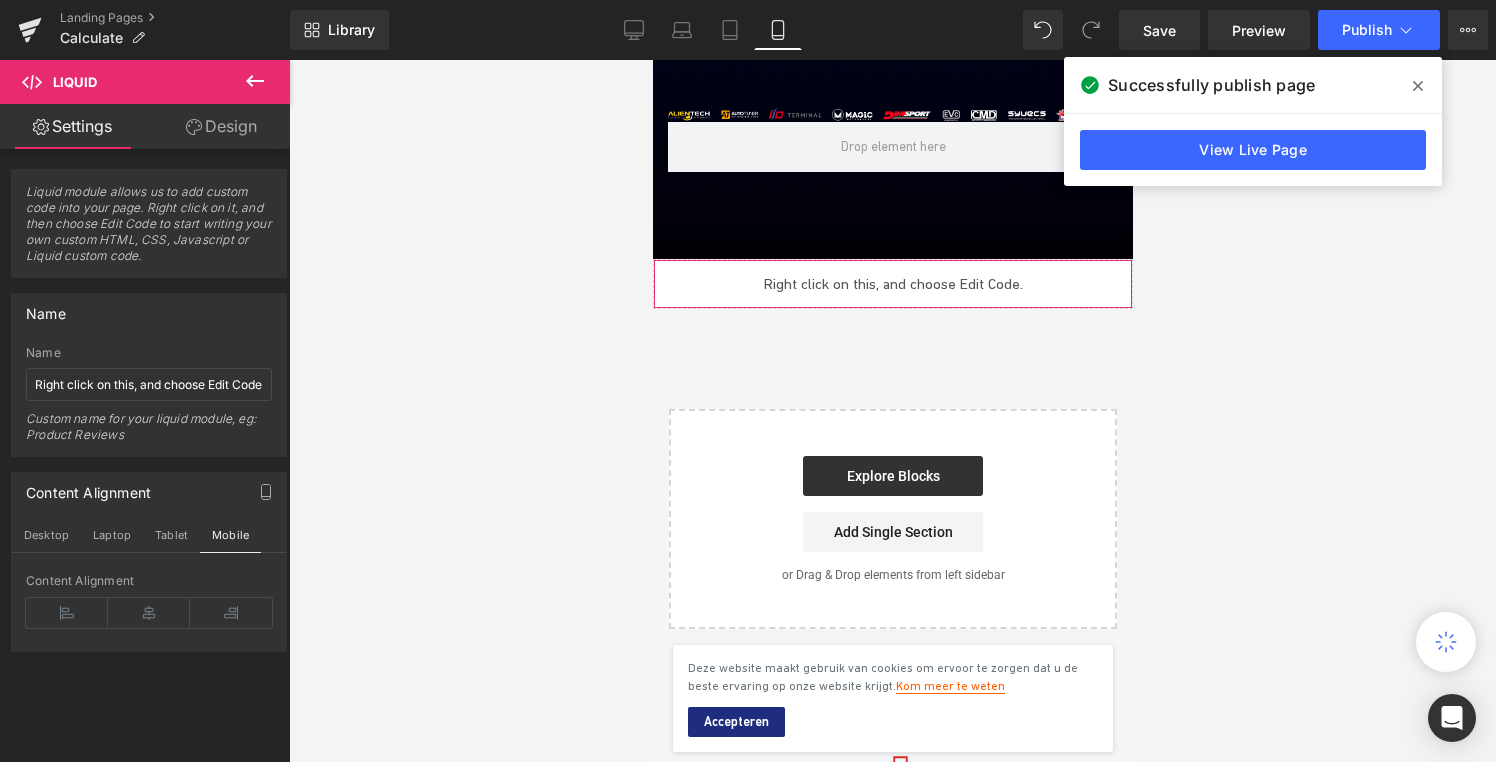 scroll, scrollTop: 233, scrollLeft: 0, axis: vertical 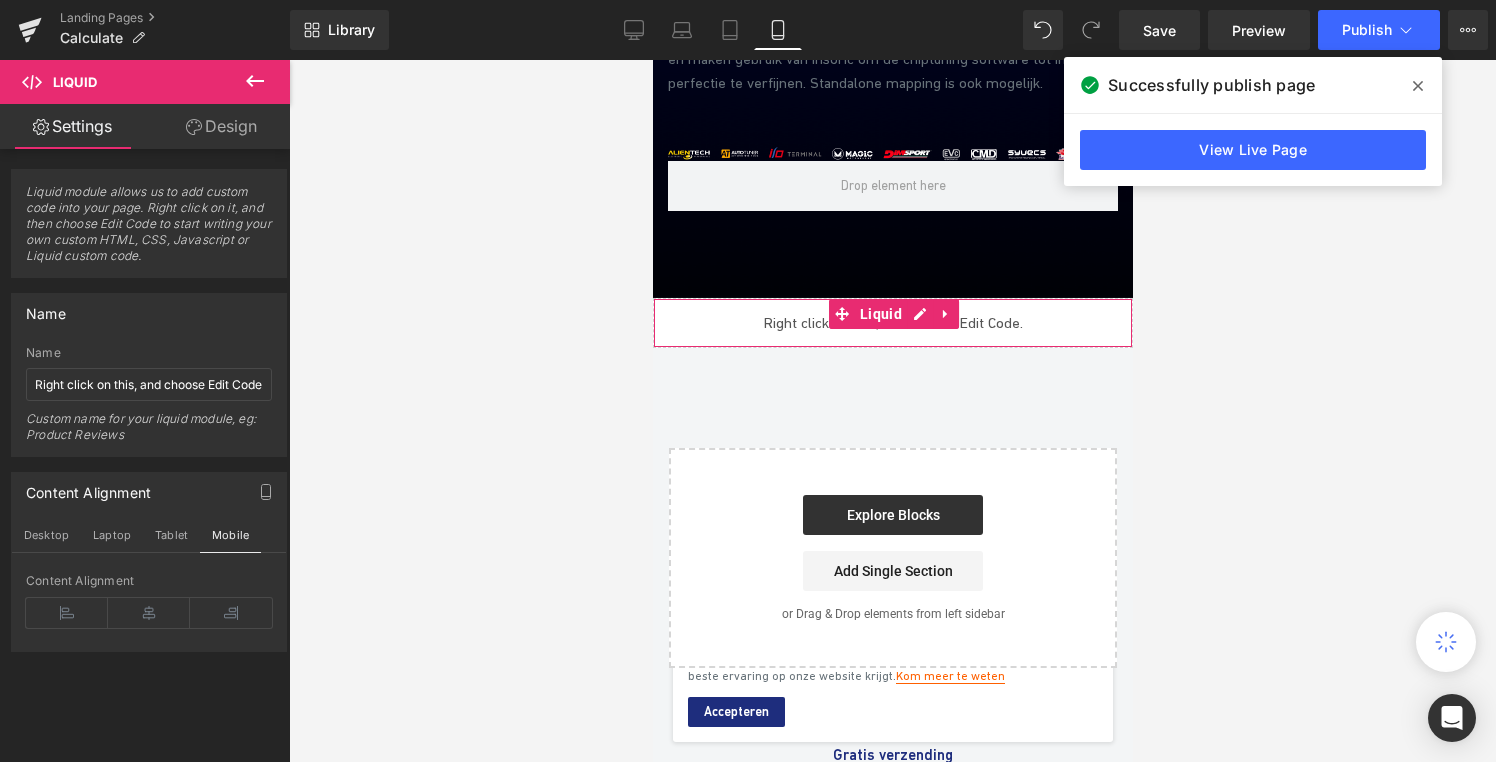 click on "Content Alignment" at bounding box center (149, 612) 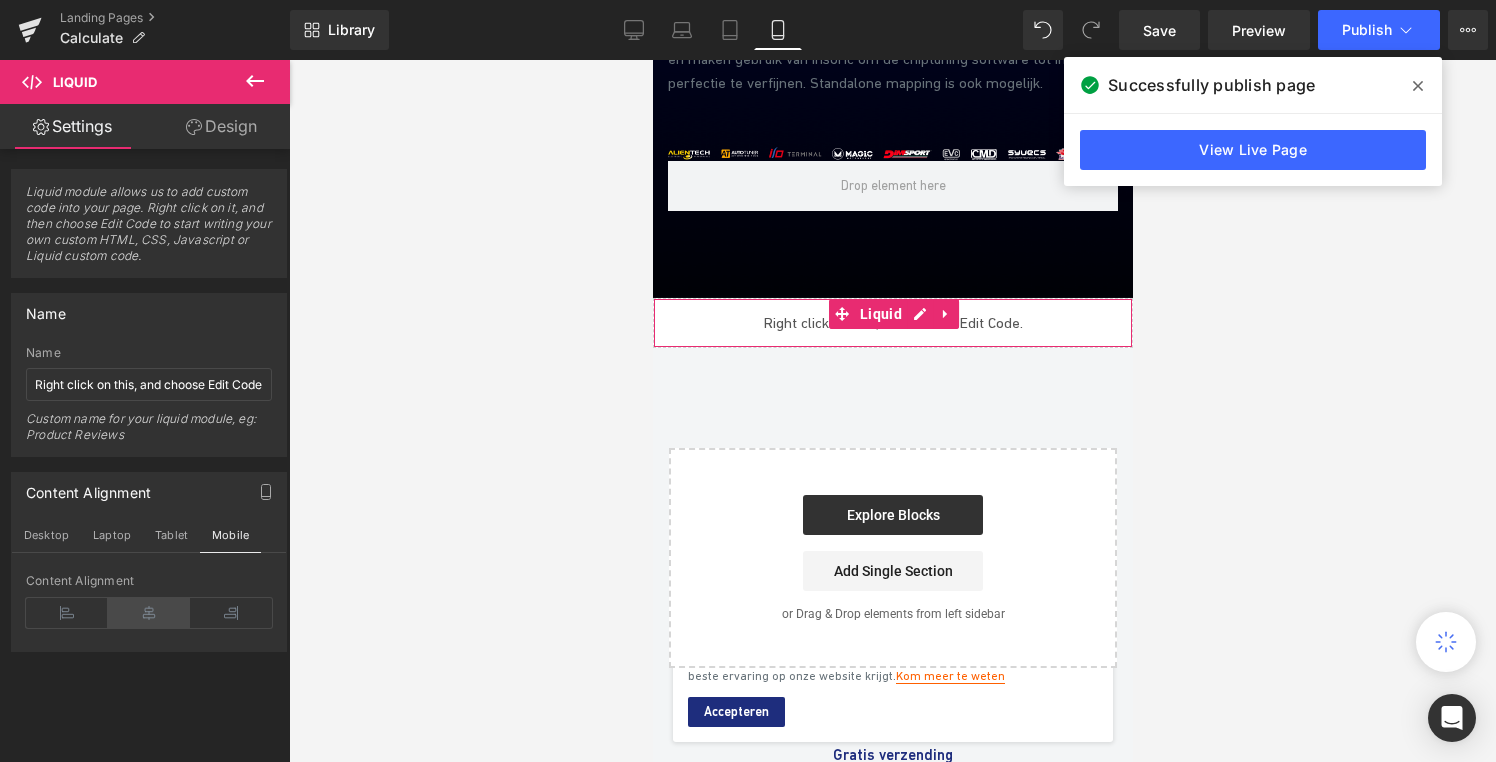 click at bounding box center [149, 613] 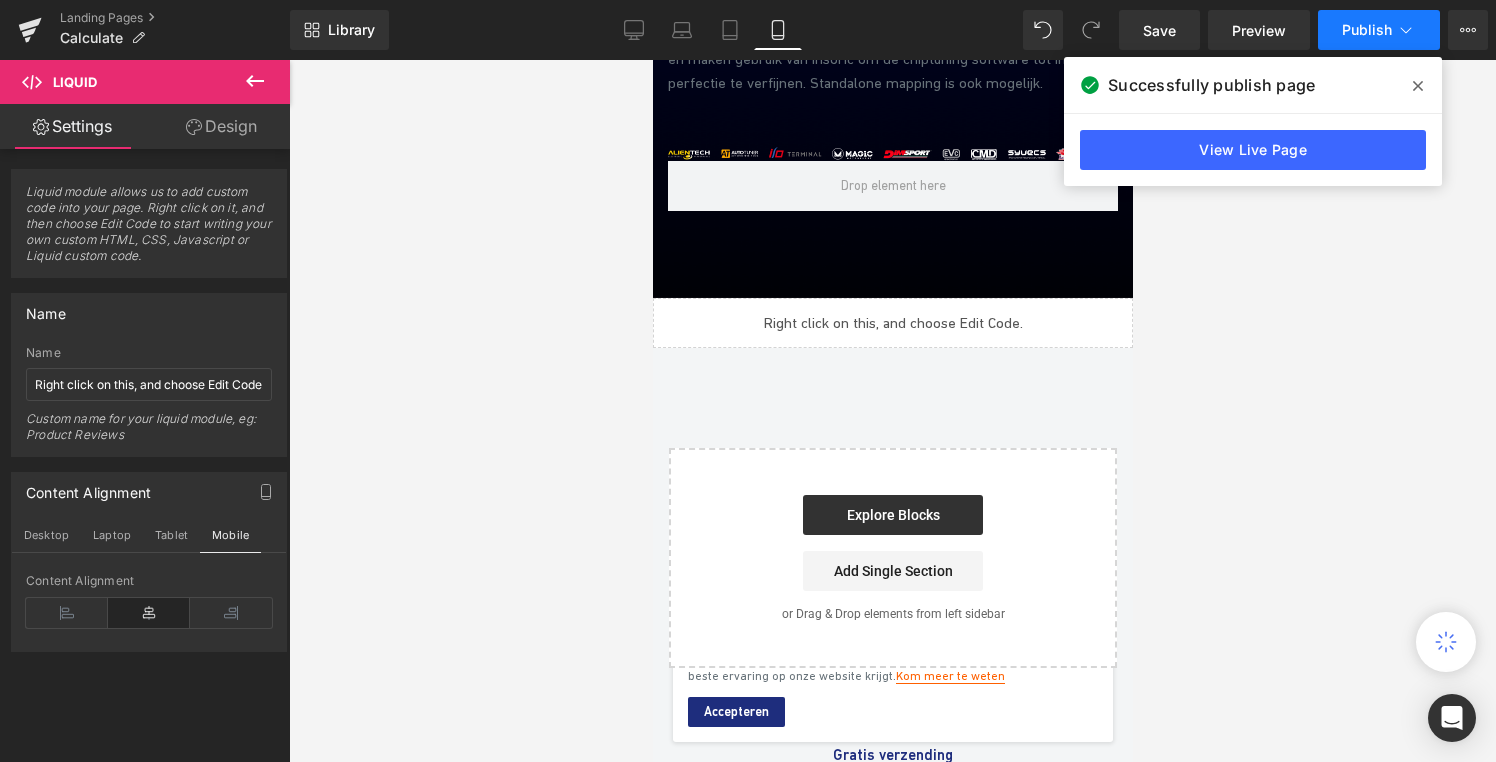 click on "Publish" at bounding box center (1379, 30) 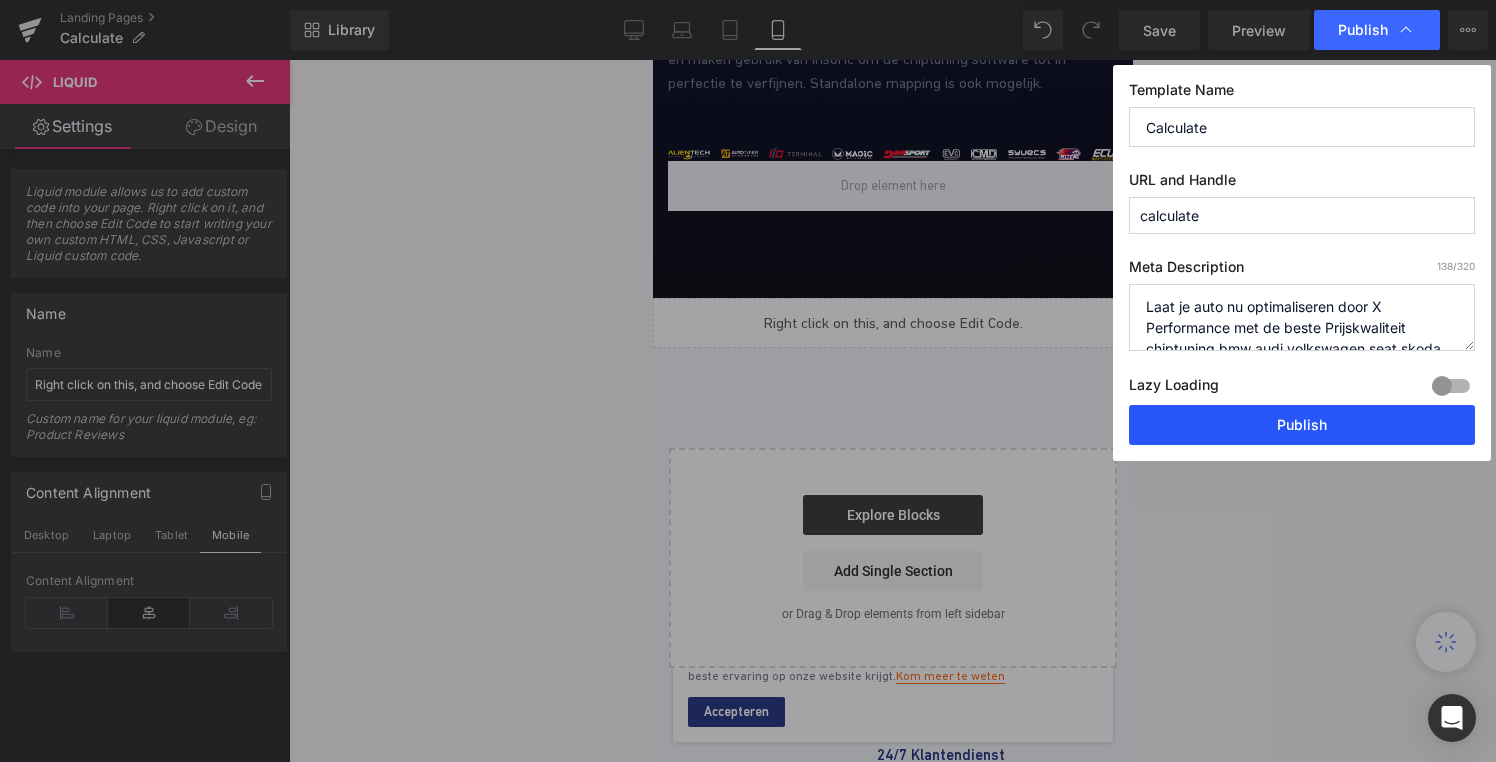 click on "Publish" at bounding box center (1302, 425) 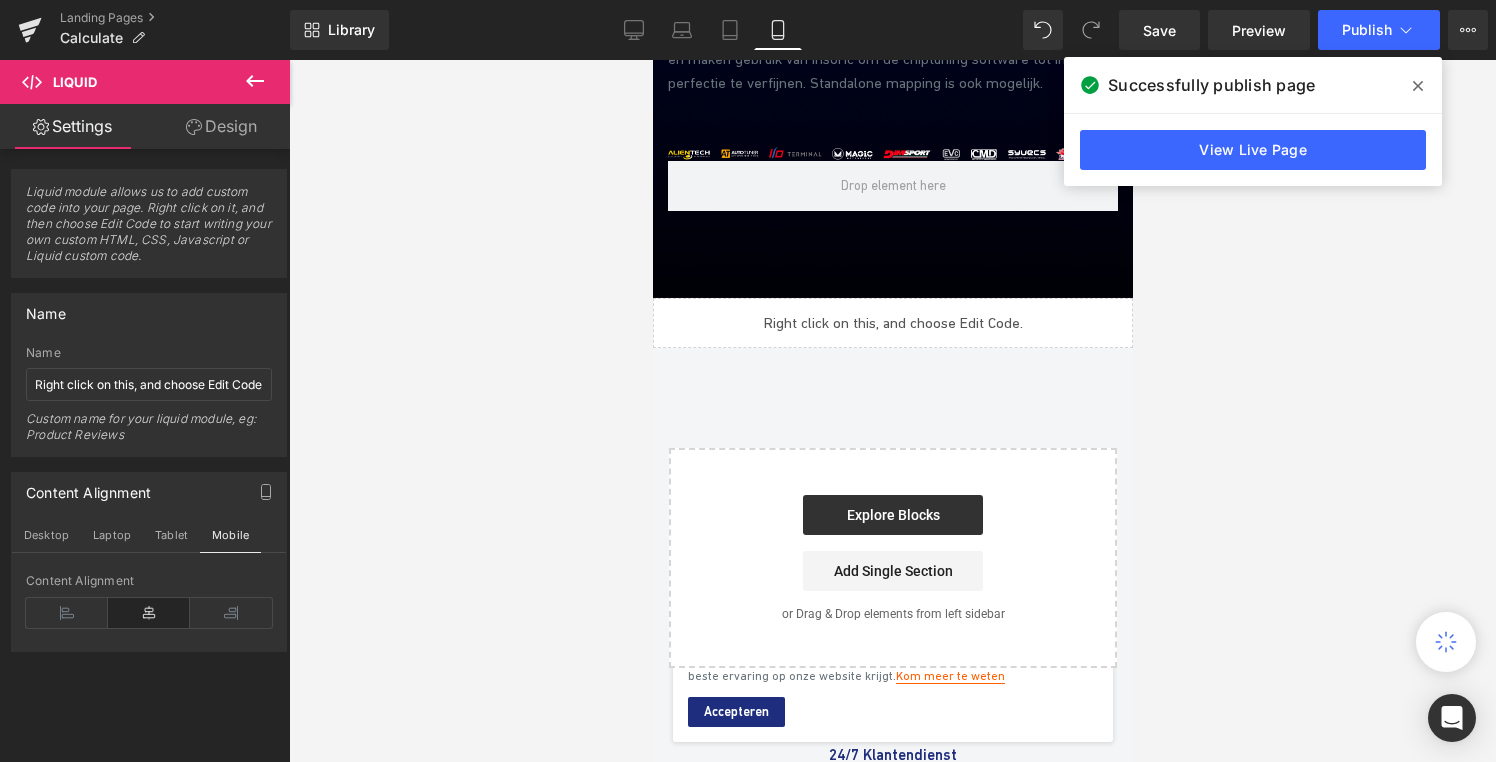 click at bounding box center [892, 411] 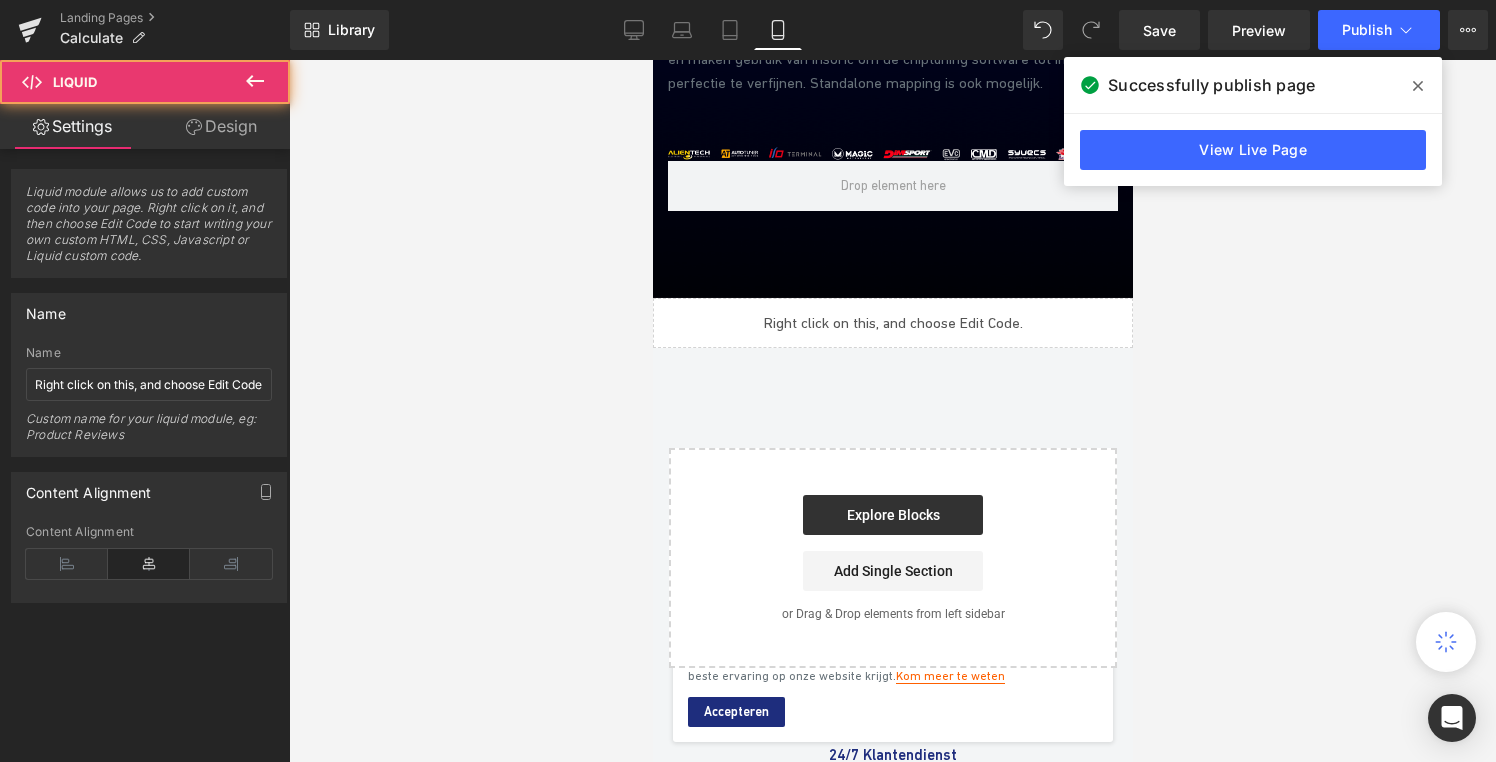 click on "Liquid" at bounding box center (892, 323) 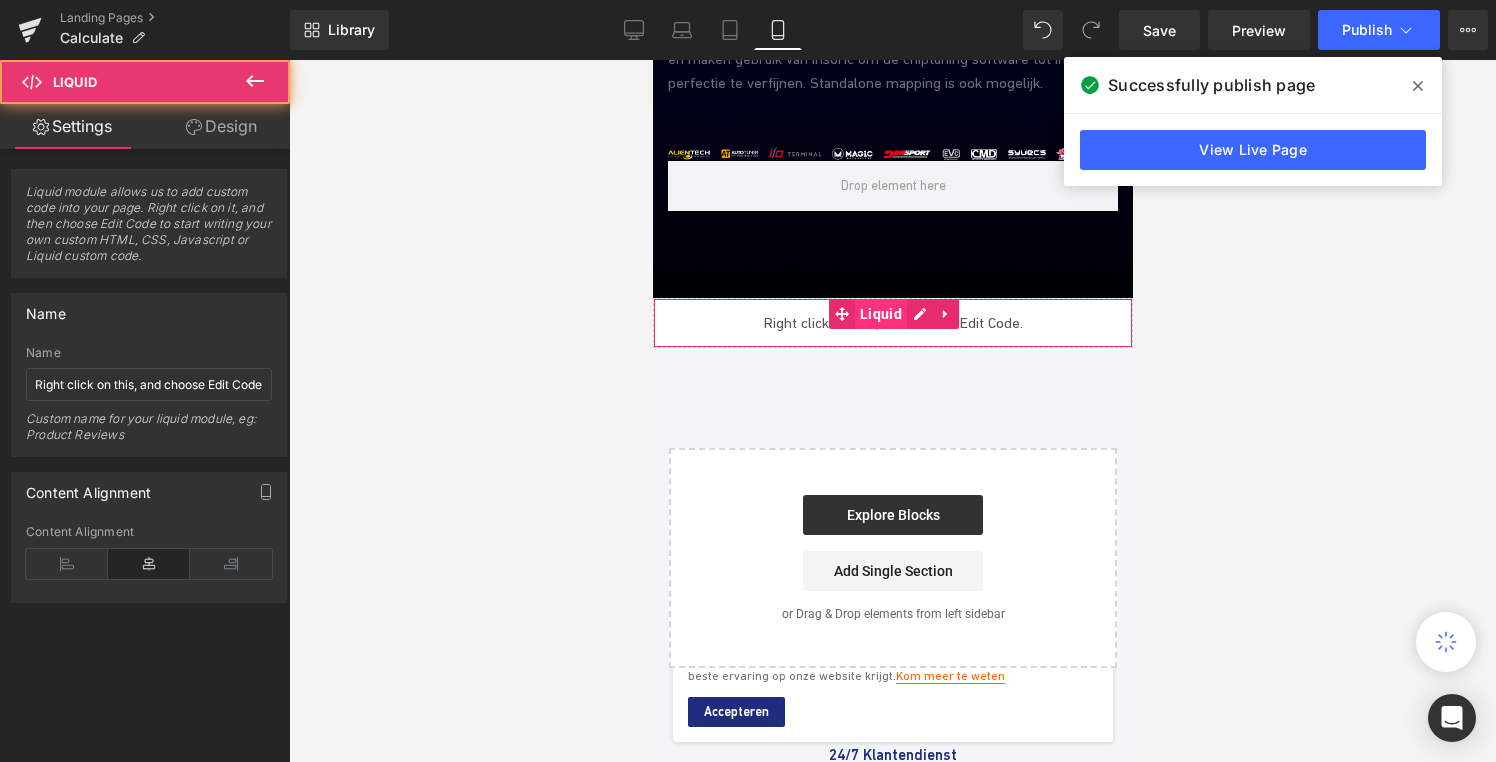 click on "Liquid" at bounding box center (880, 314) 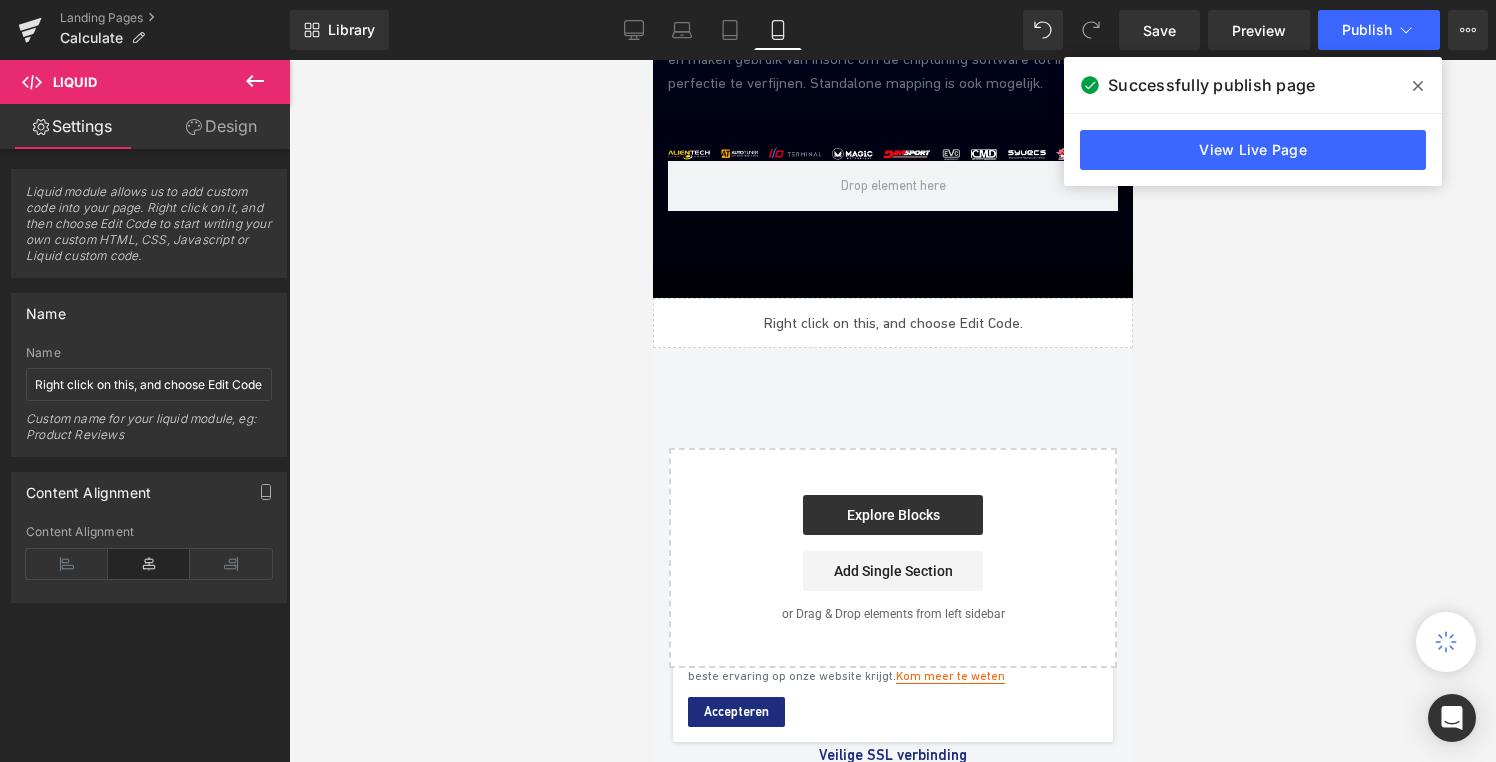 click on "Software op maat geschreven
Heading
De programmeurs van X Performance zijn [PERSON_NAME] opgeleid en maken gebruik van Insoric om de chiptuning software tot in perfectie te verfijnen. Standalone mapping is ook mogelijk.
Text Block
Image
Row
Hero Banner         Liquid
Select your layout" at bounding box center [892, 279] 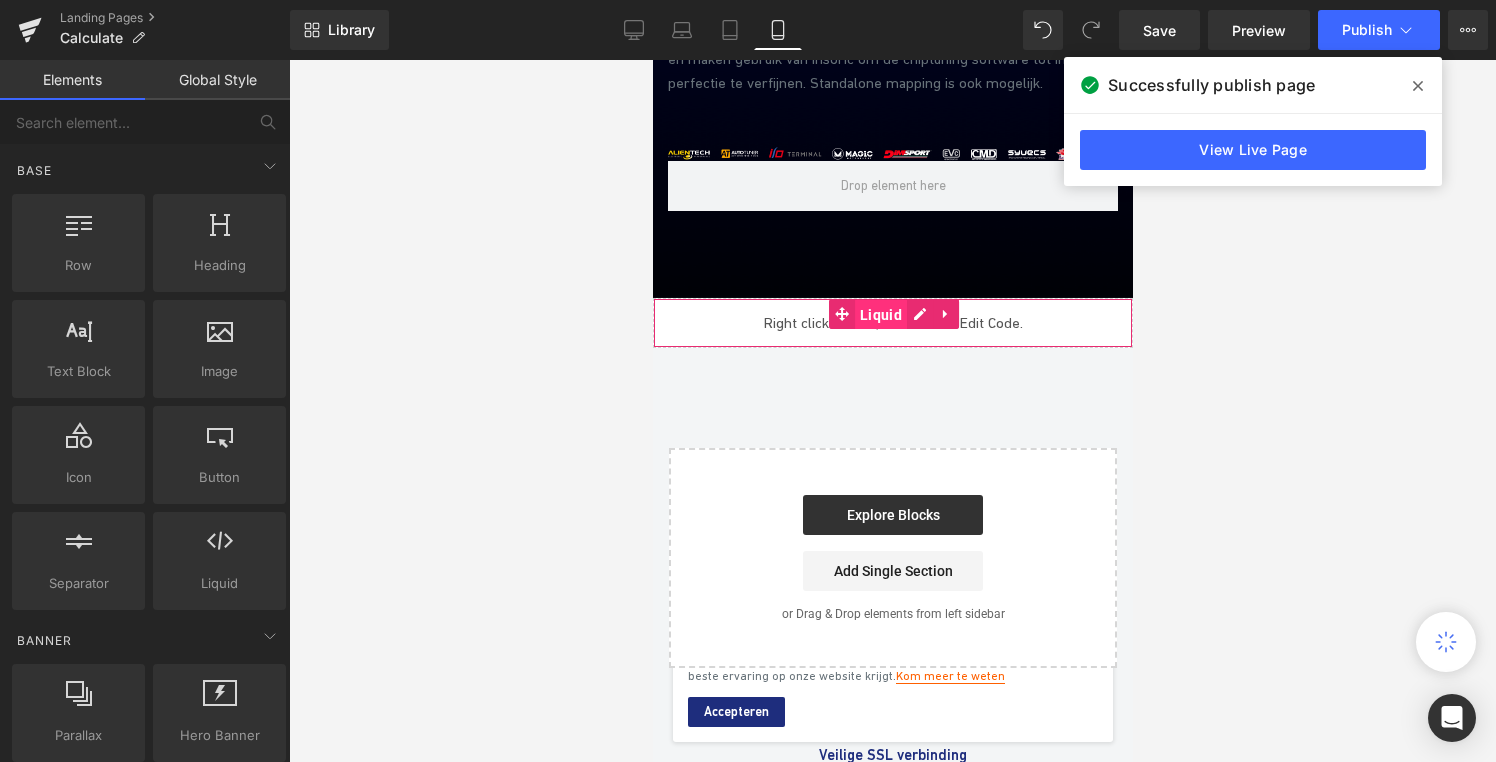 click on "Liquid" at bounding box center [880, 315] 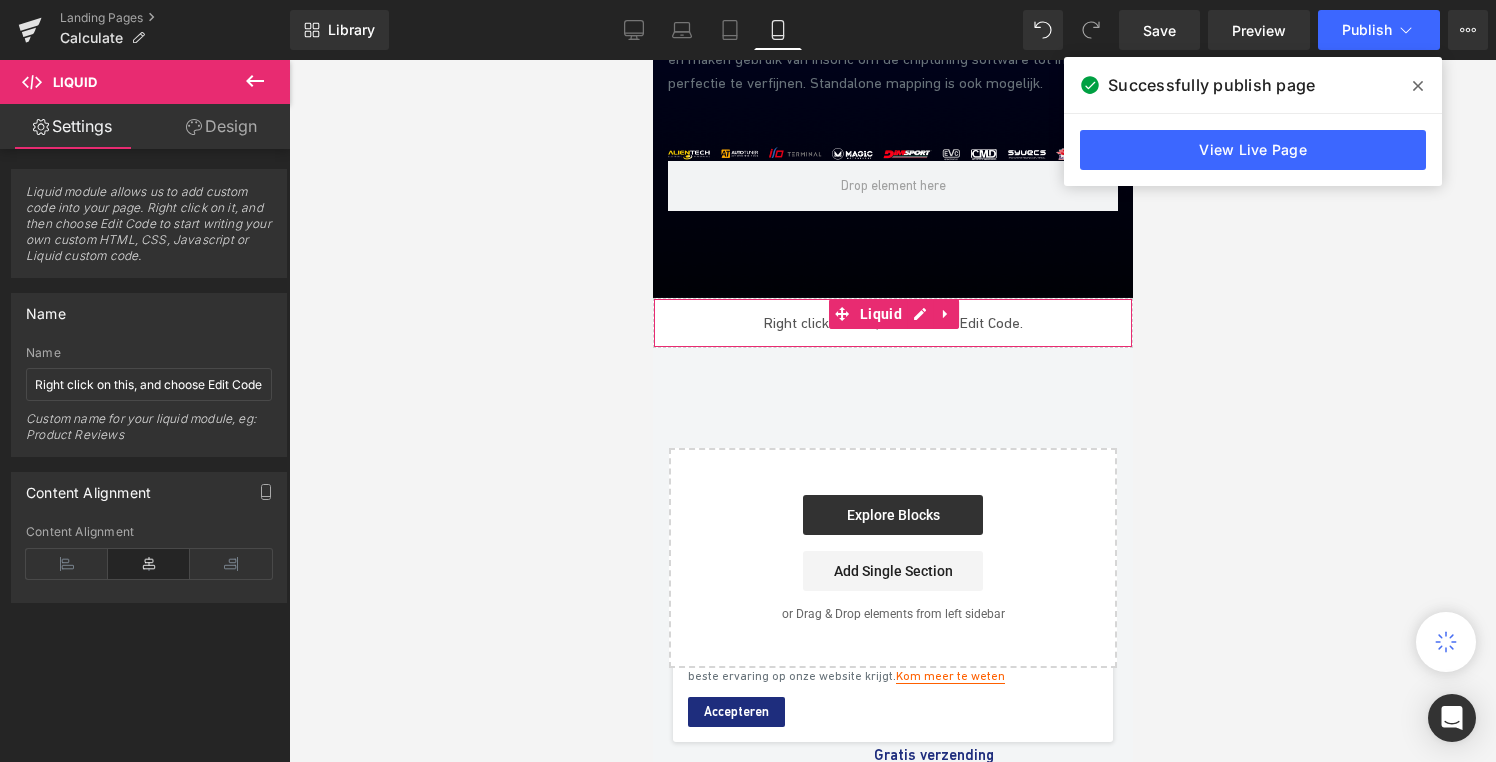 click on "Design" at bounding box center (221, 126) 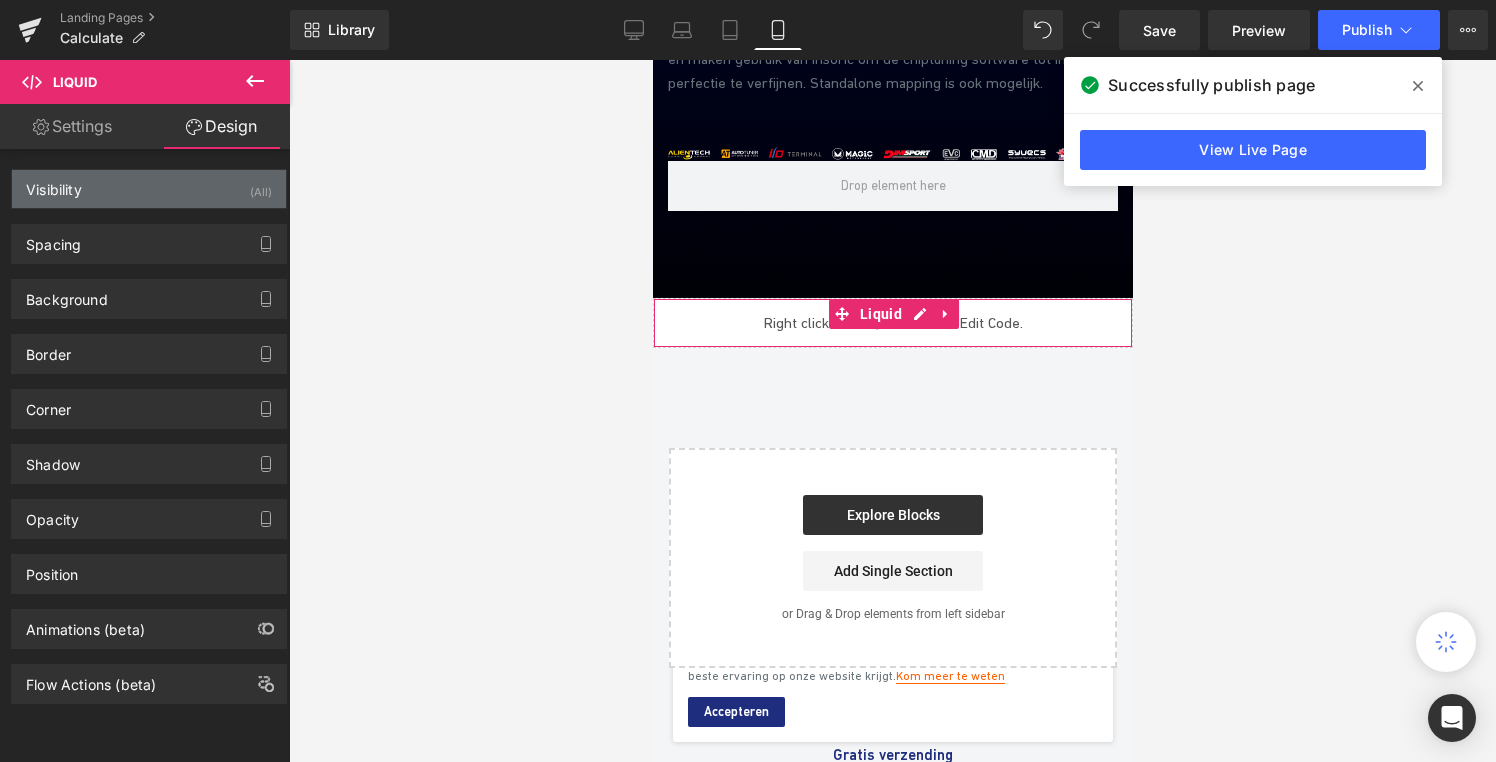 click on "Visibility
(All)" at bounding box center [149, 189] 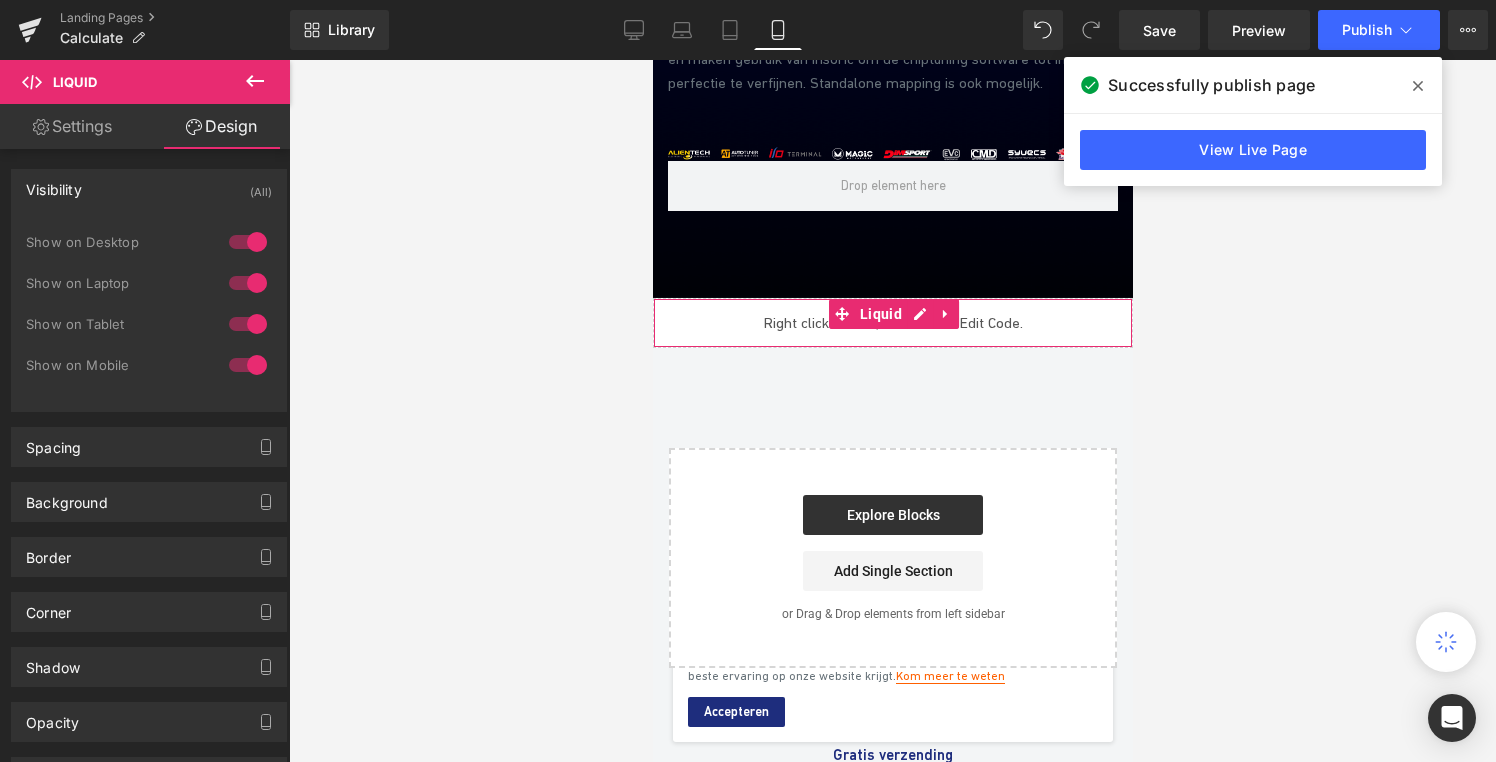 click on "Visibility
(All)" at bounding box center (149, 189) 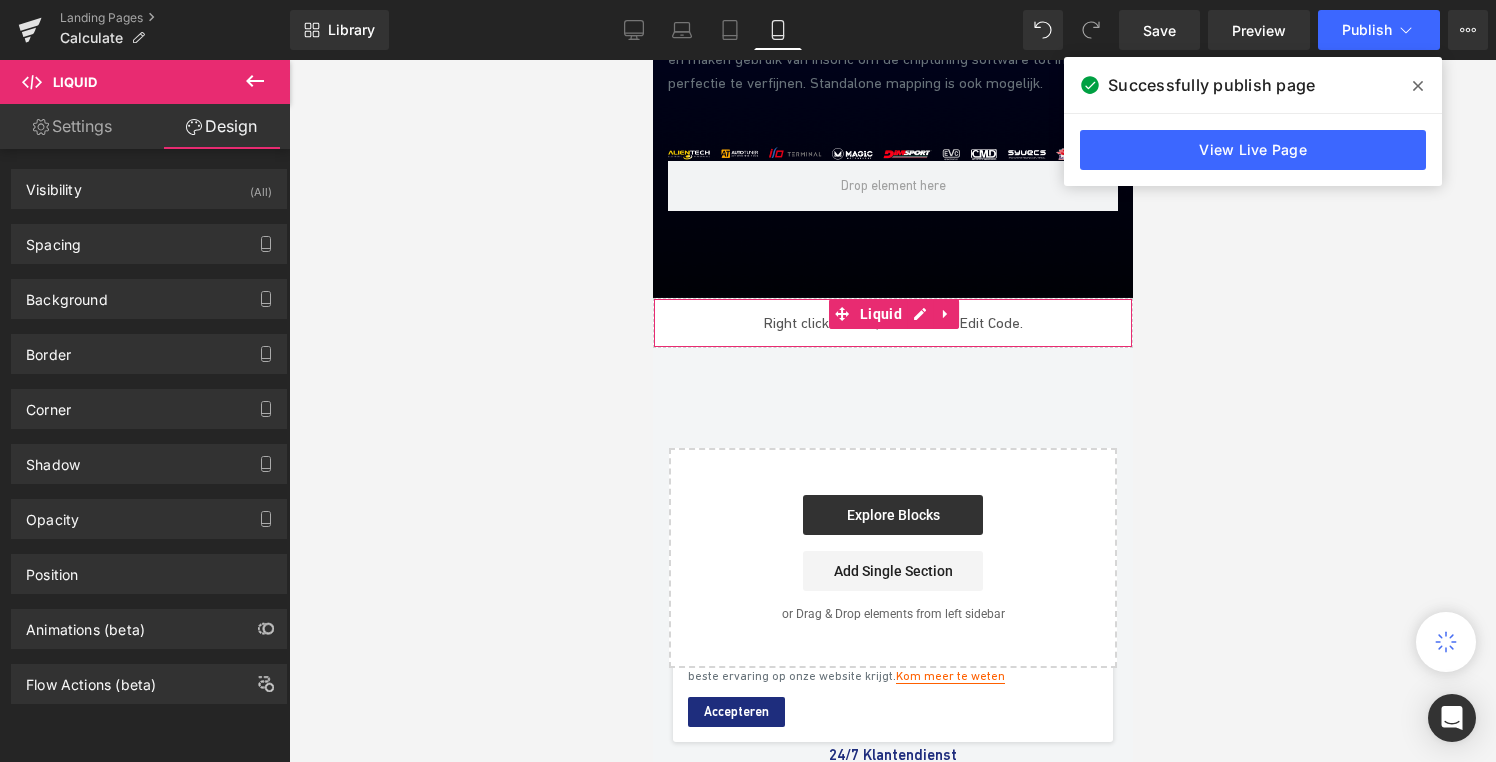 click on "Settings" at bounding box center (72, 126) 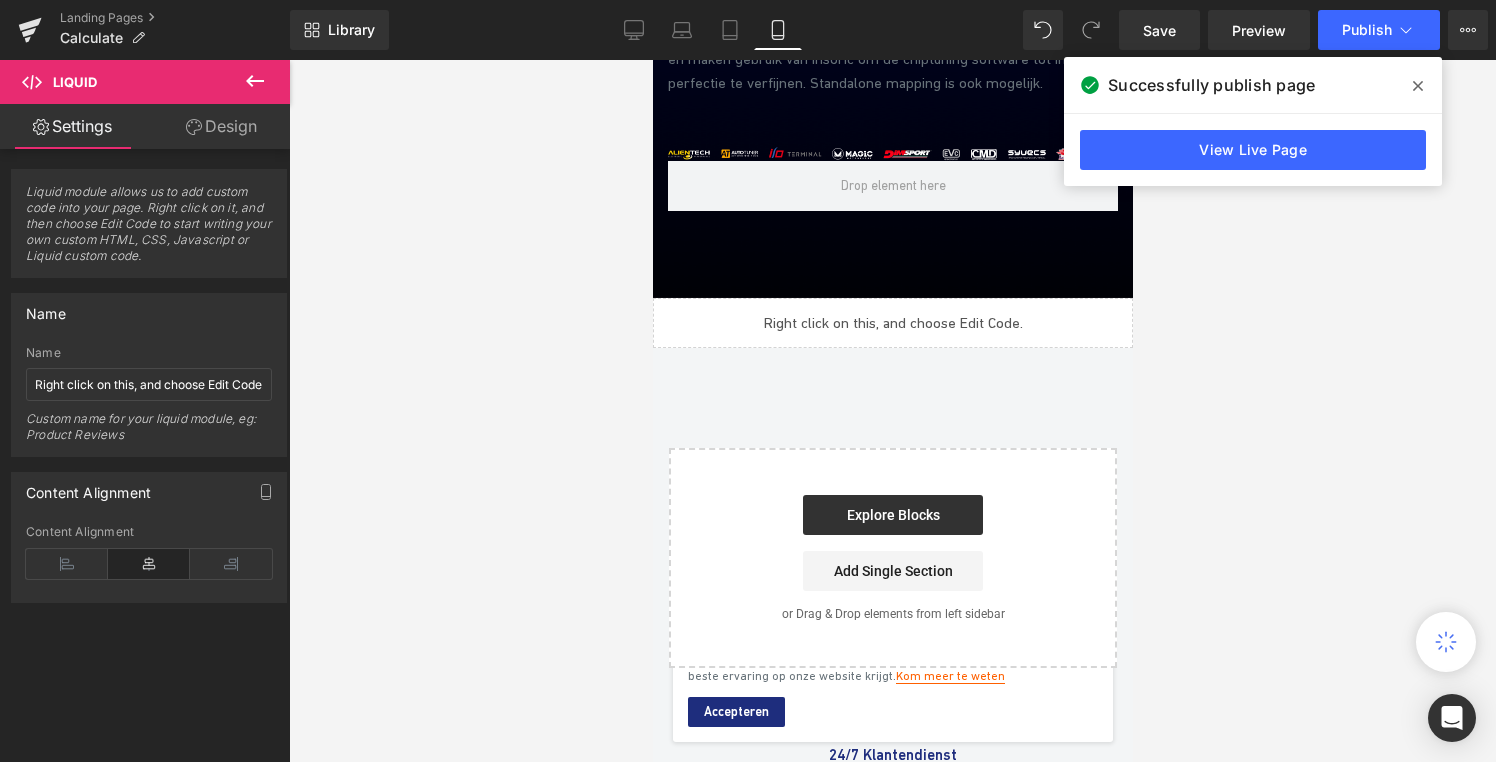click at bounding box center [892, 411] 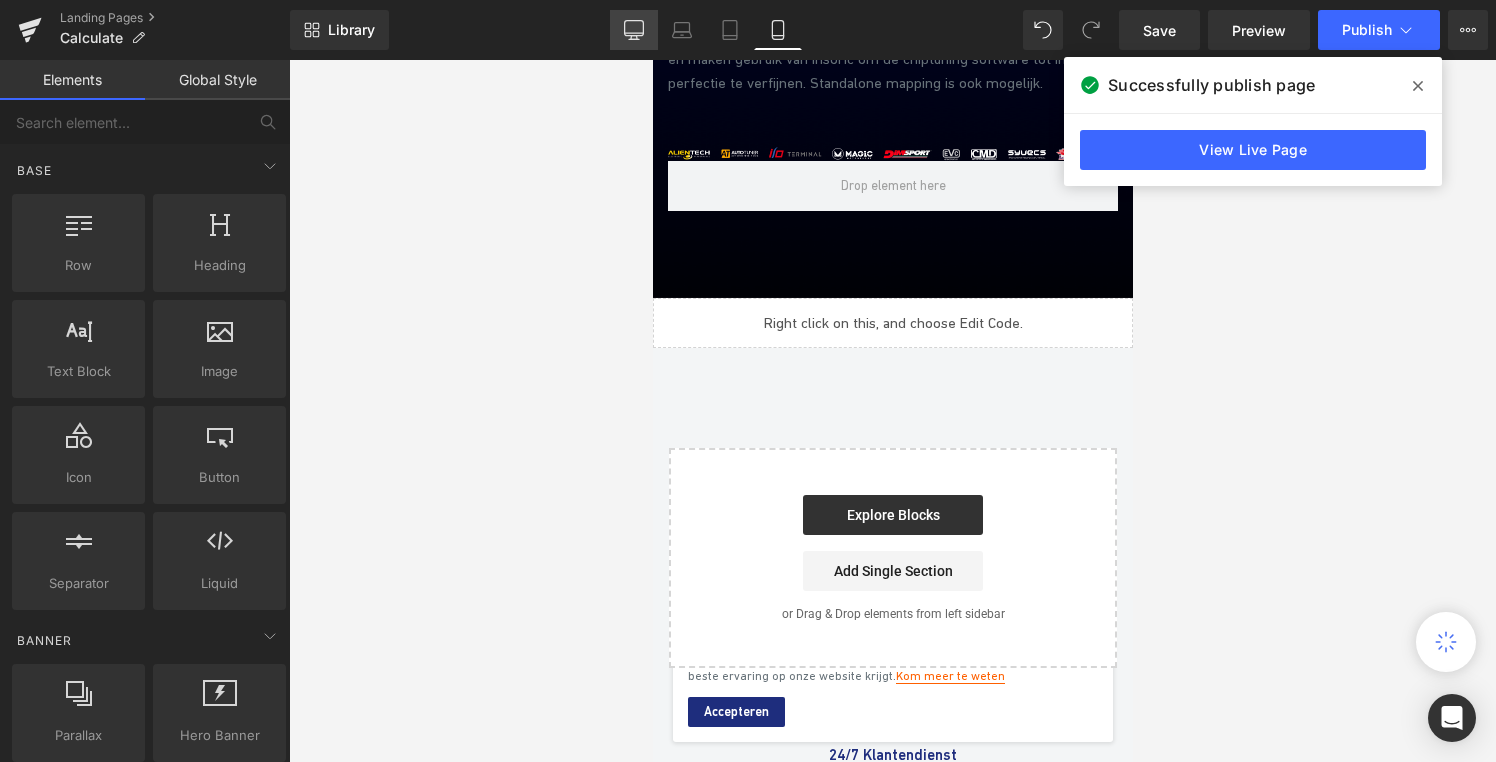 click on "Desktop" at bounding box center [634, 30] 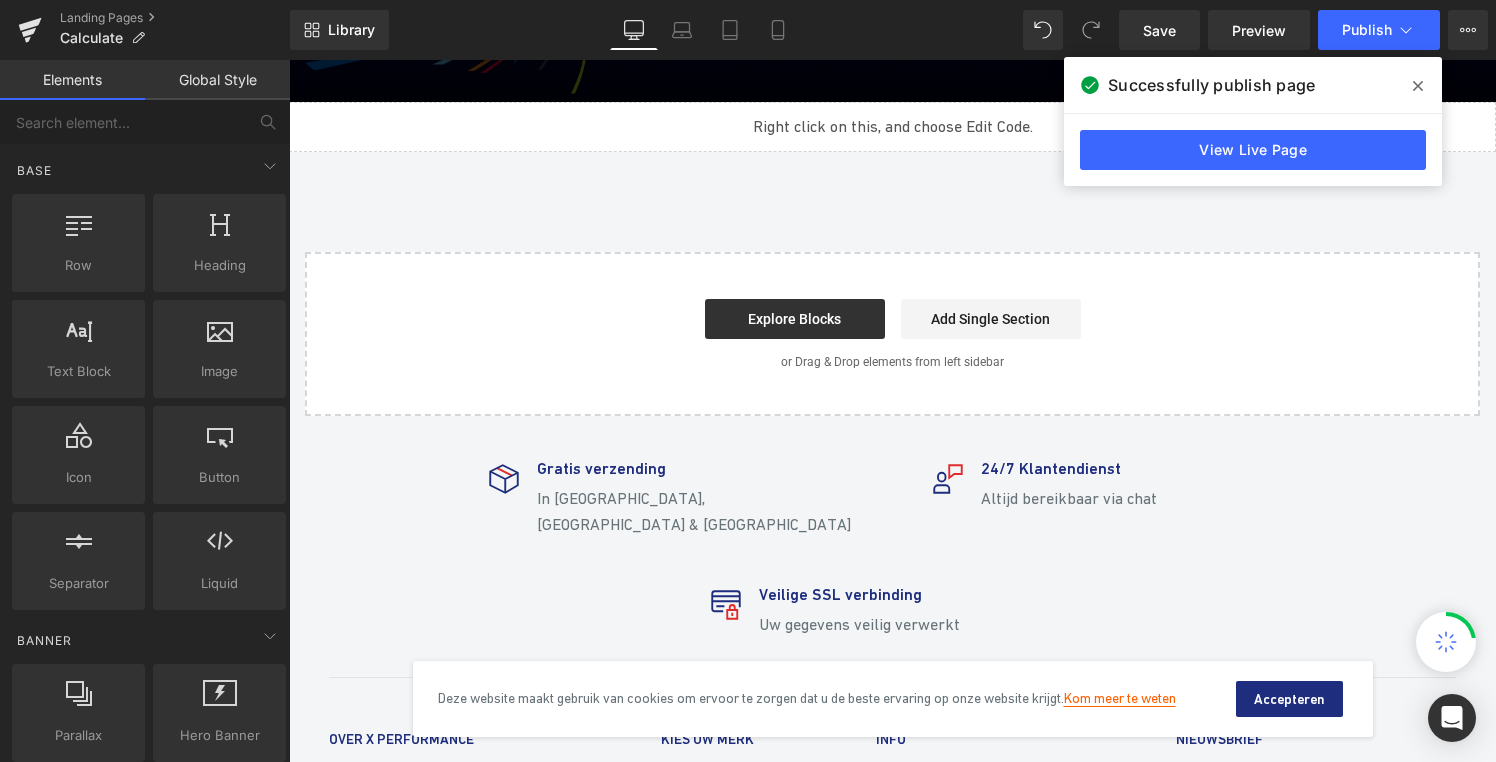 scroll, scrollTop: 439, scrollLeft: 0, axis: vertical 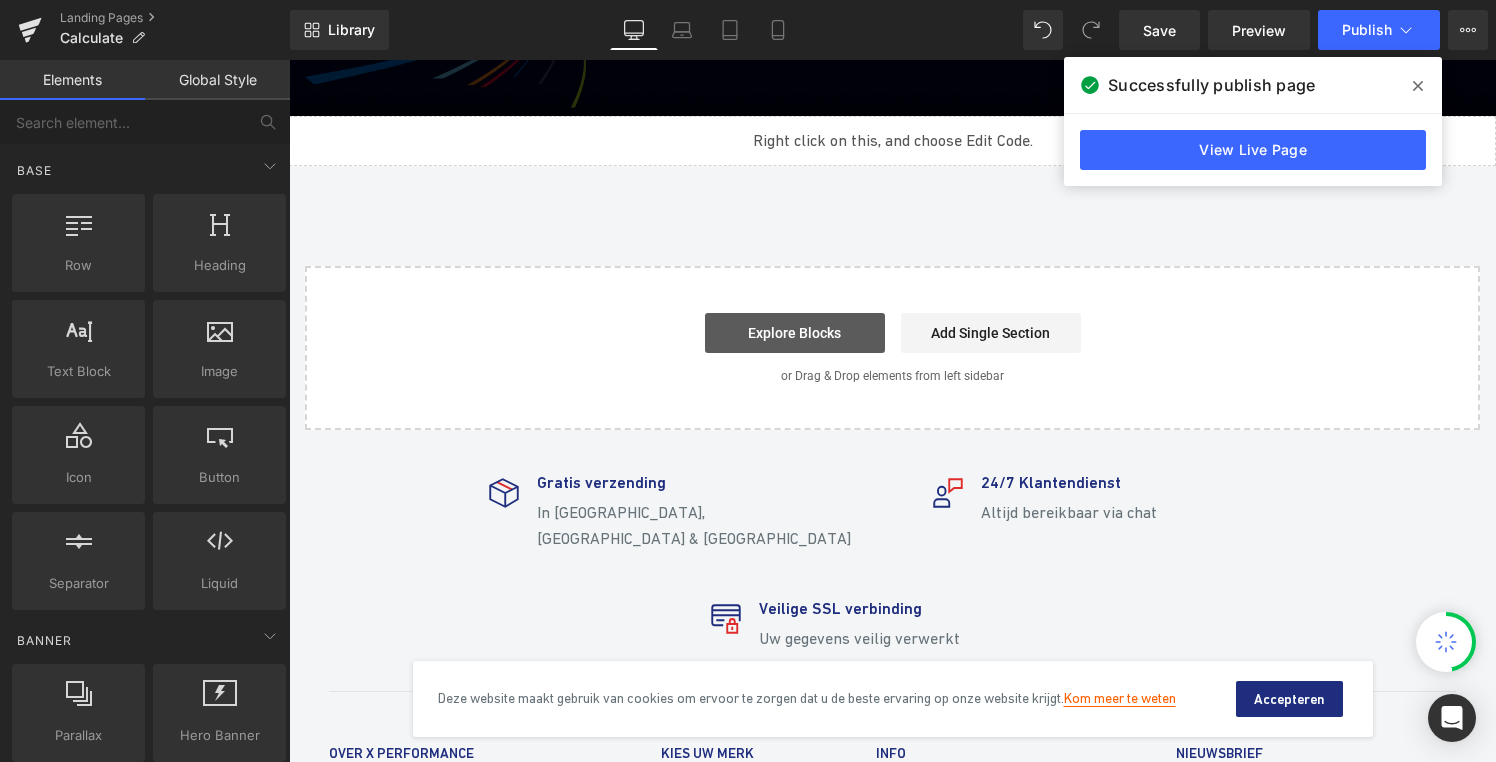 click on "Explore Blocks" at bounding box center (795, 333) 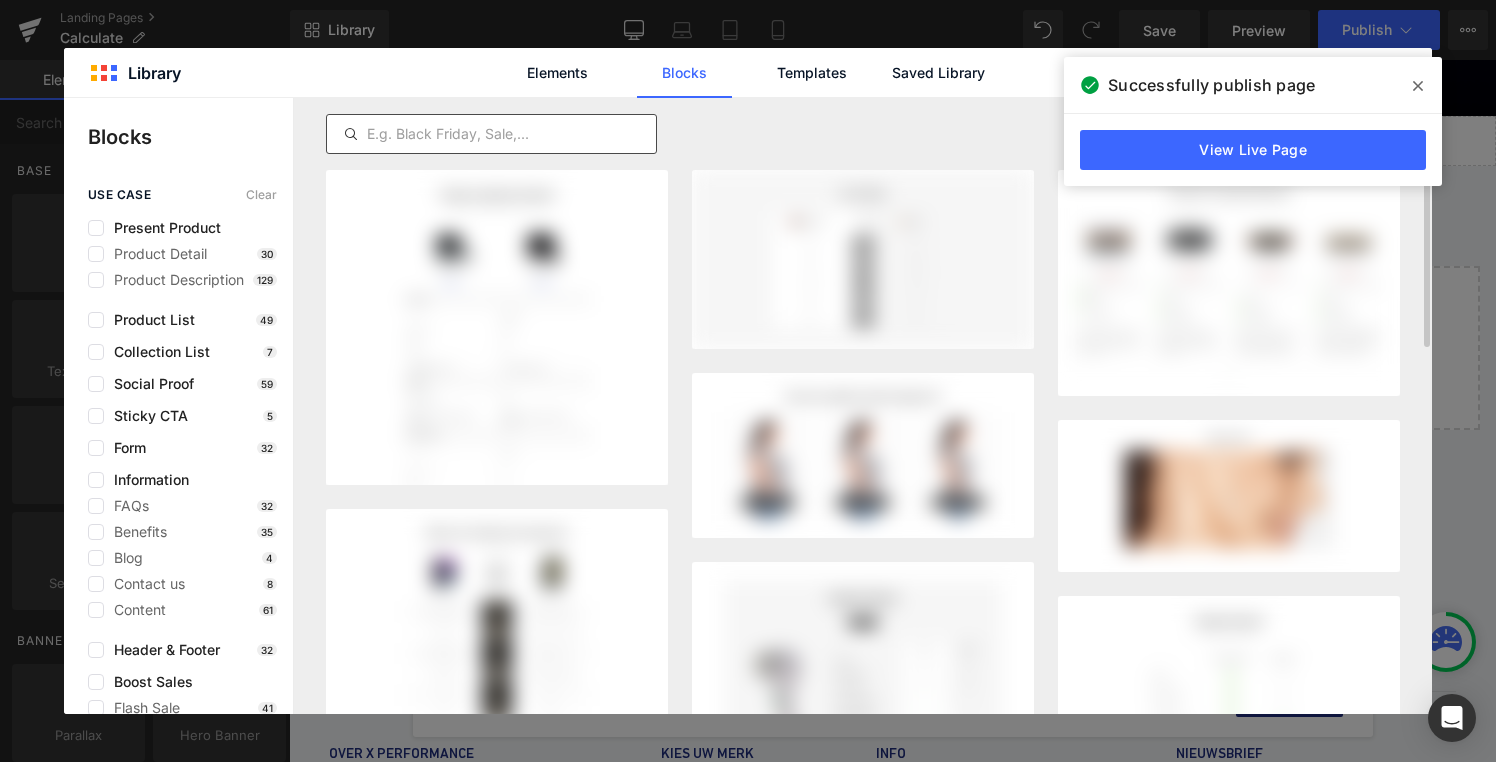click at bounding box center (491, 134) 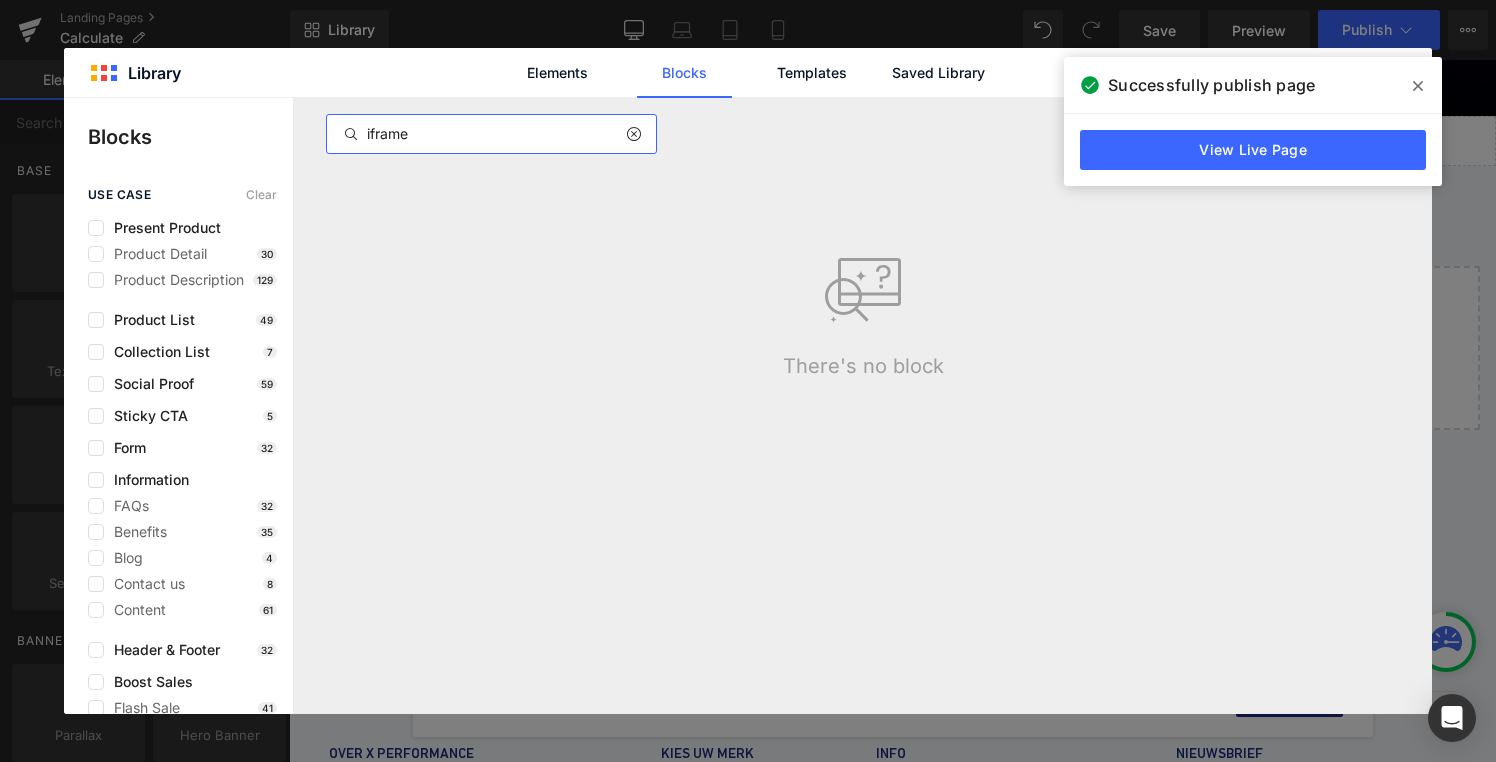 type on "iframe" 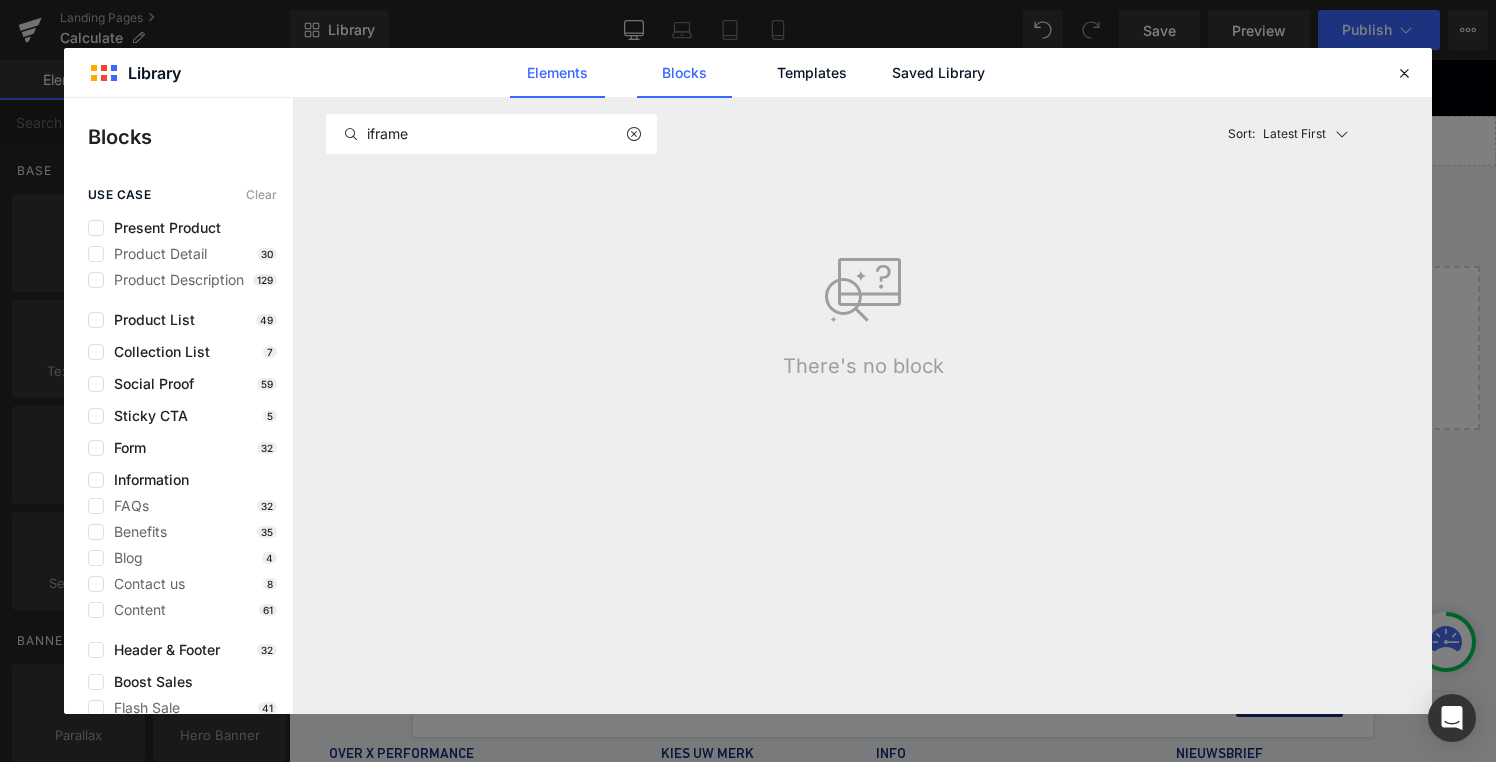 click on "Elements" 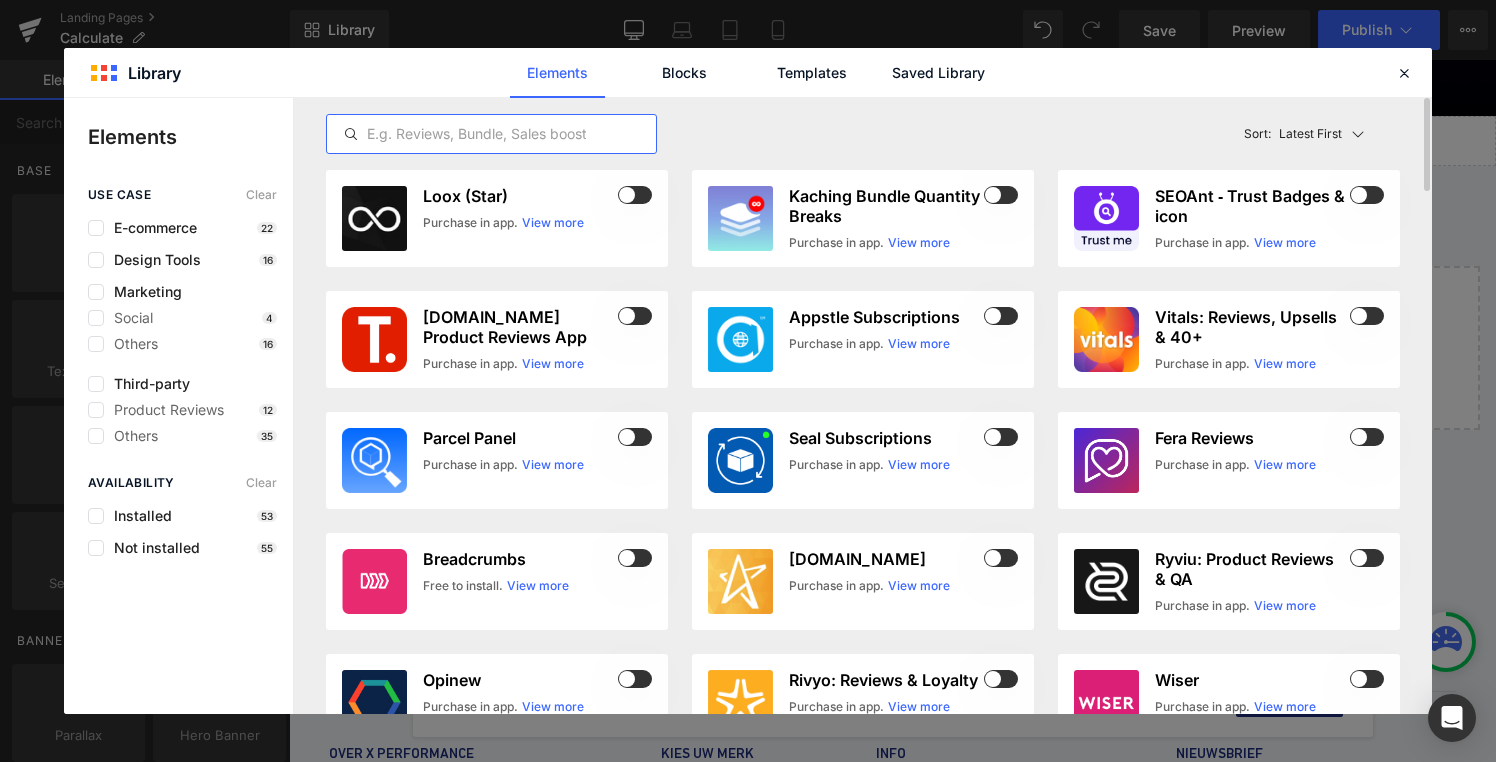 click at bounding box center (491, 134) 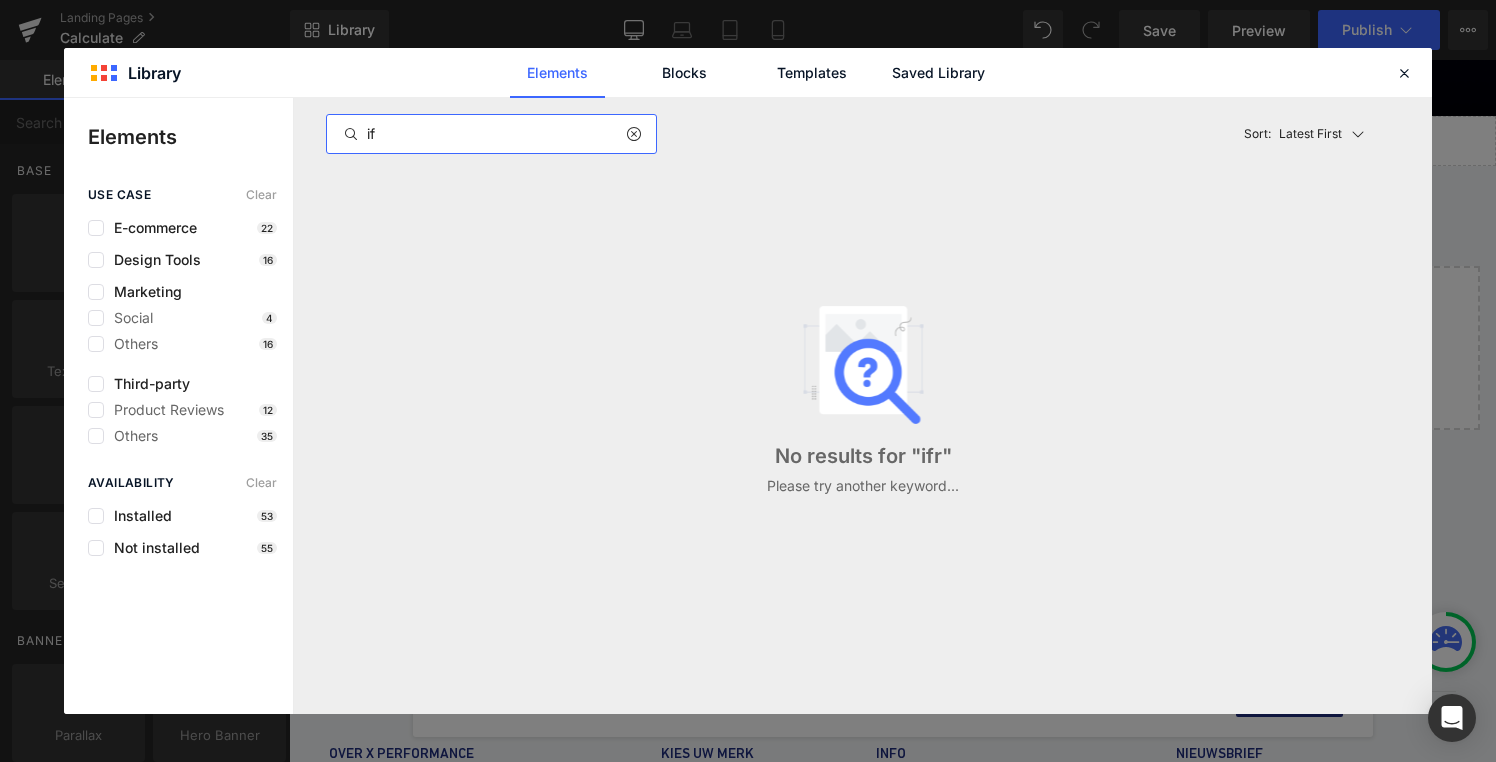 type on "i" 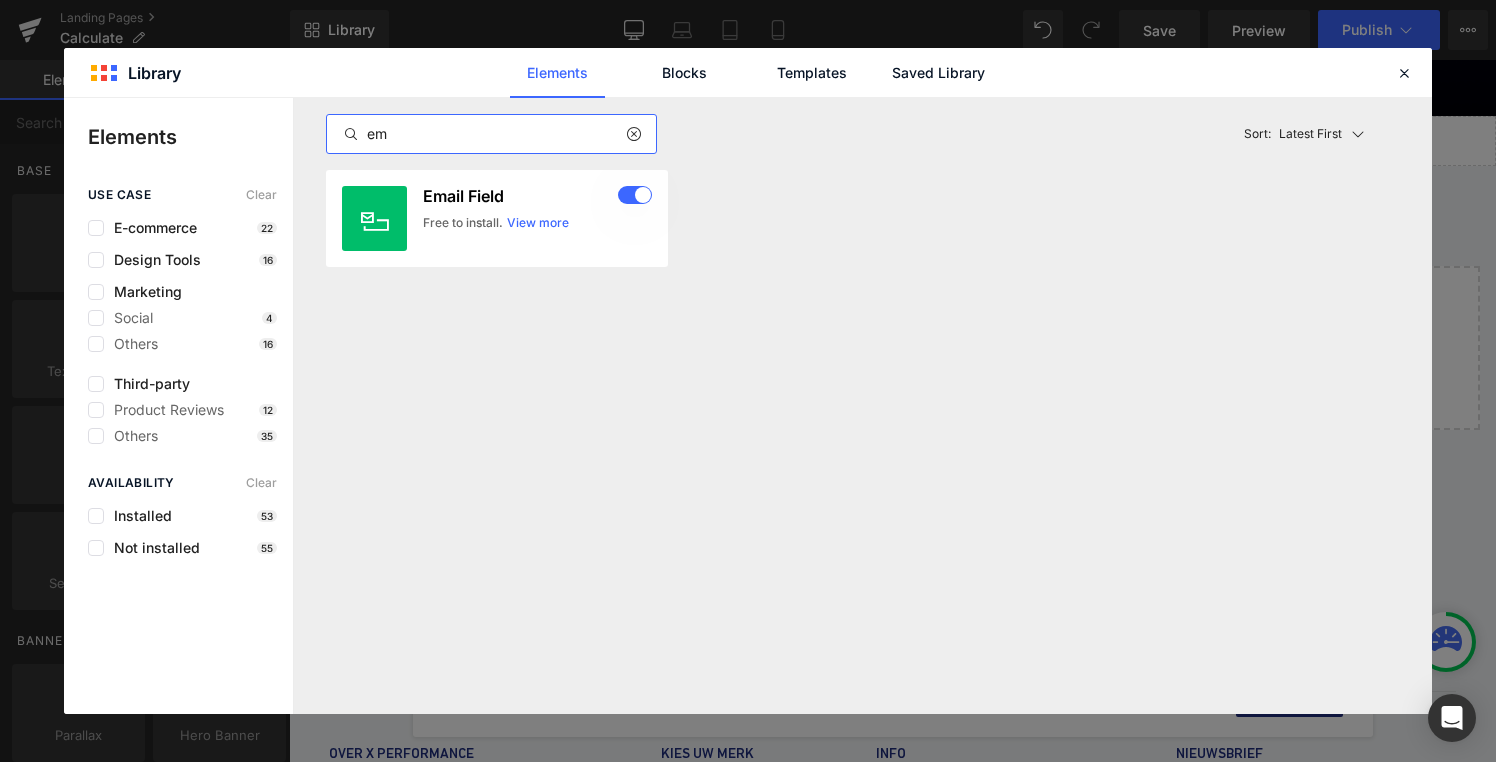 type on "e" 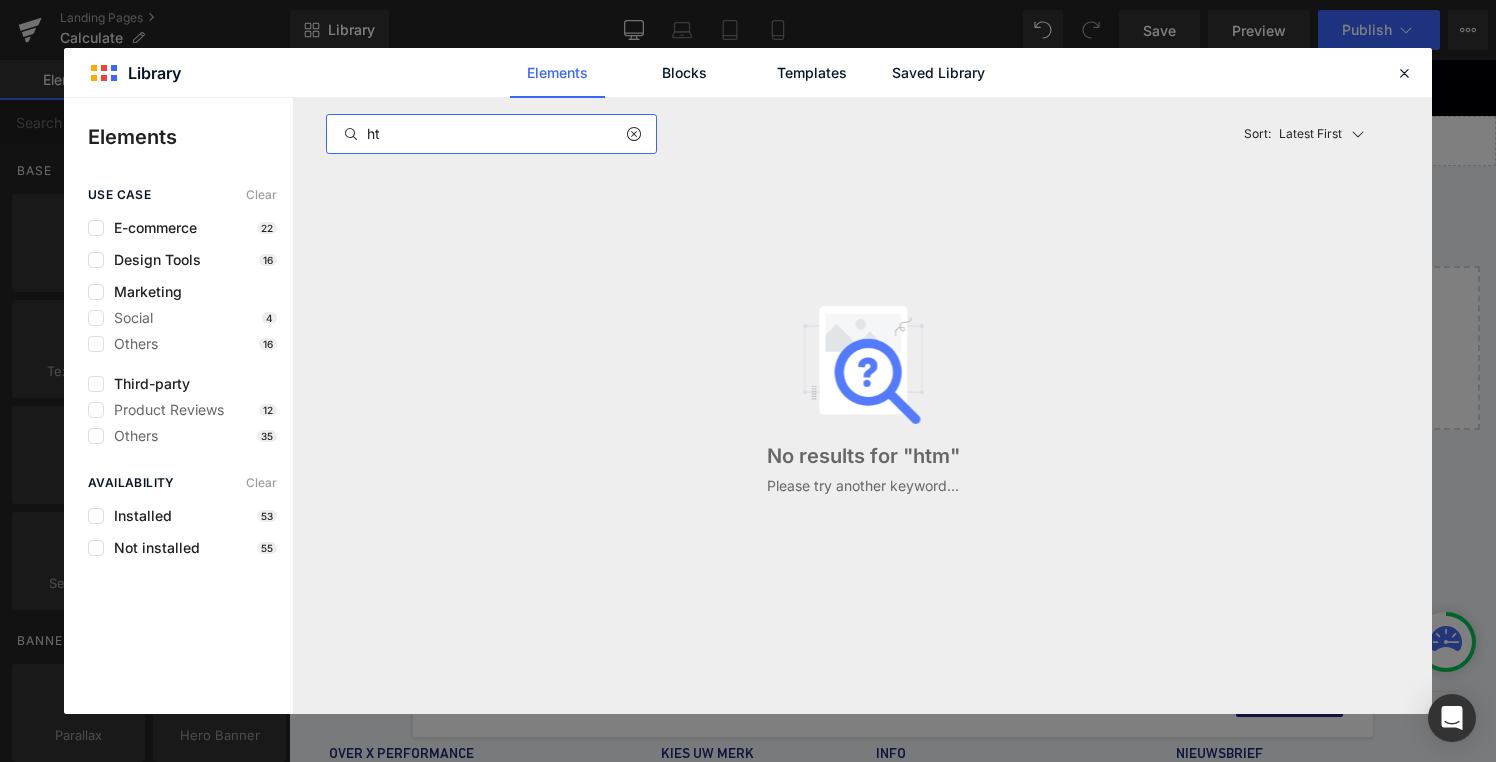 type on "h" 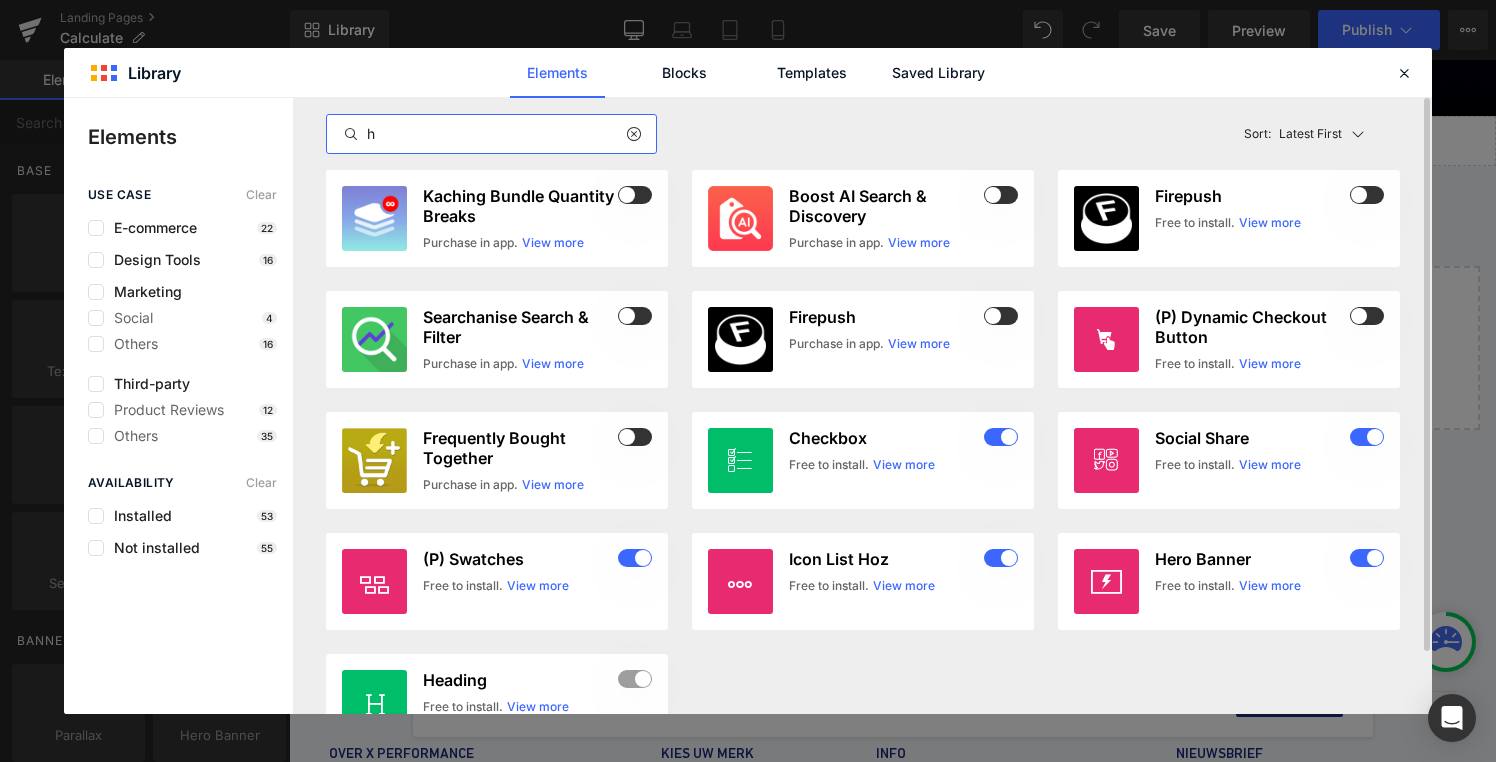 type 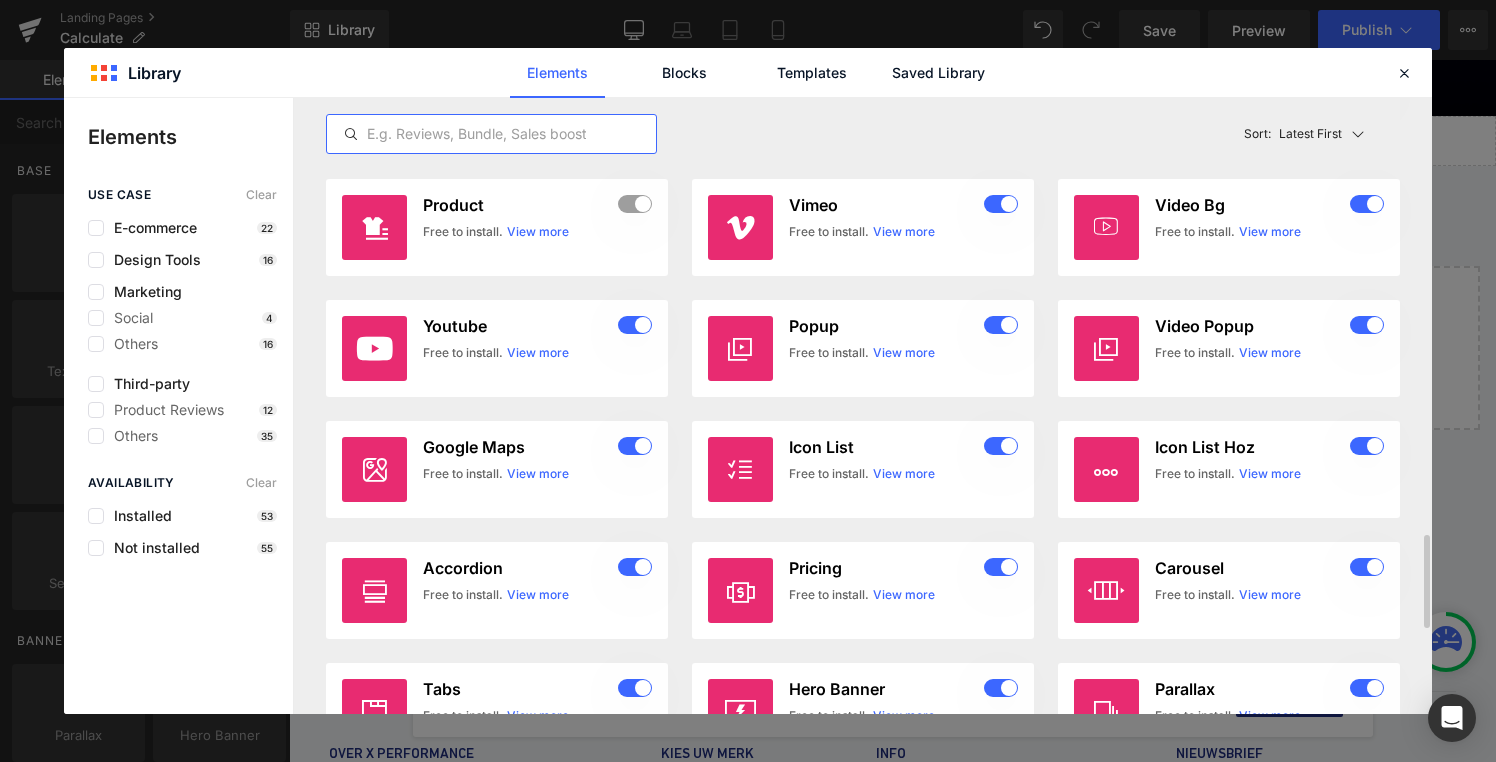 scroll, scrollTop: 3000, scrollLeft: 0, axis: vertical 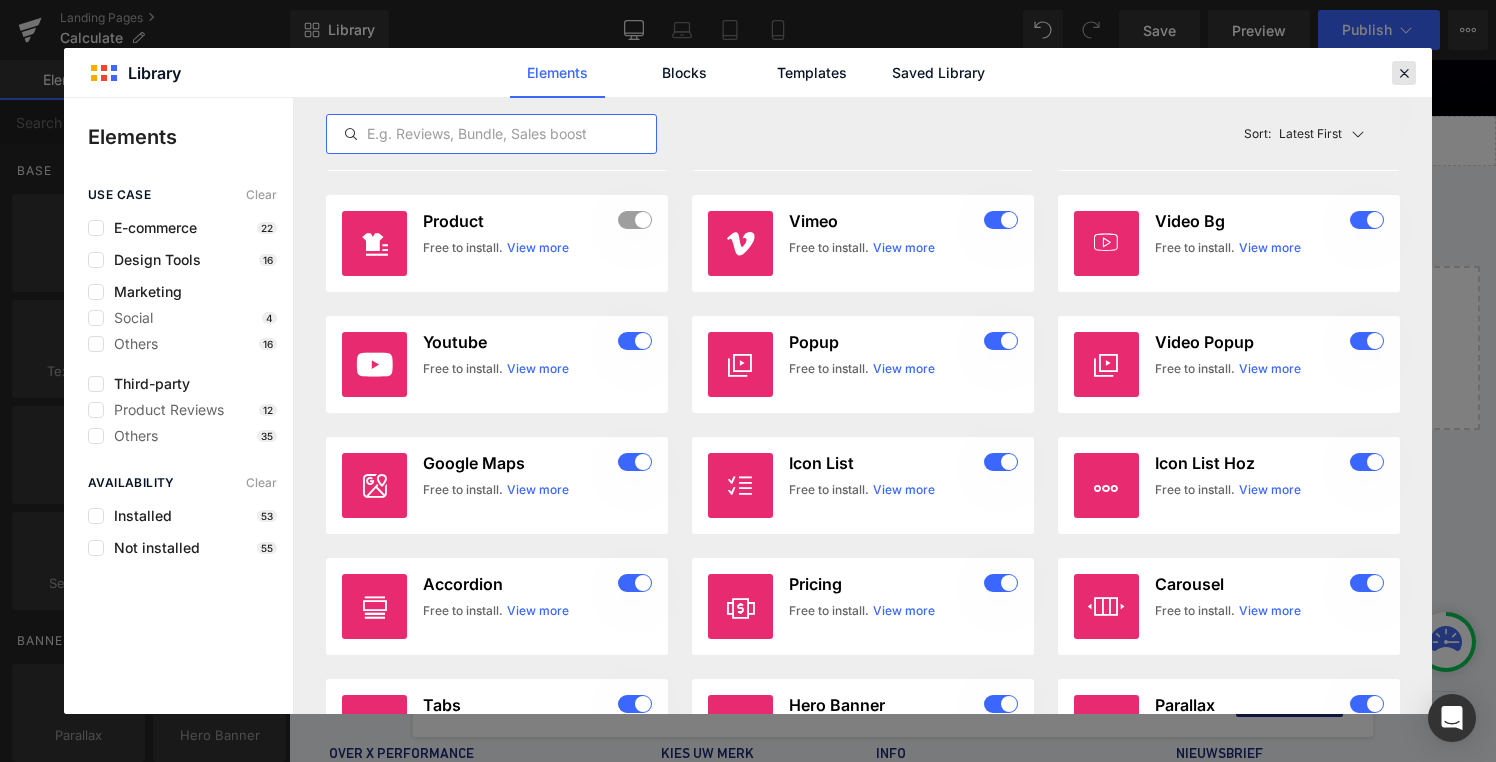 click at bounding box center (1404, 73) 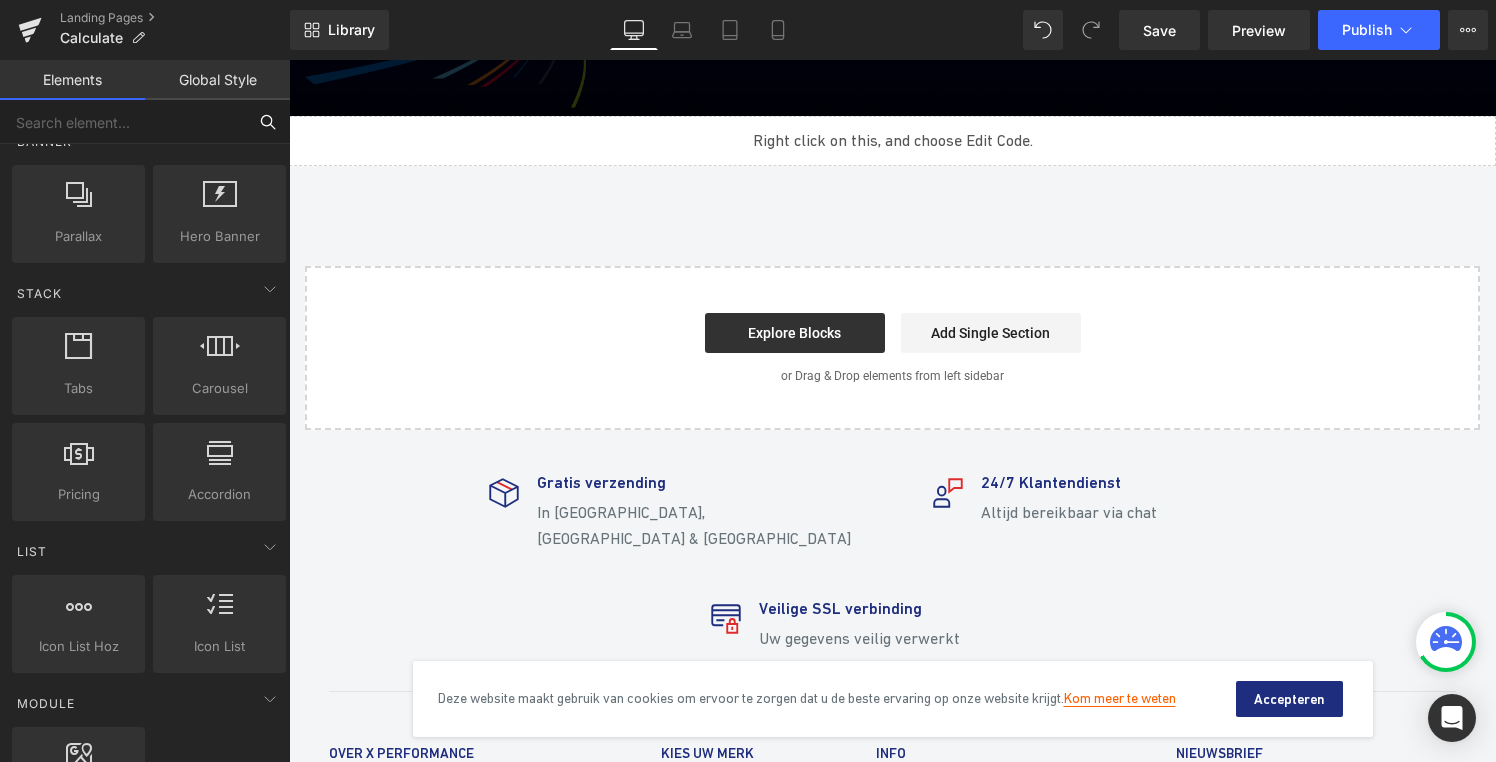 click at bounding box center (123, 122) 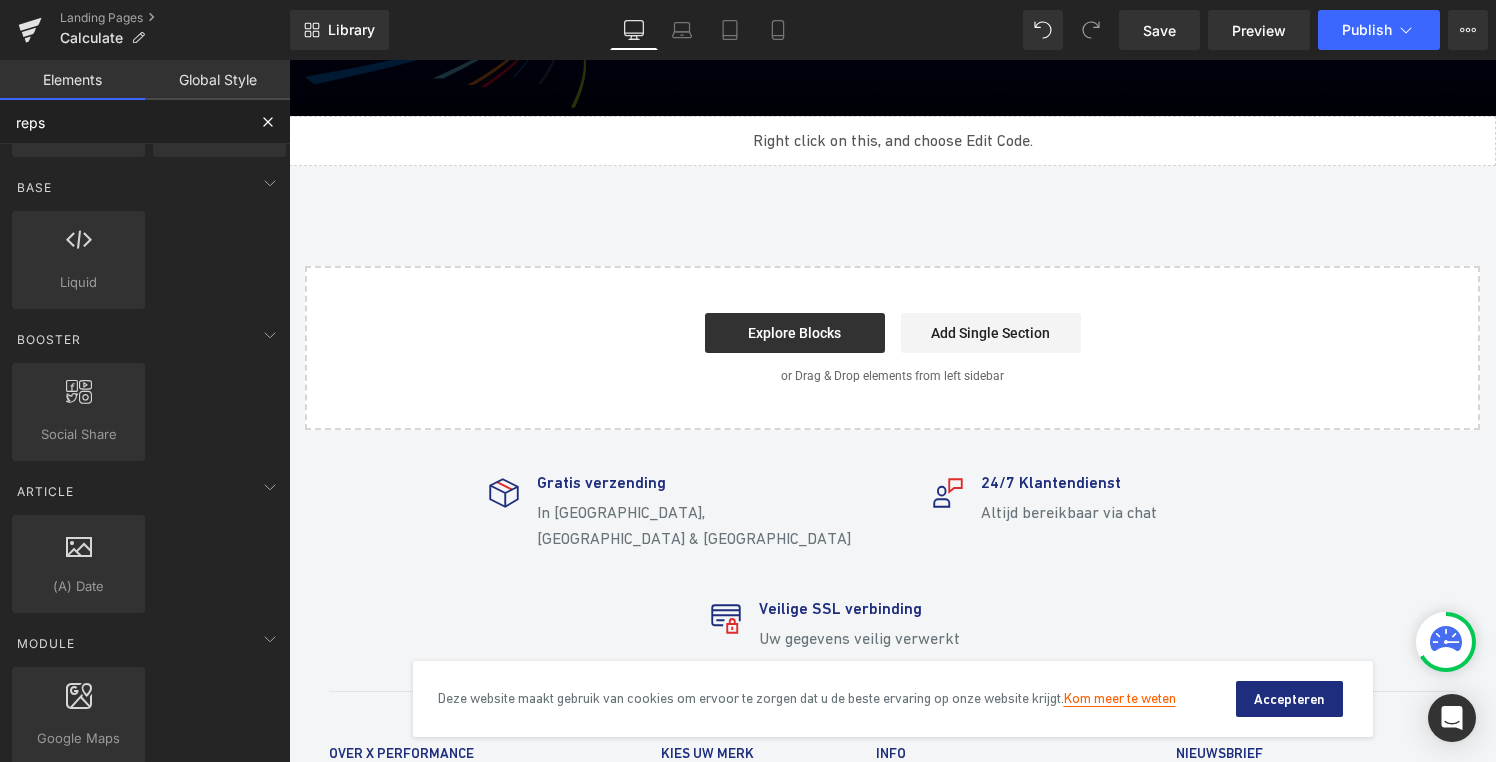 scroll, scrollTop: 0, scrollLeft: 0, axis: both 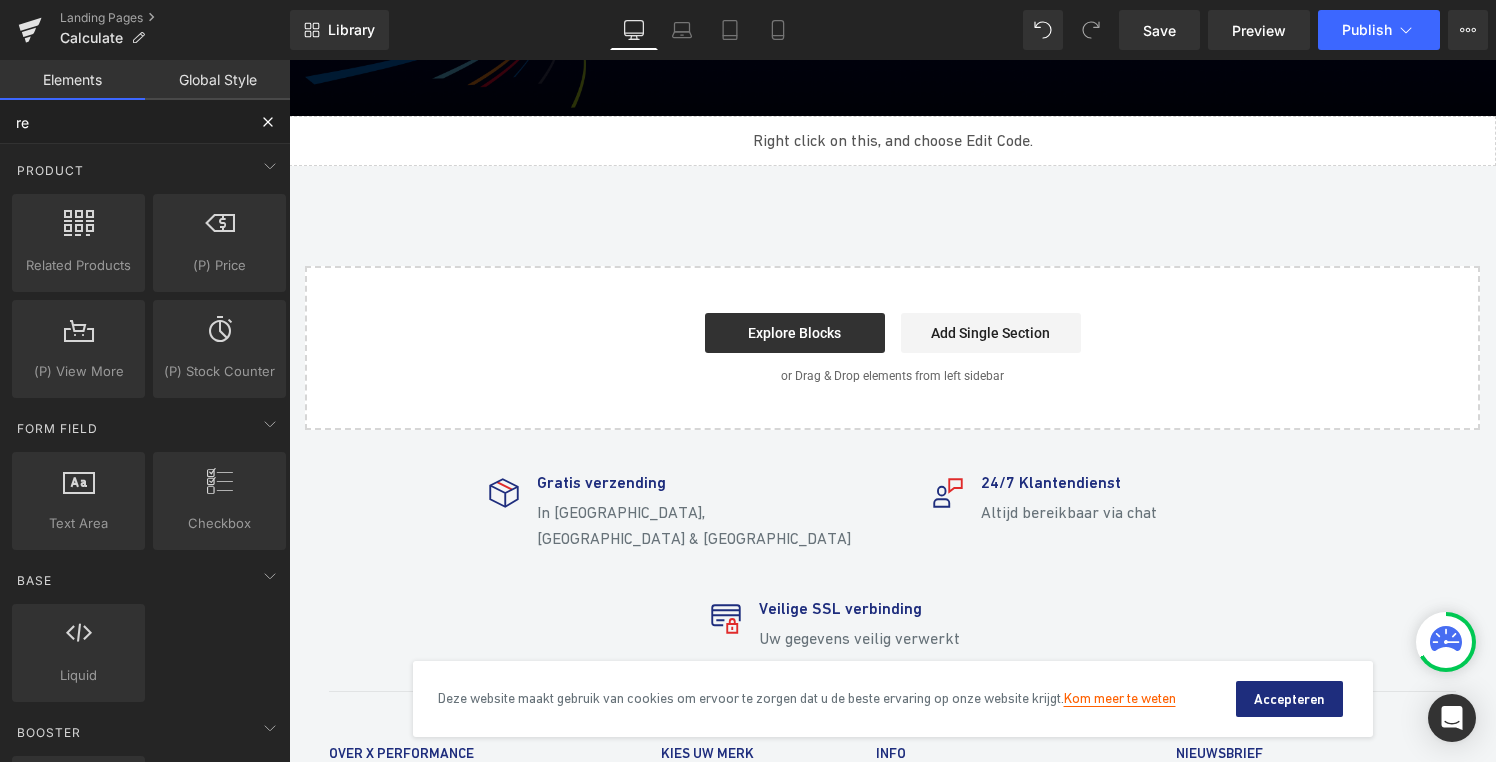 type on "r" 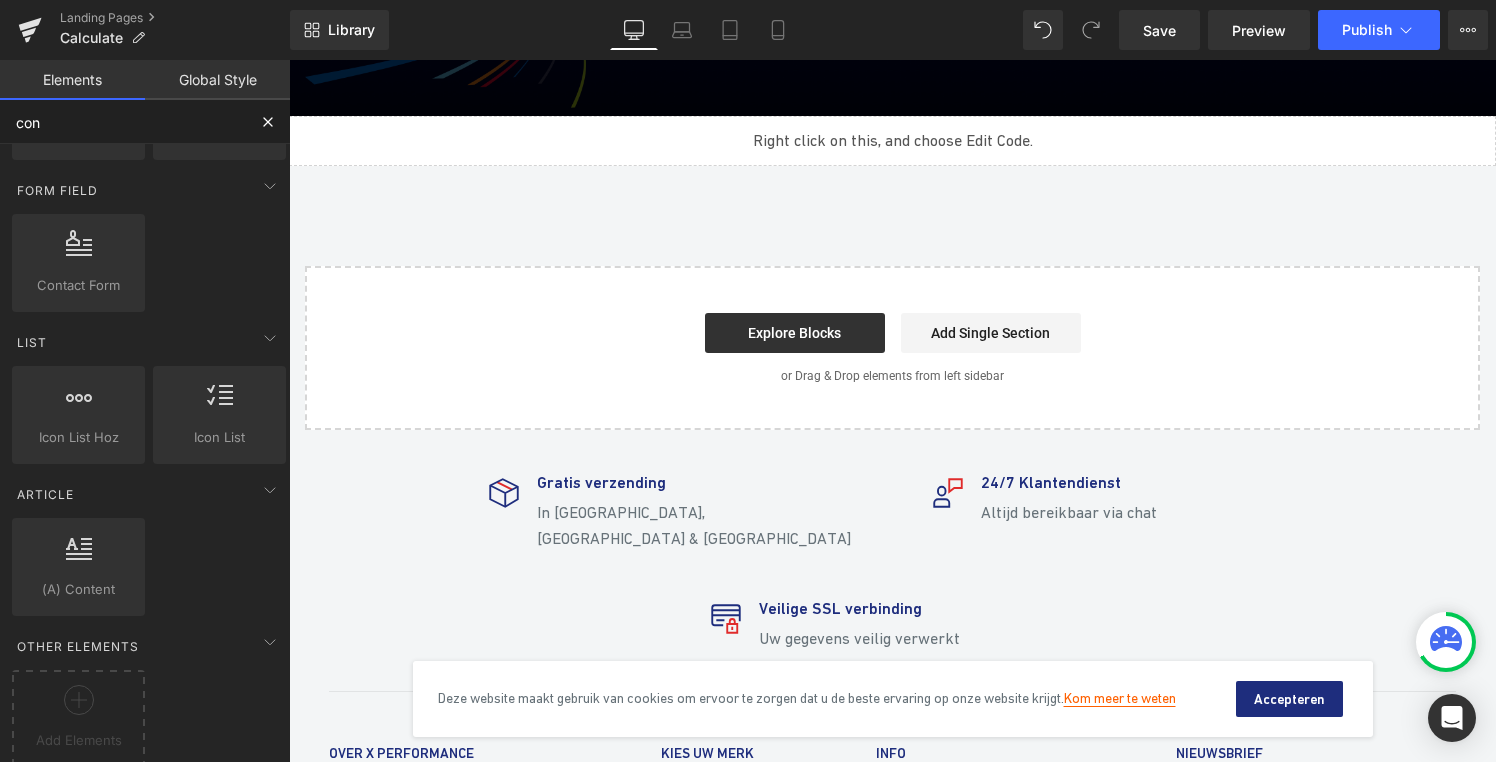 scroll, scrollTop: 138, scrollLeft: 0, axis: vertical 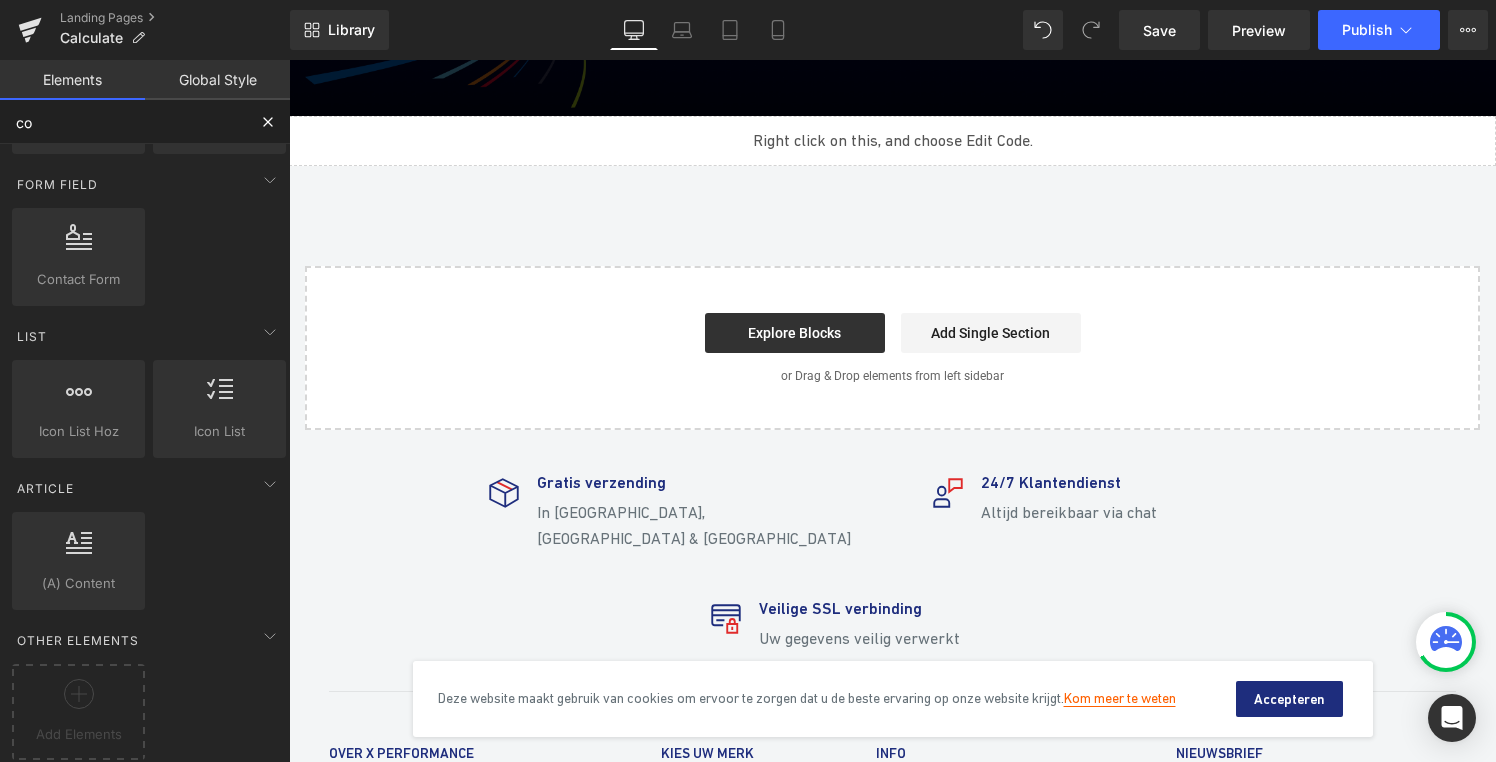 type on "c" 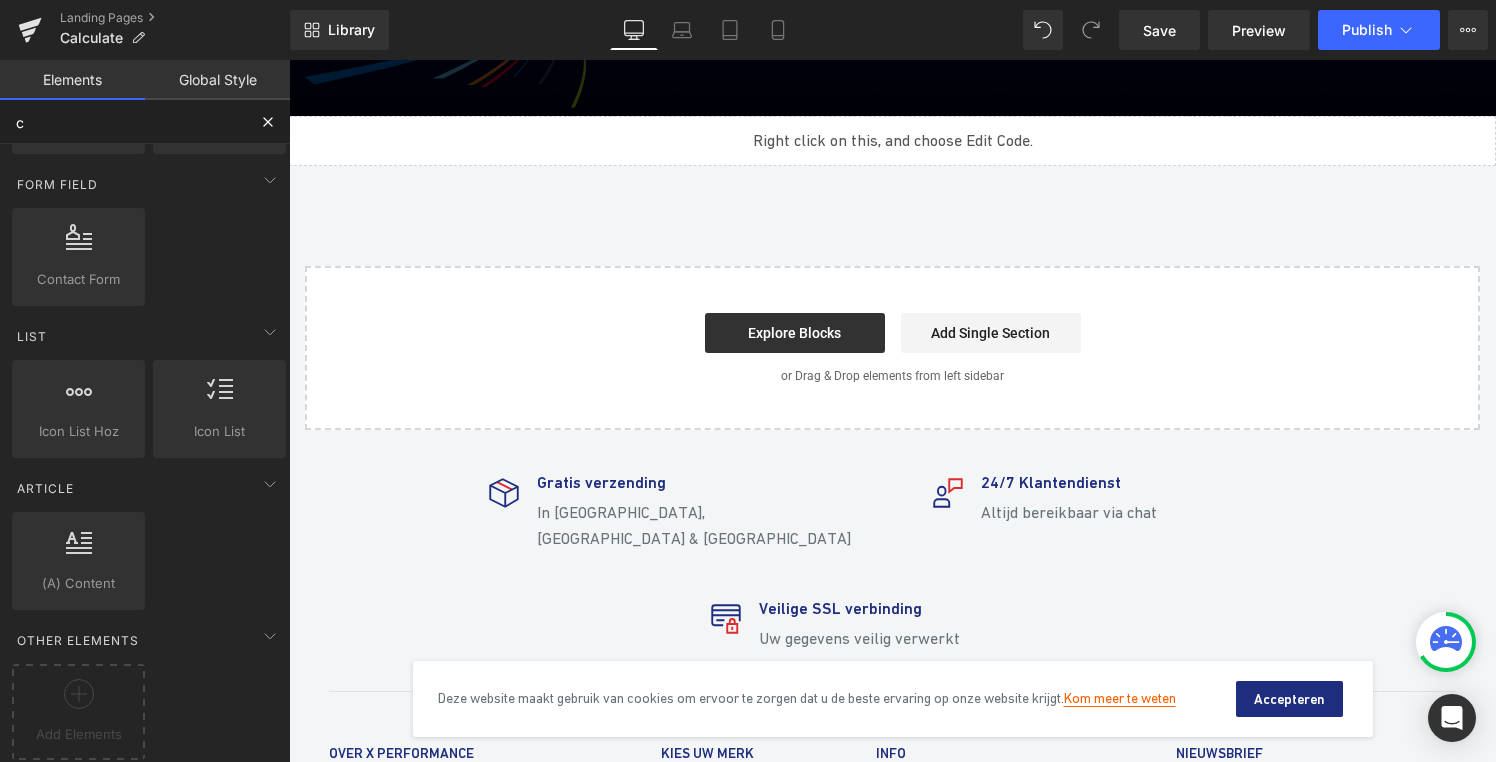 type 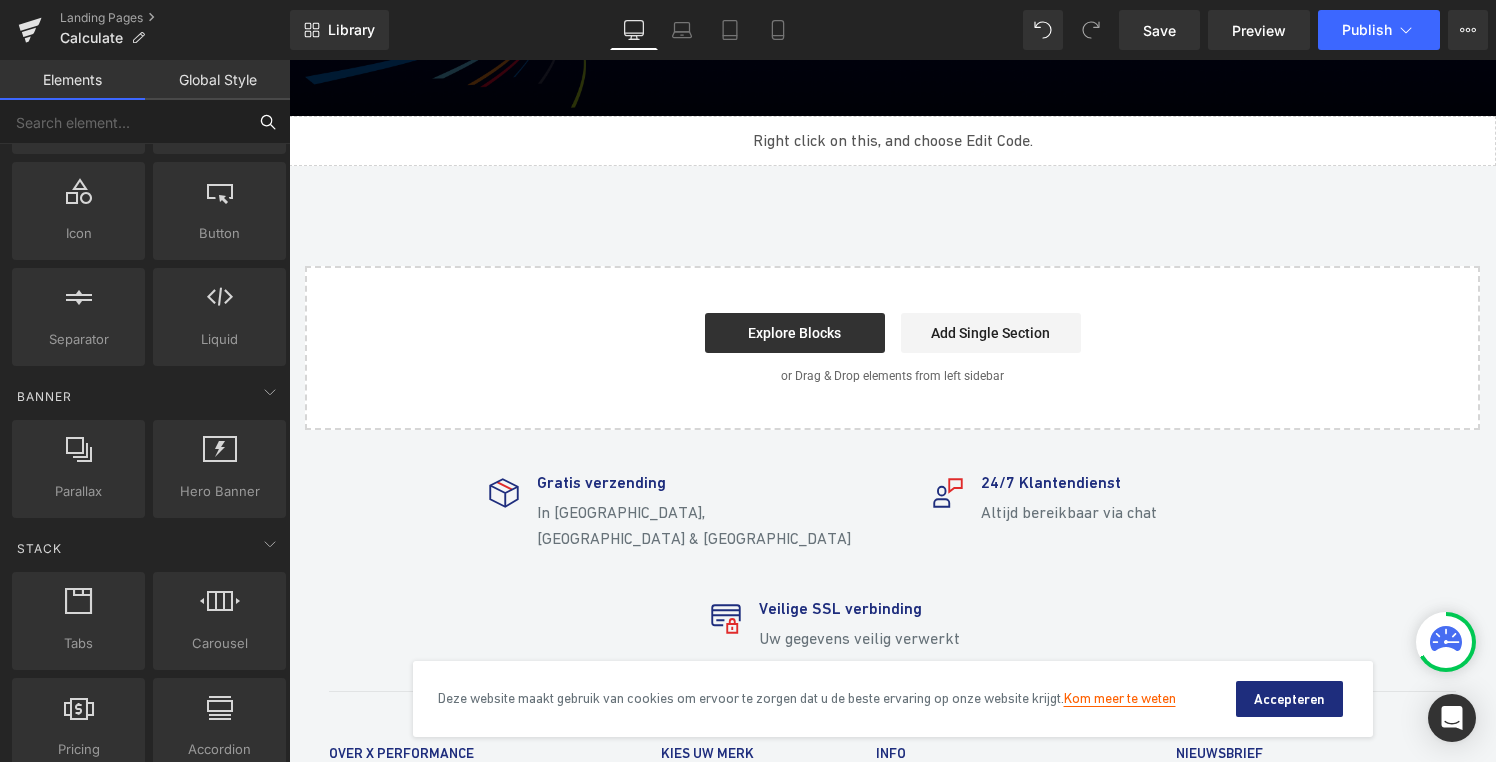scroll, scrollTop: 0, scrollLeft: 0, axis: both 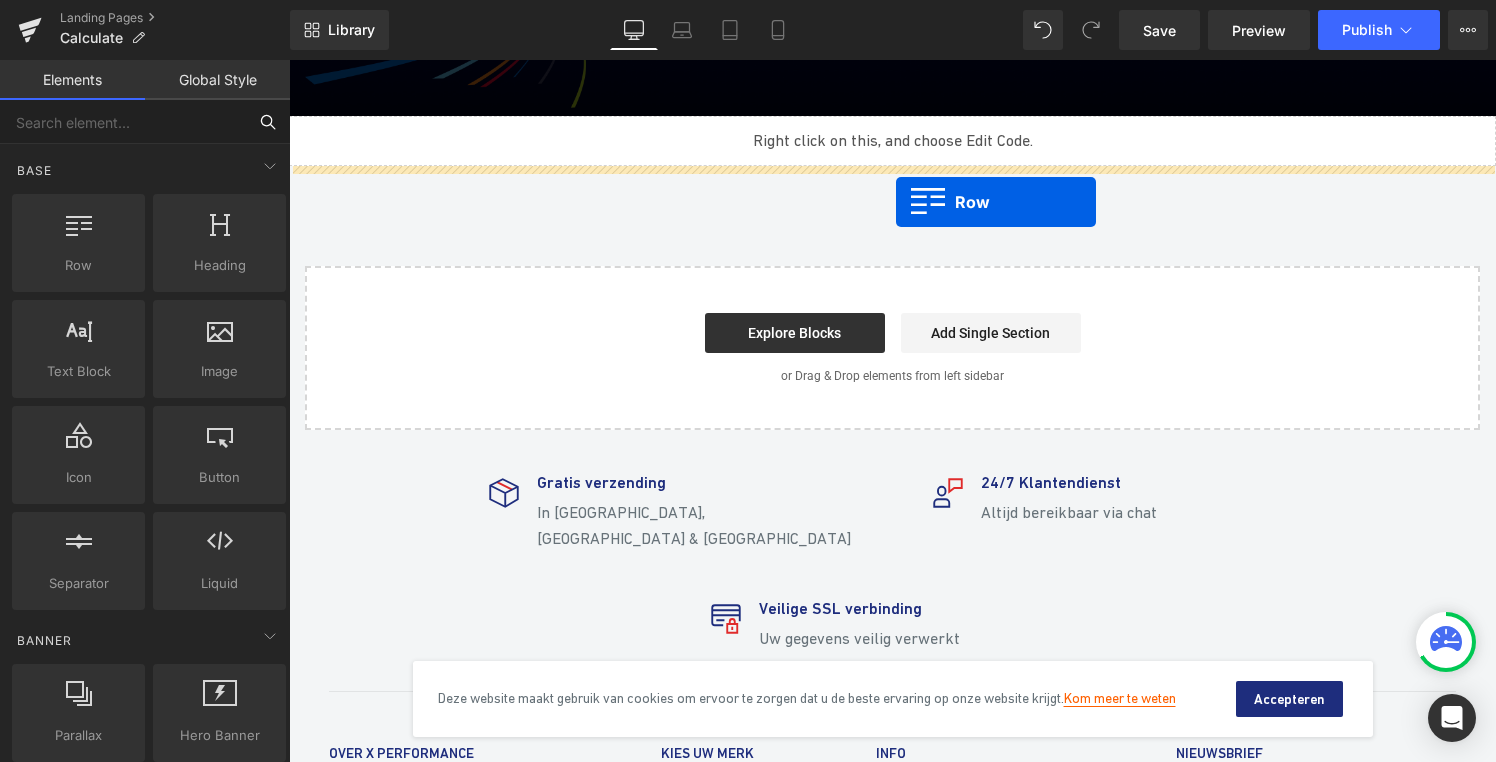 drag, startPoint x: 407, startPoint y: 320, endPoint x: 896, endPoint y: 202, distance: 503.0358 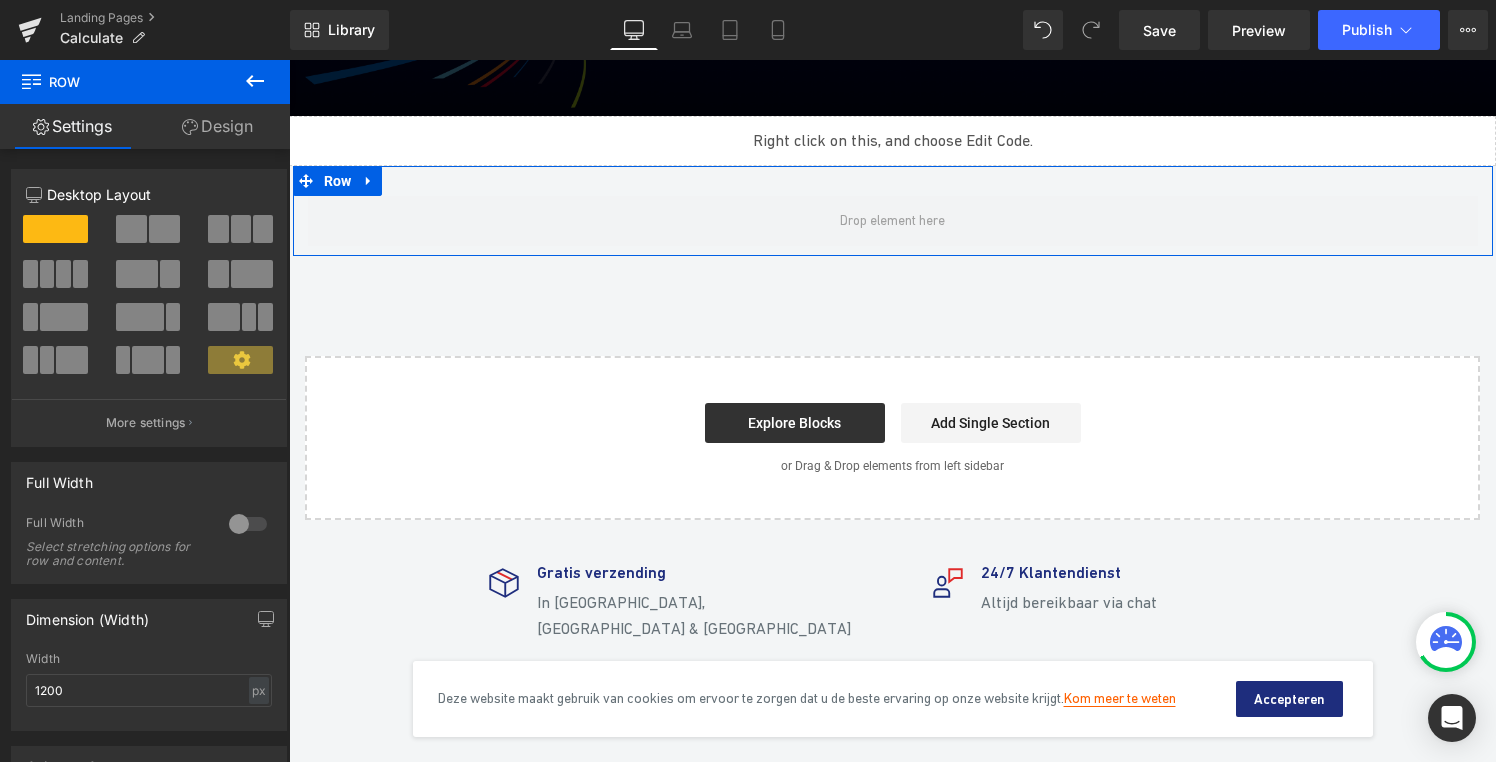 click at bounding box center (248, 524) 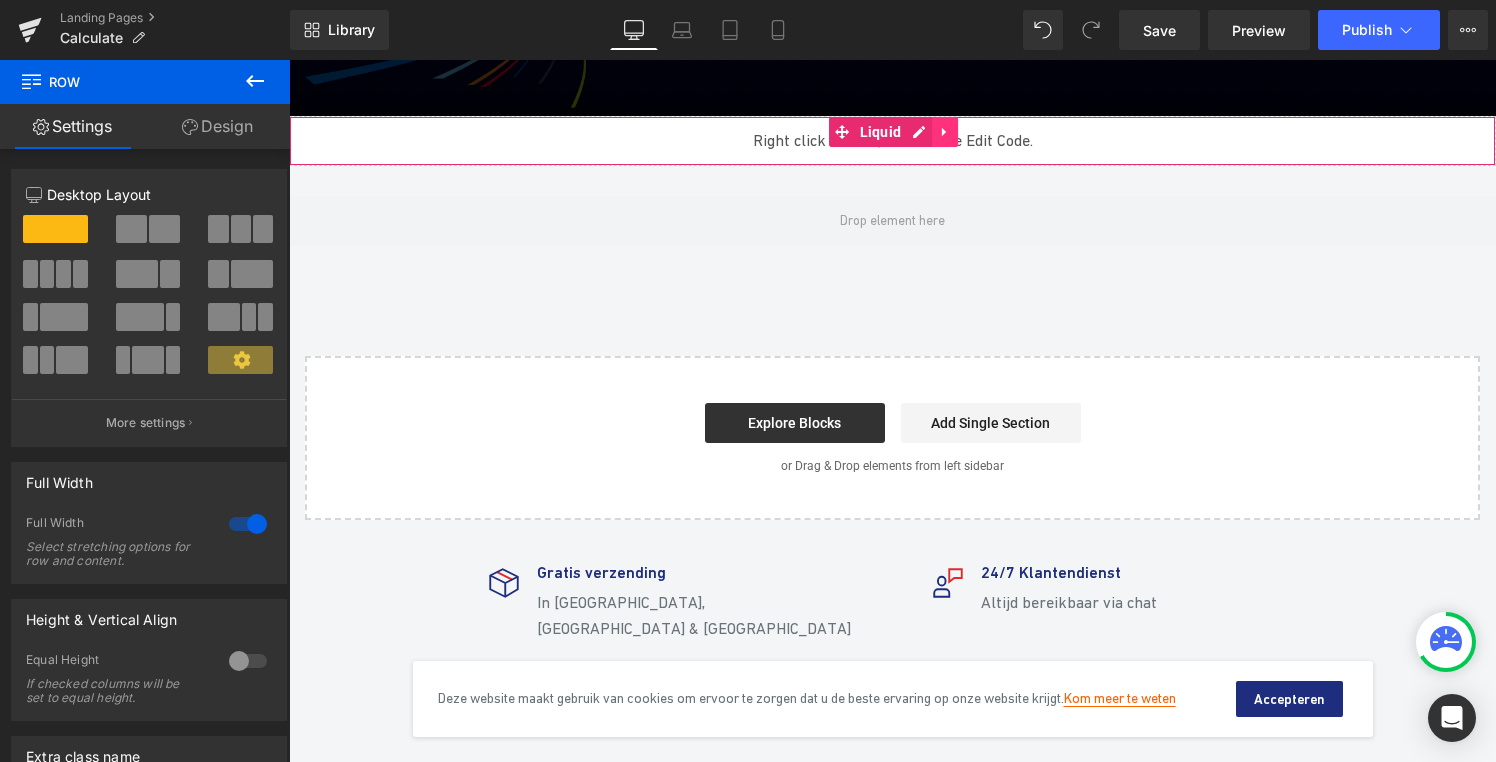 click 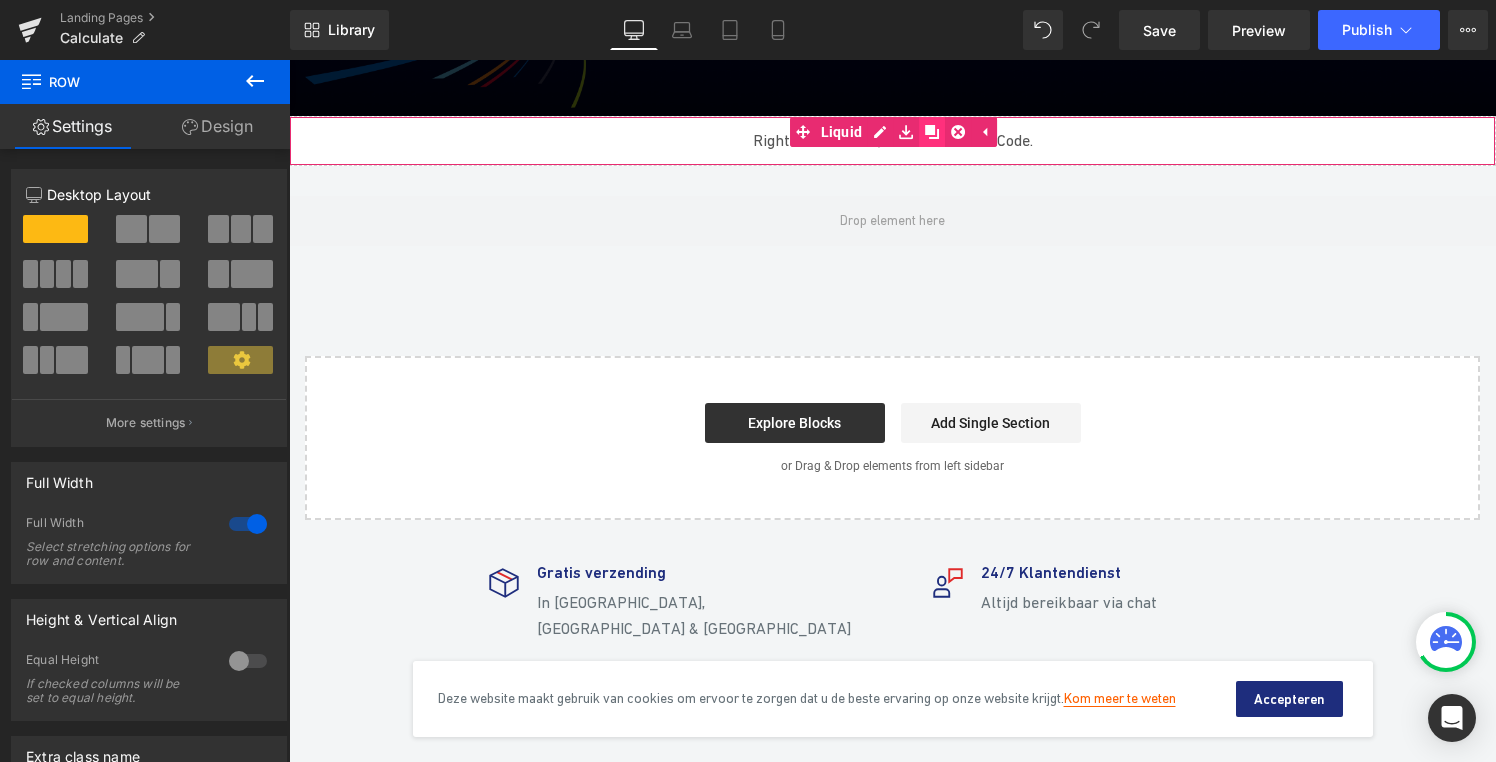click 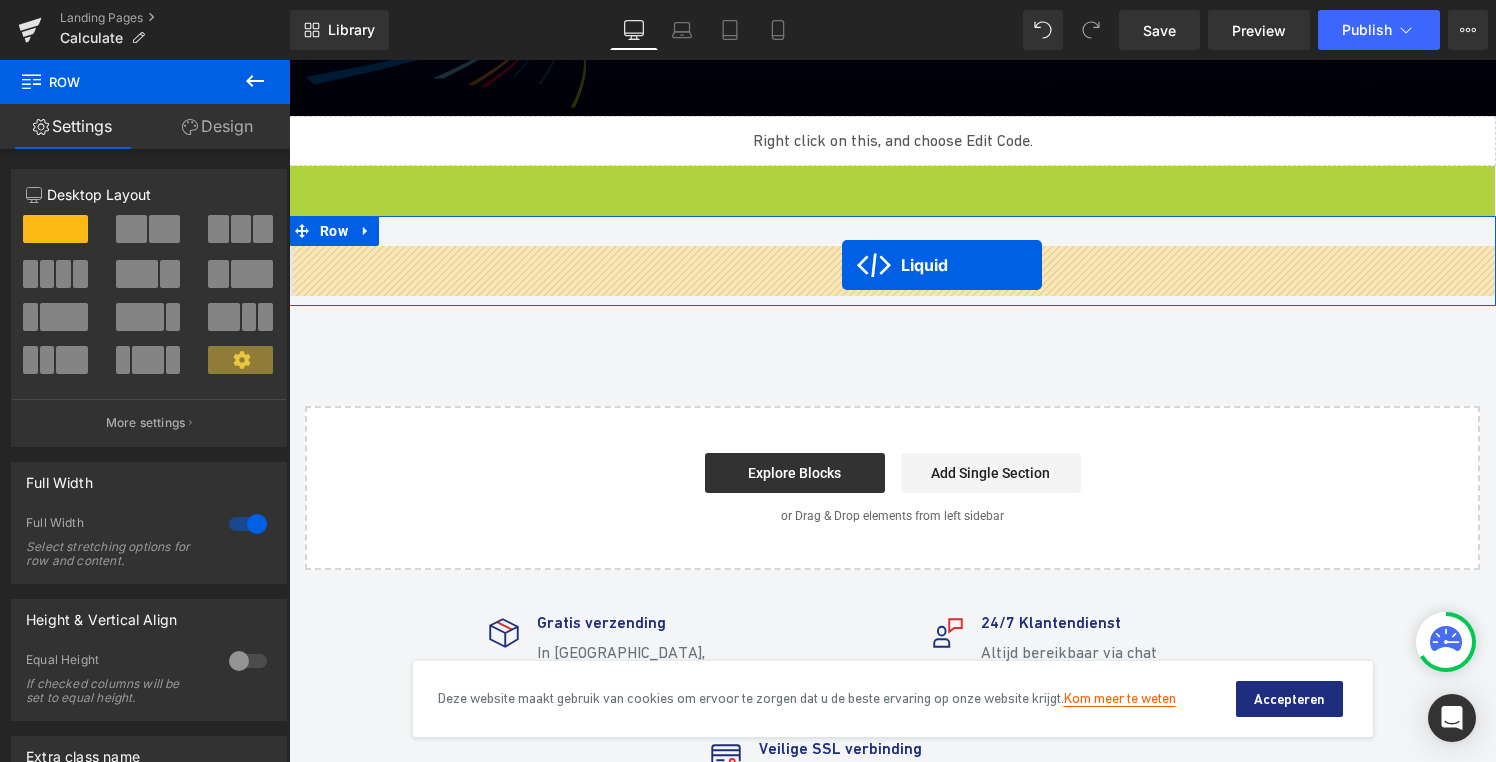 drag, startPoint x: 841, startPoint y: 181, endPoint x: 842, endPoint y: 265, distance: 84.00595 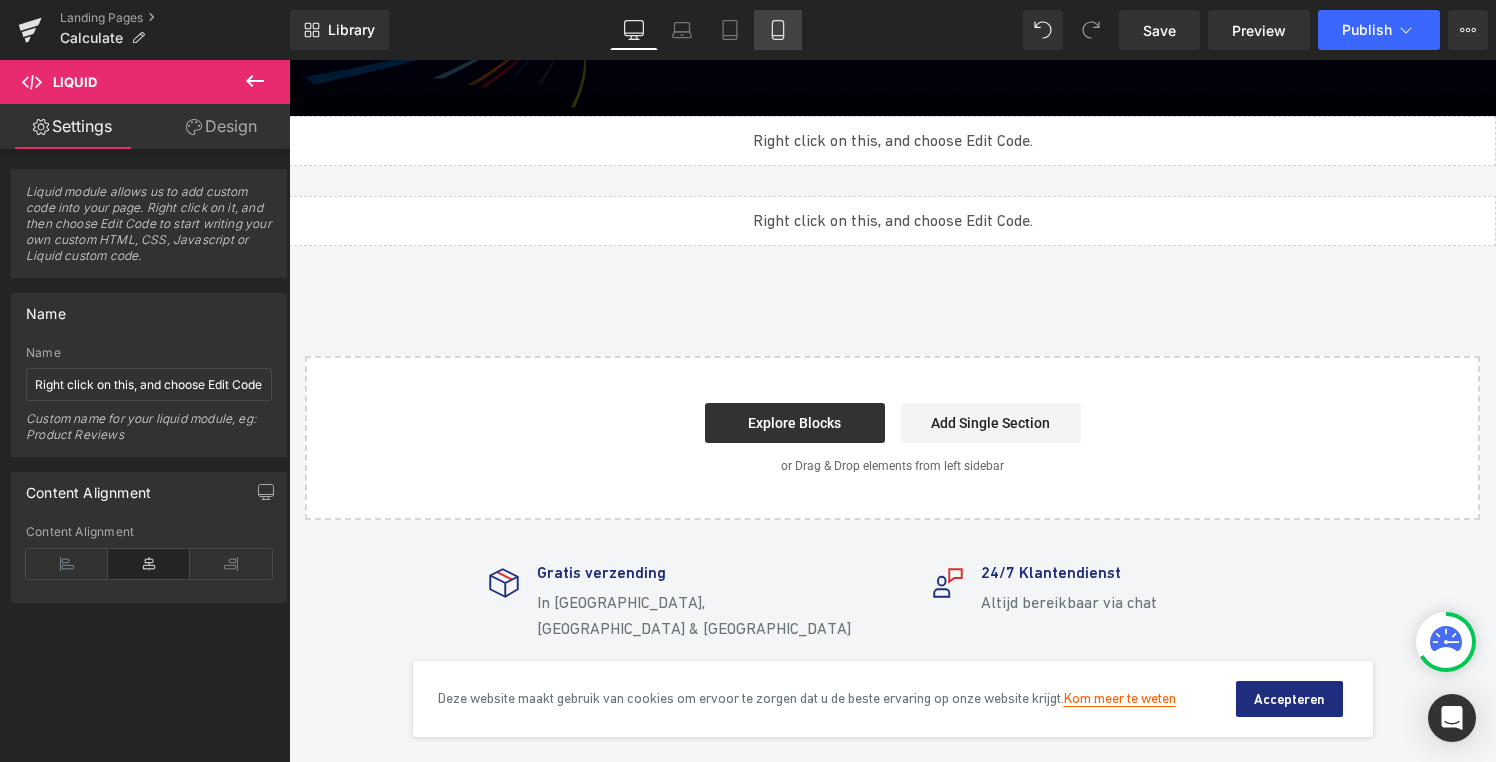 click on "Mobile" at bounding box center [778, 30] 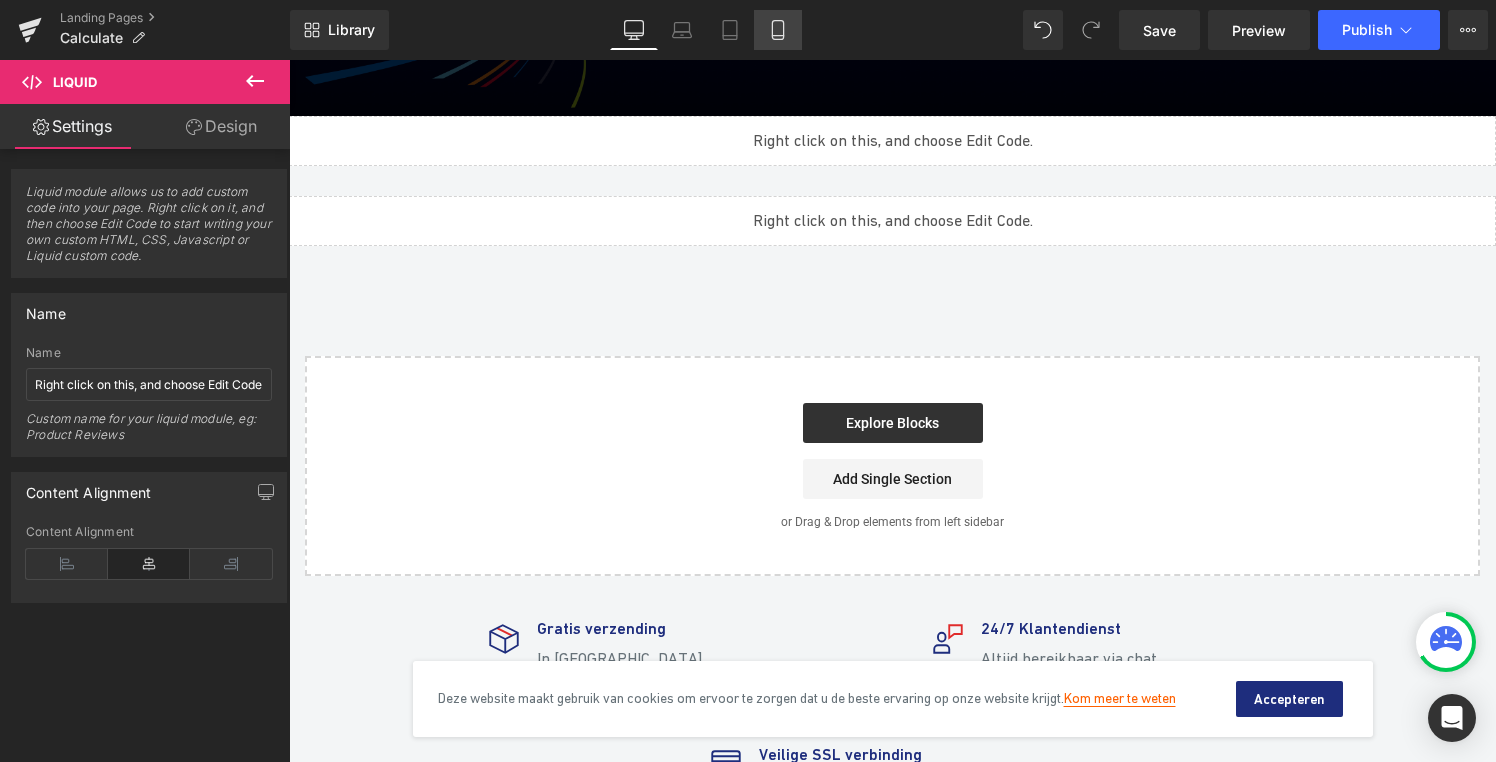 scroll, scrollTop: 414, scrollLeft: 0, axis: vertical 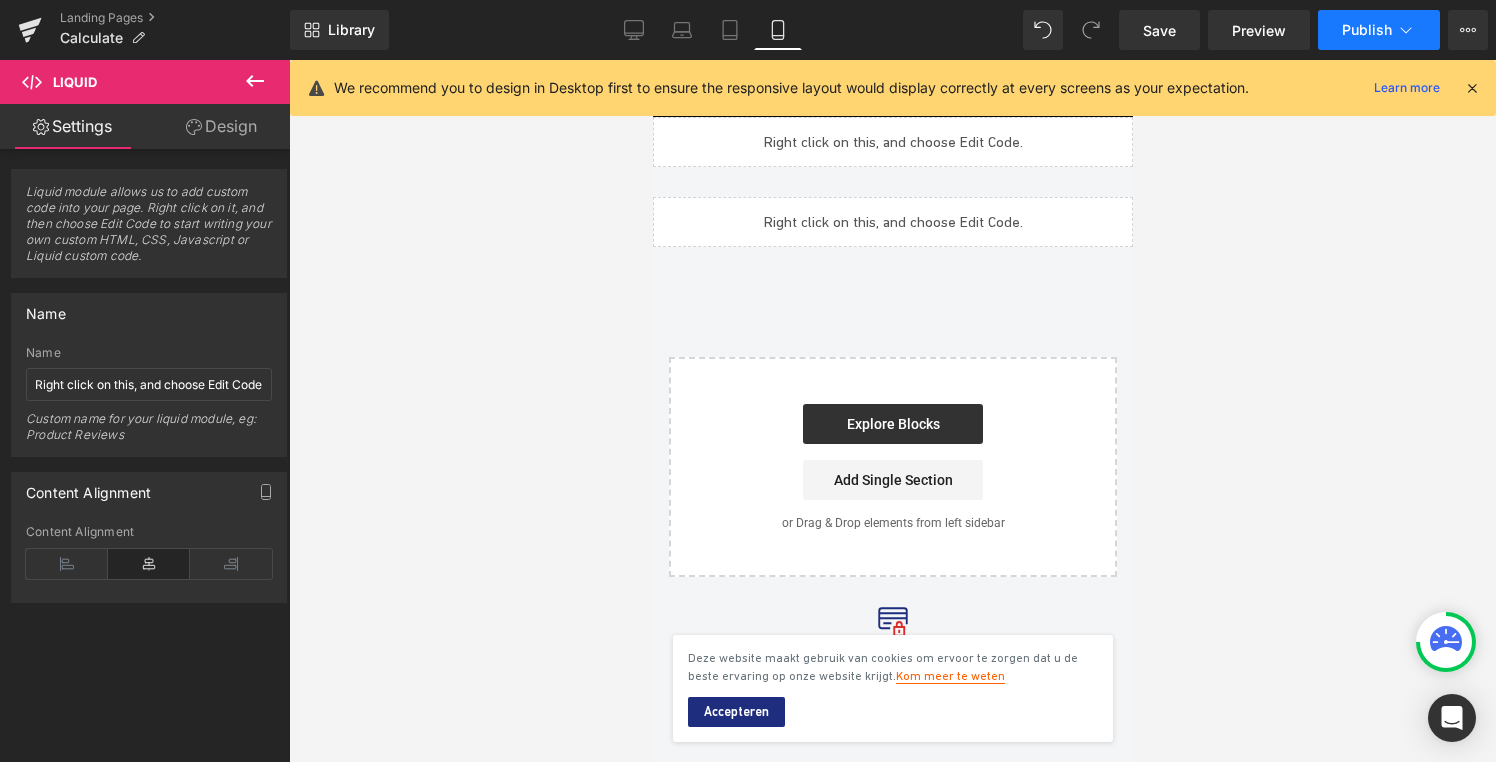 click on "Publish" at bounding box center (1379, 30) 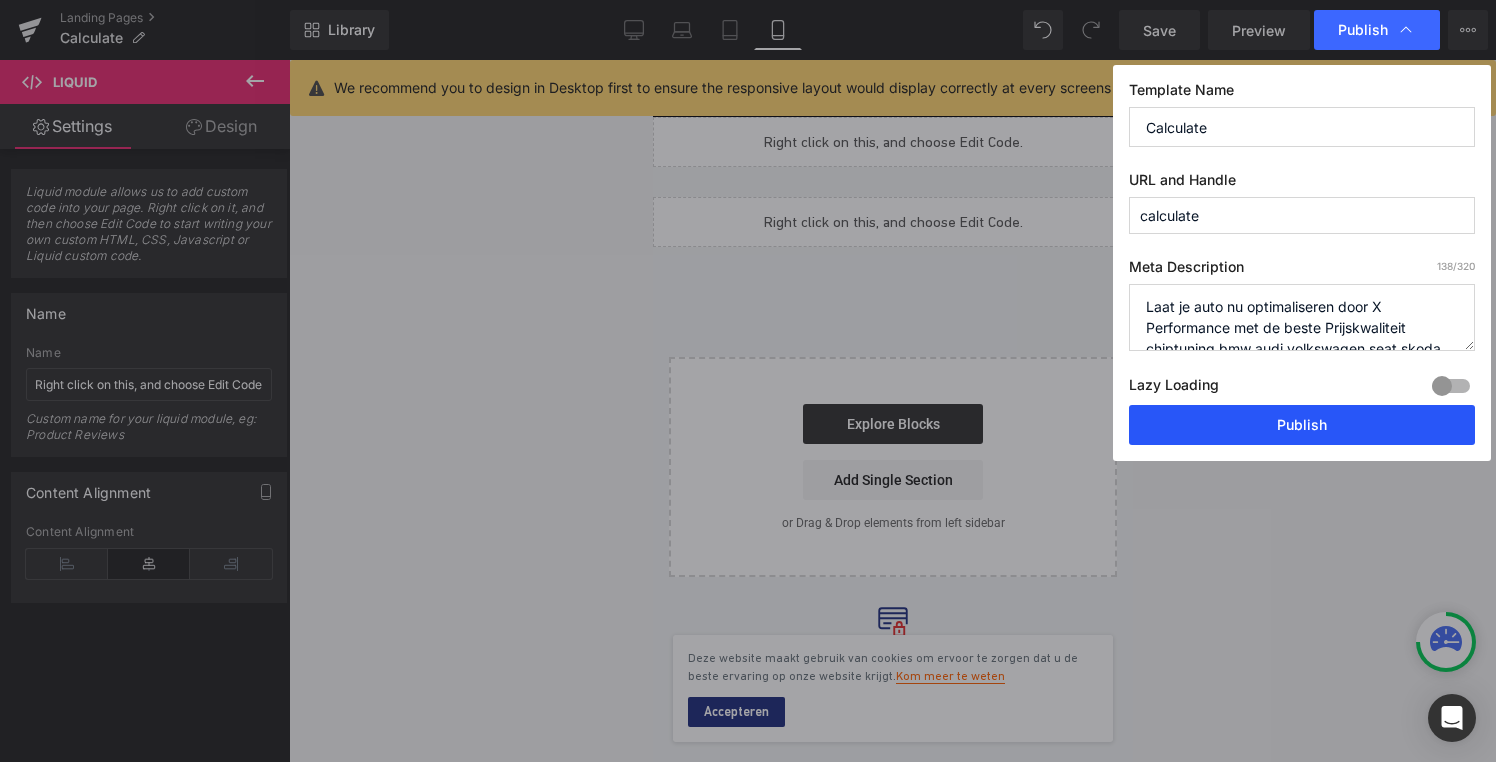 click on "Publish" at bounding box center [1302, 425] 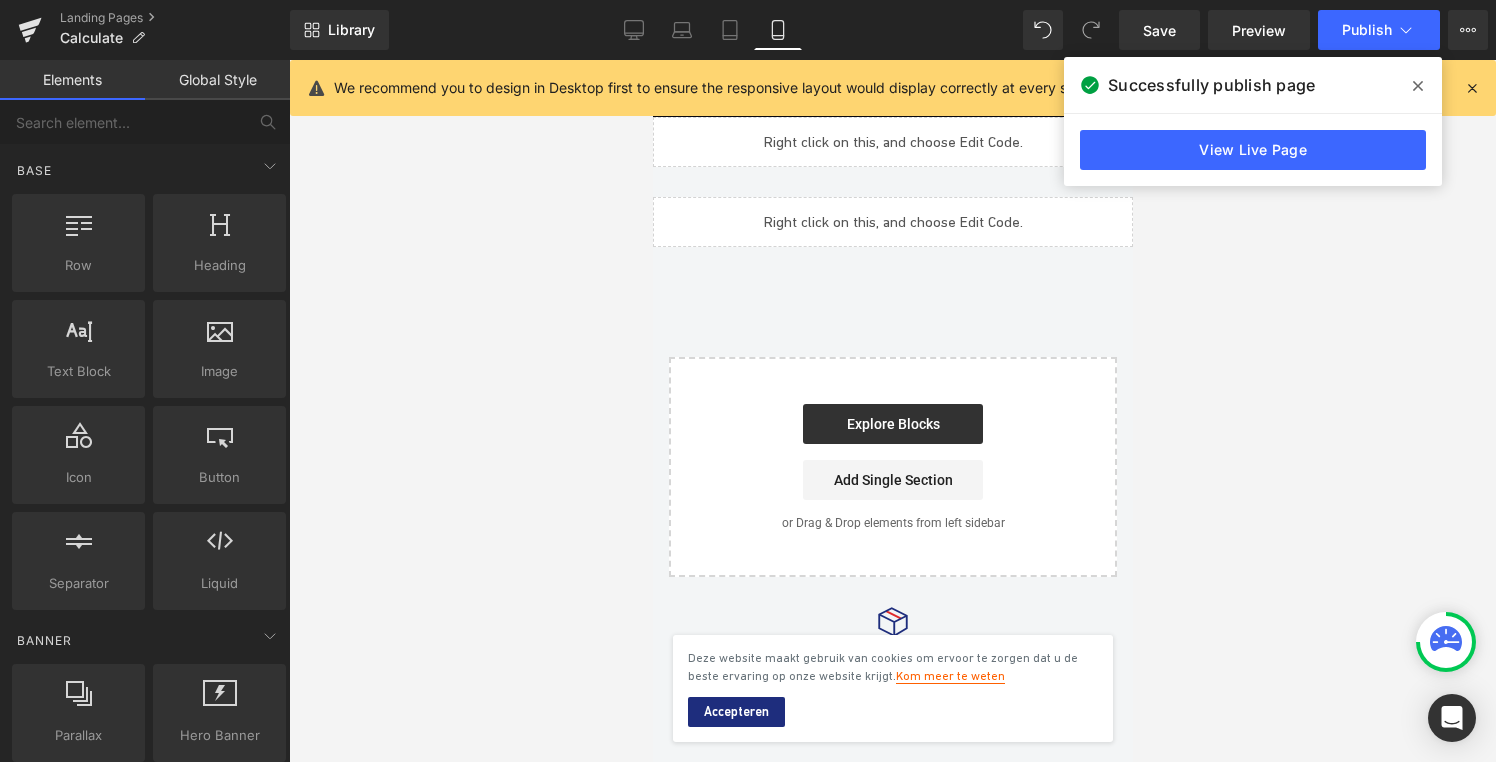 click at bounding box center (892, 411) 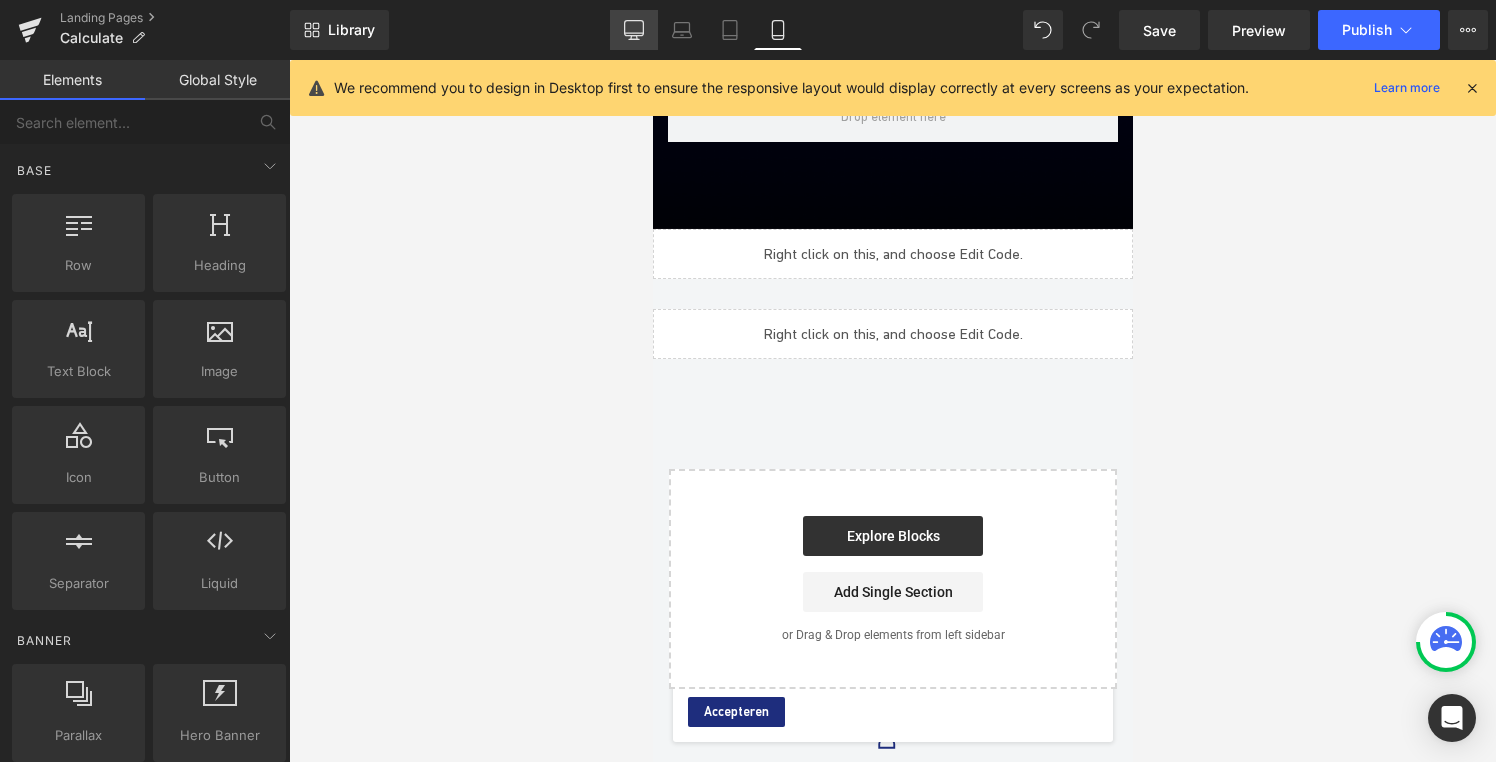 click 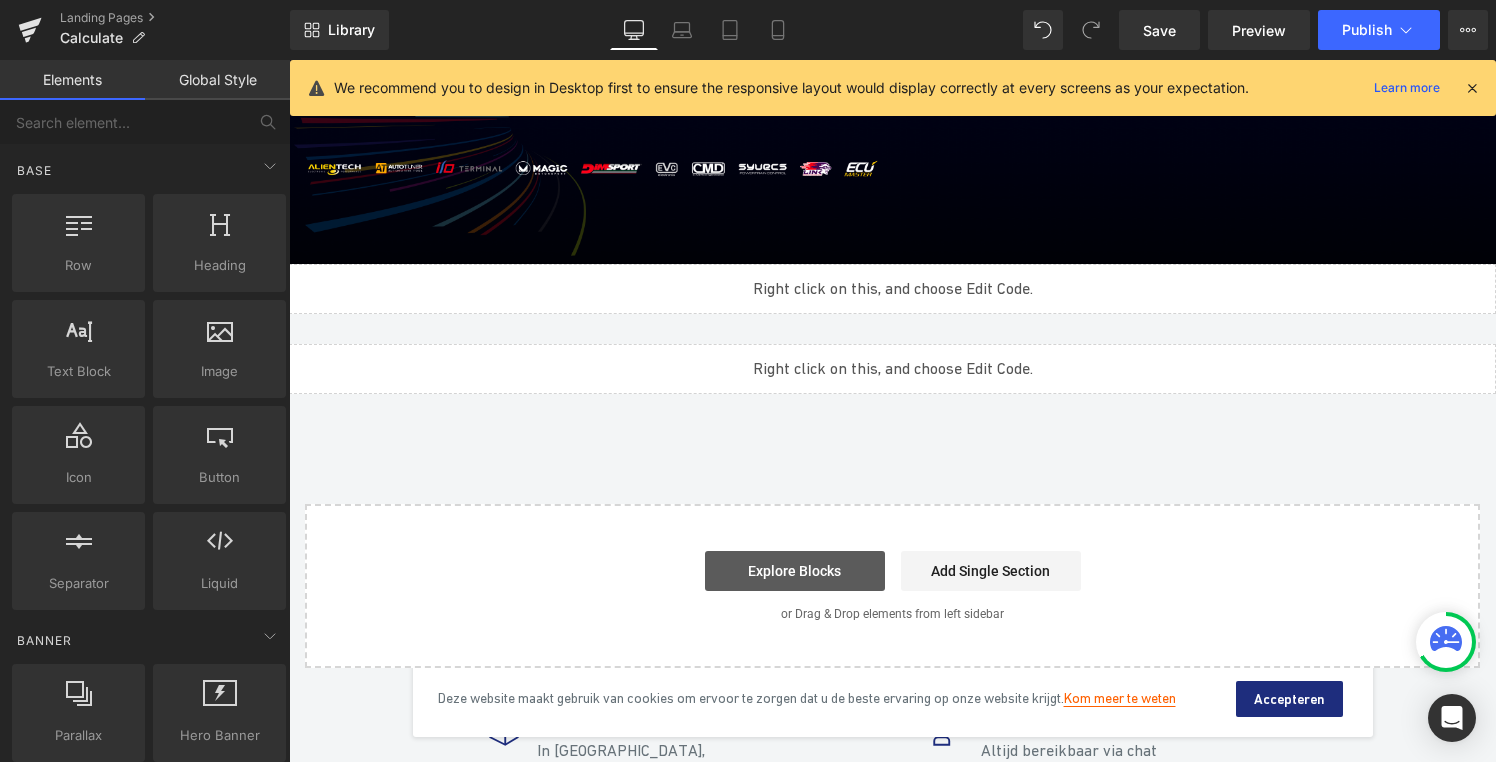 scroll, scrollTop: 238, scrollLeft: 0, axis: vertical 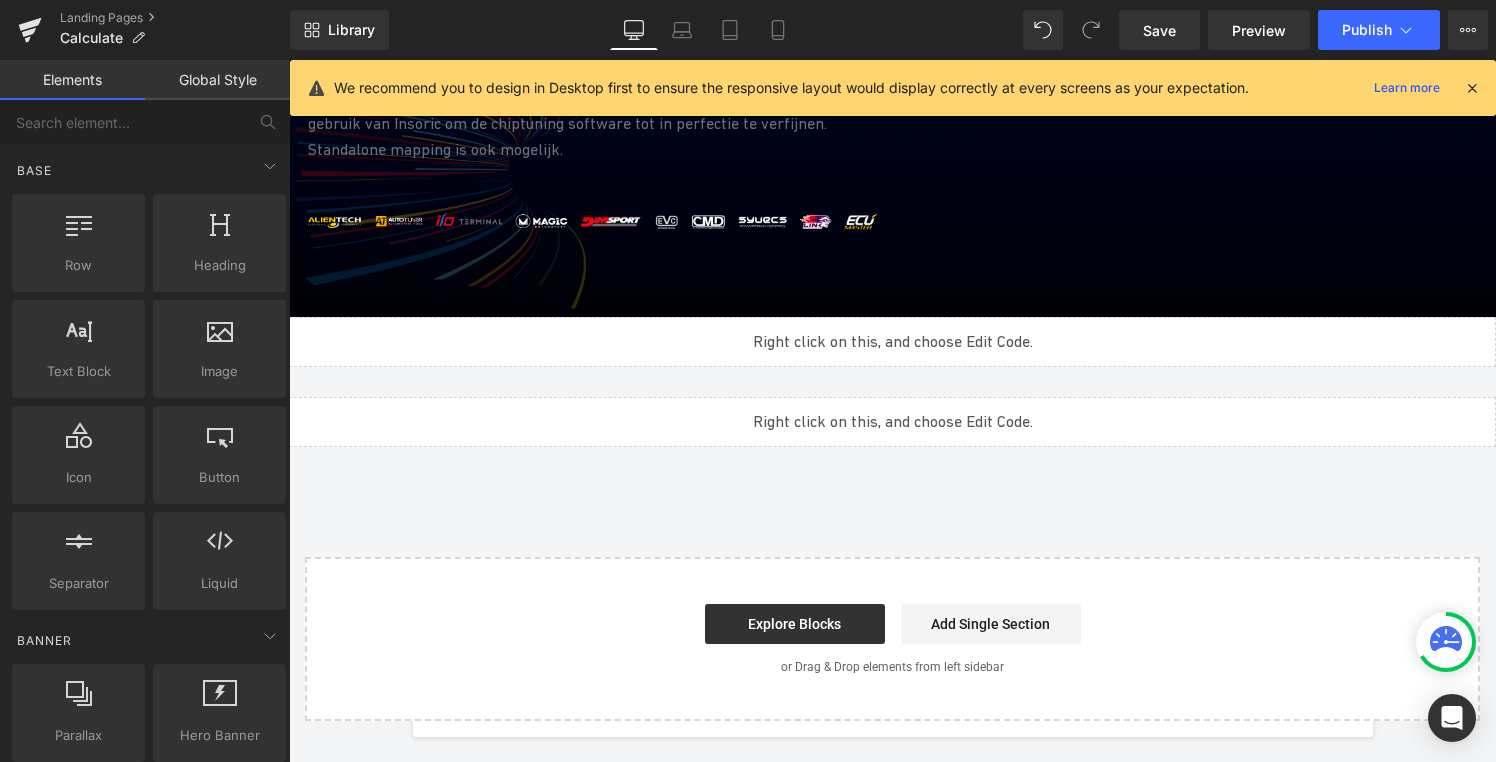 click on "Software op maat geschreven
Heading
De programmeurs van X Performance zijn [PERSON_NAME] opgeleid en maken gebruik van Insoric om de chiptuning software tot in perfectie te verfijnen. Standalone mapping is ook mogelijk.
Text Block
Image
Row
Hero Banner         Liquid
Liquid
Row
Select your layout" at bounding box center (892, 338) 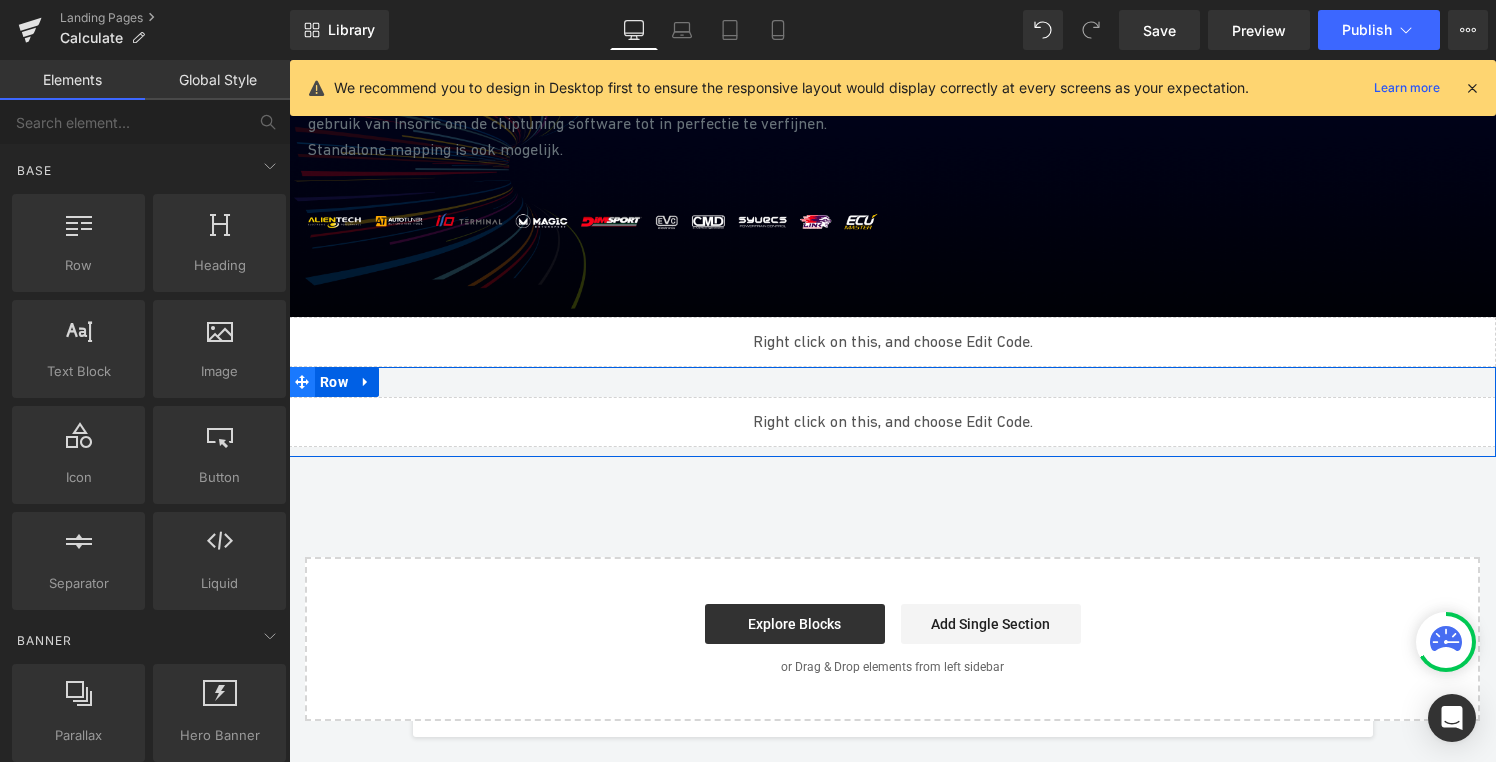 click 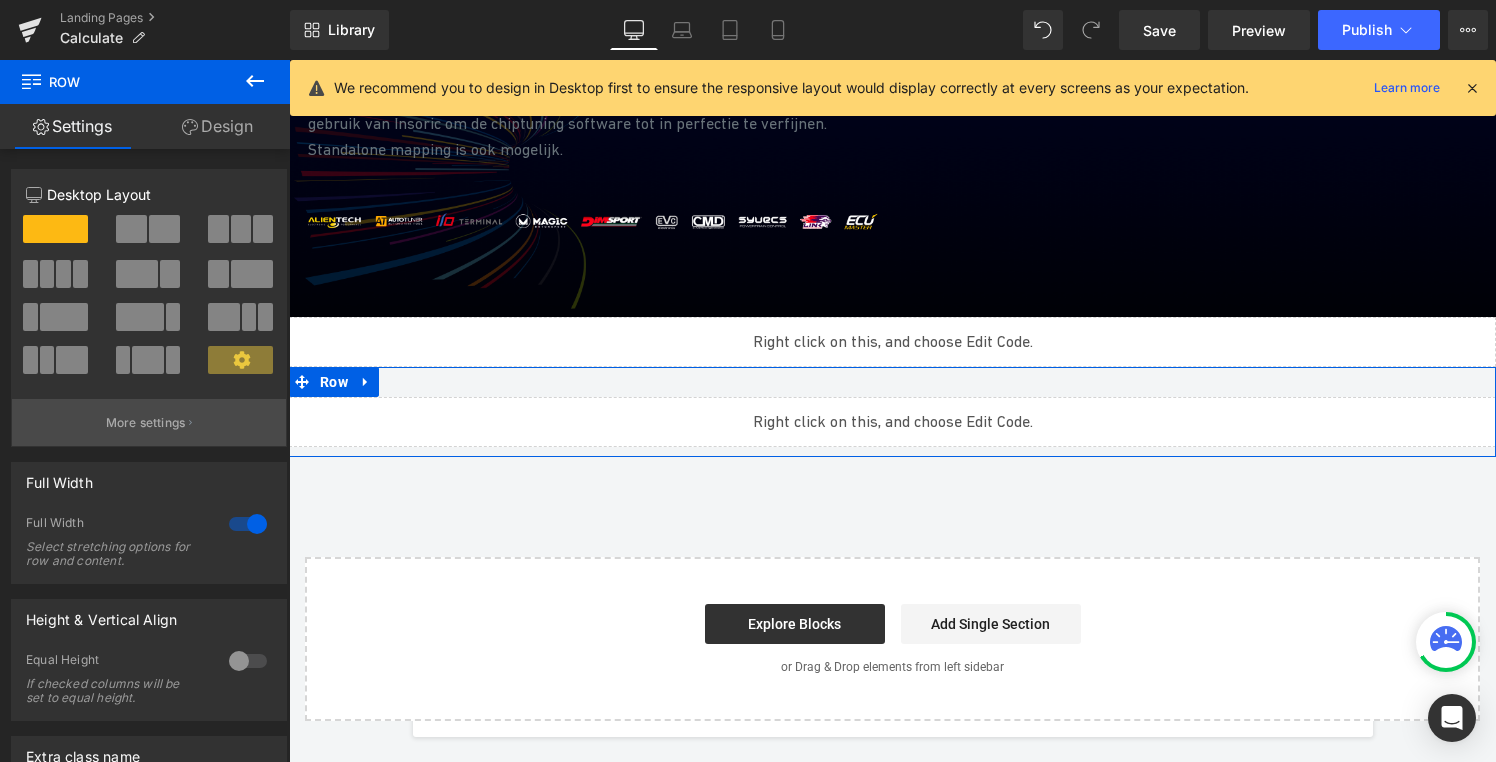 click on "More settings" at bounding box center [146, 423] 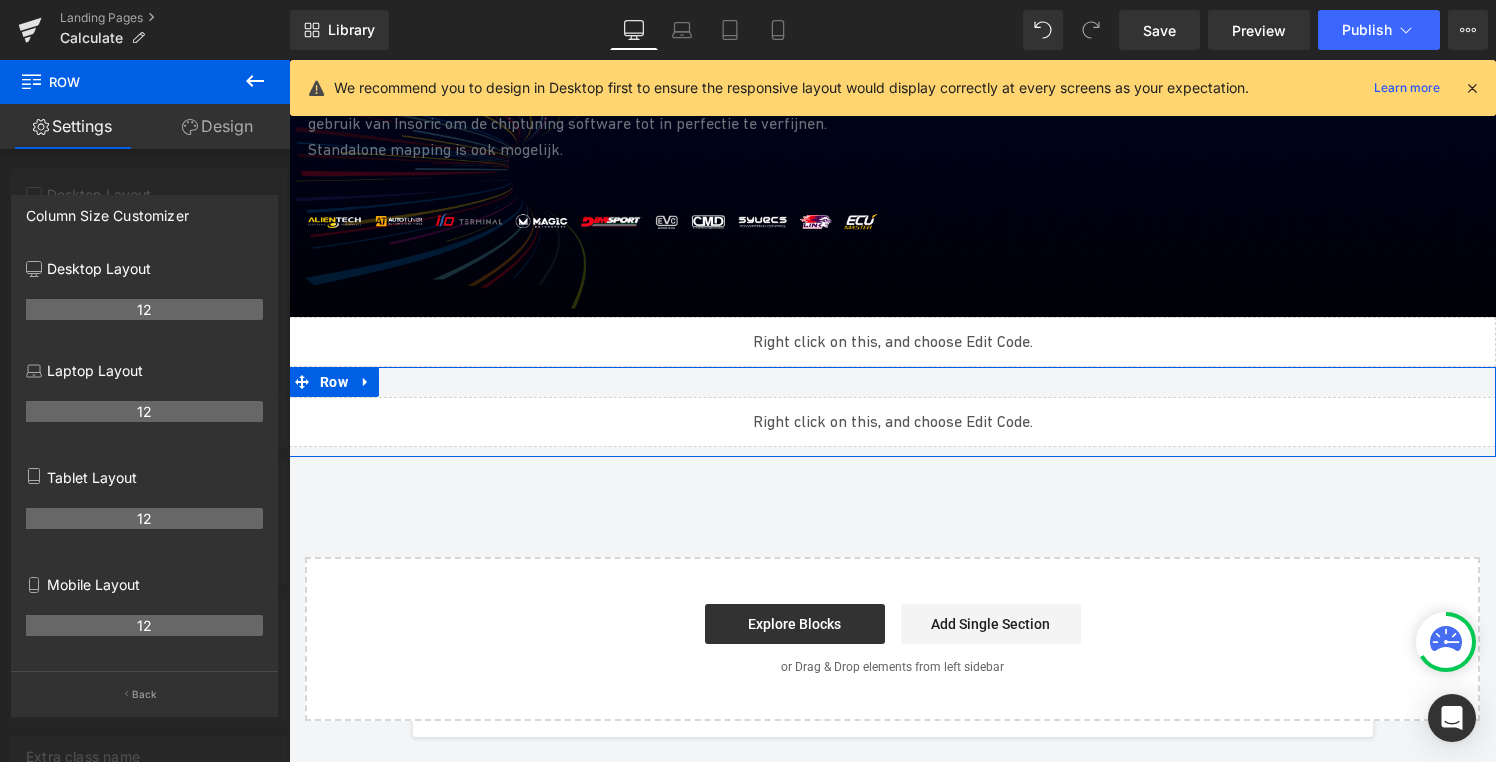 click at bounding box center (145, 416) 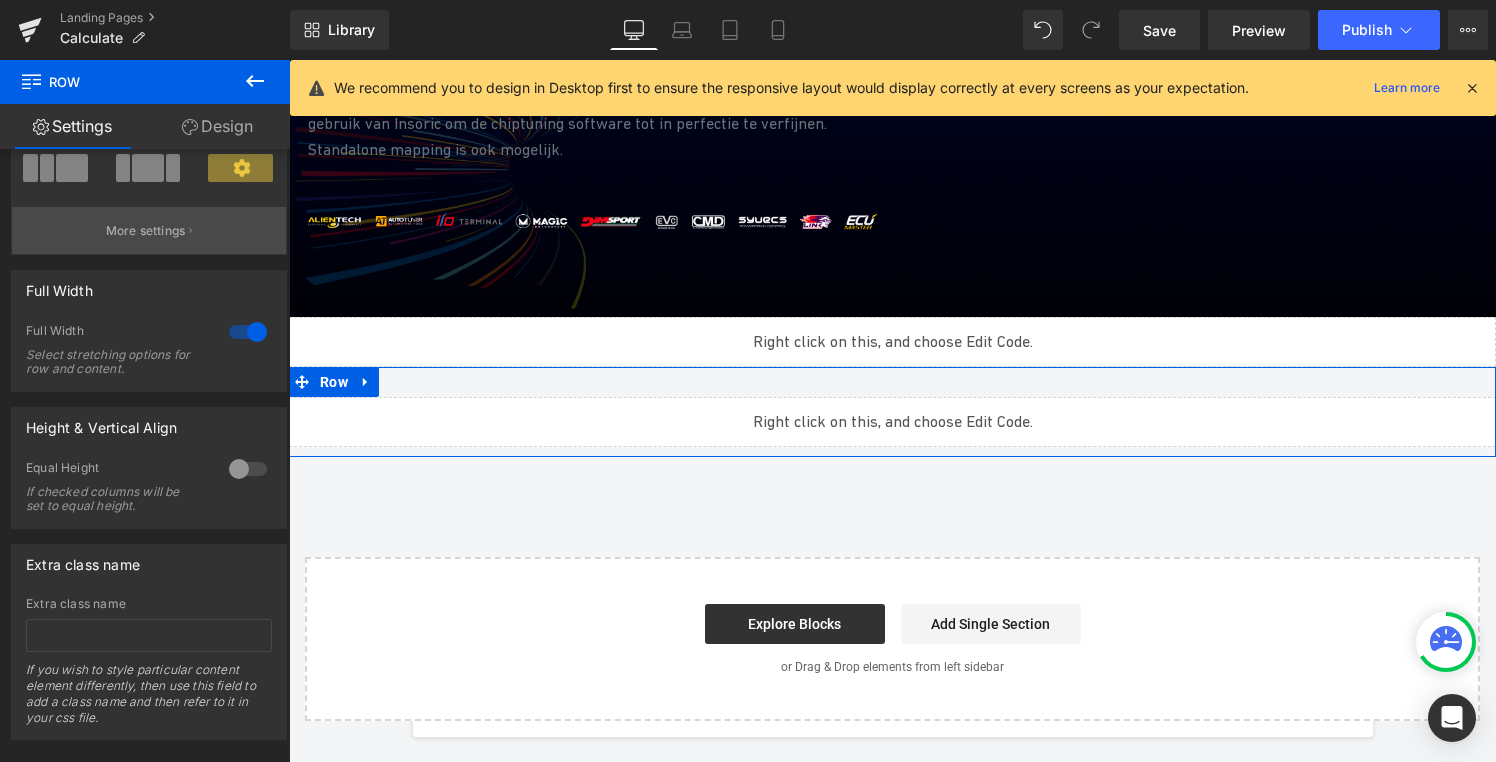 scroll, scrollTop: 0, scrollLeft: 0, axis: both 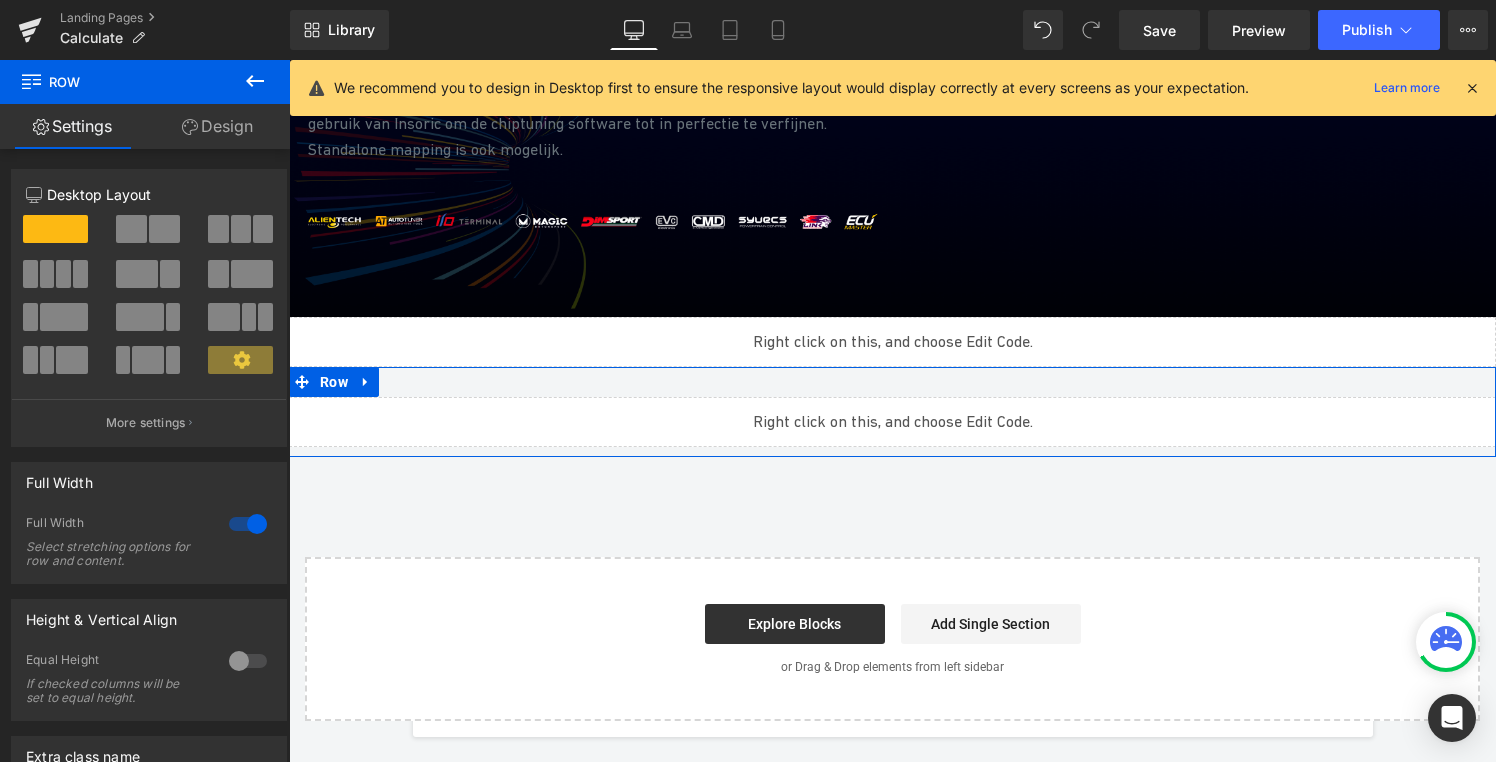 click on "Design" at bounding box center [217, 126] 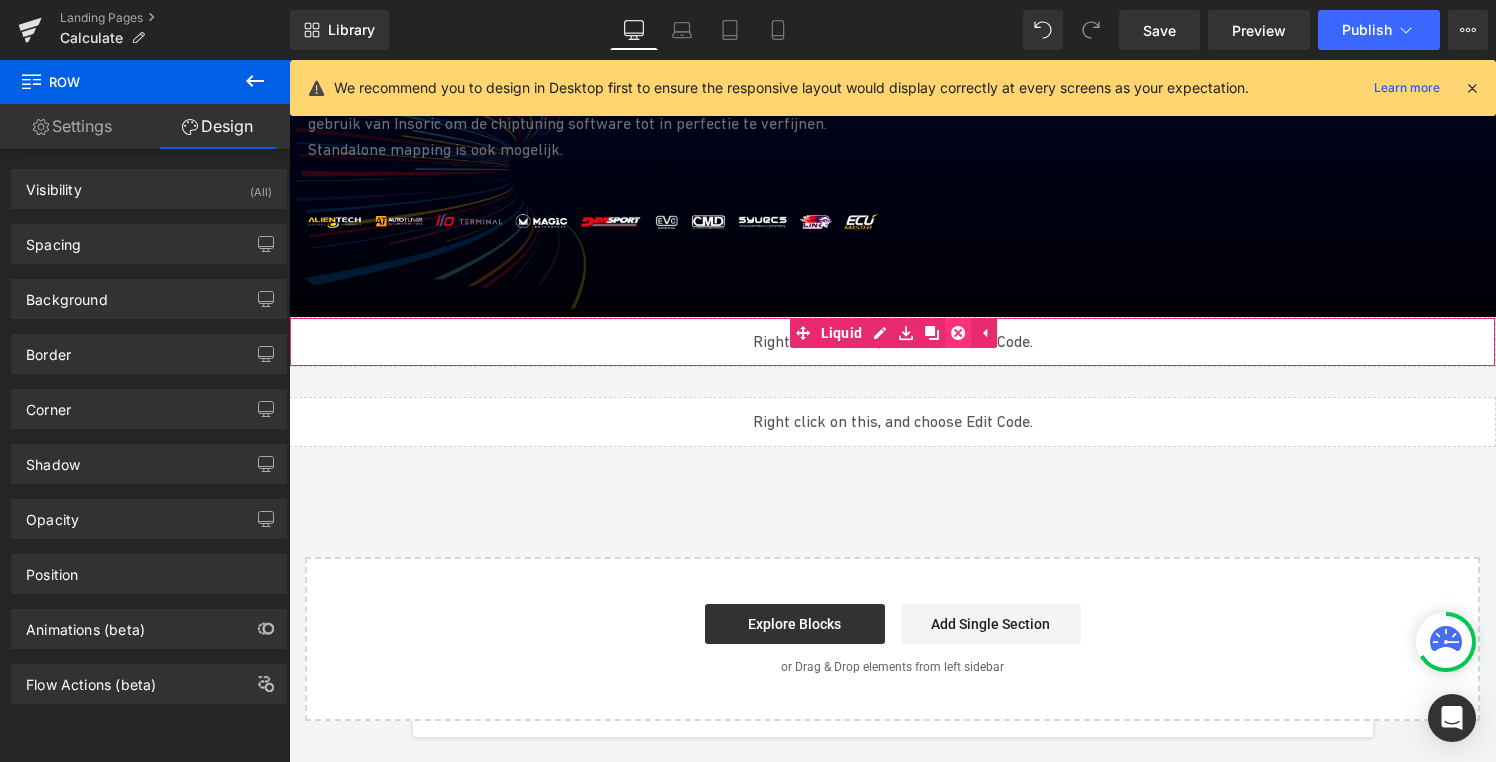 click 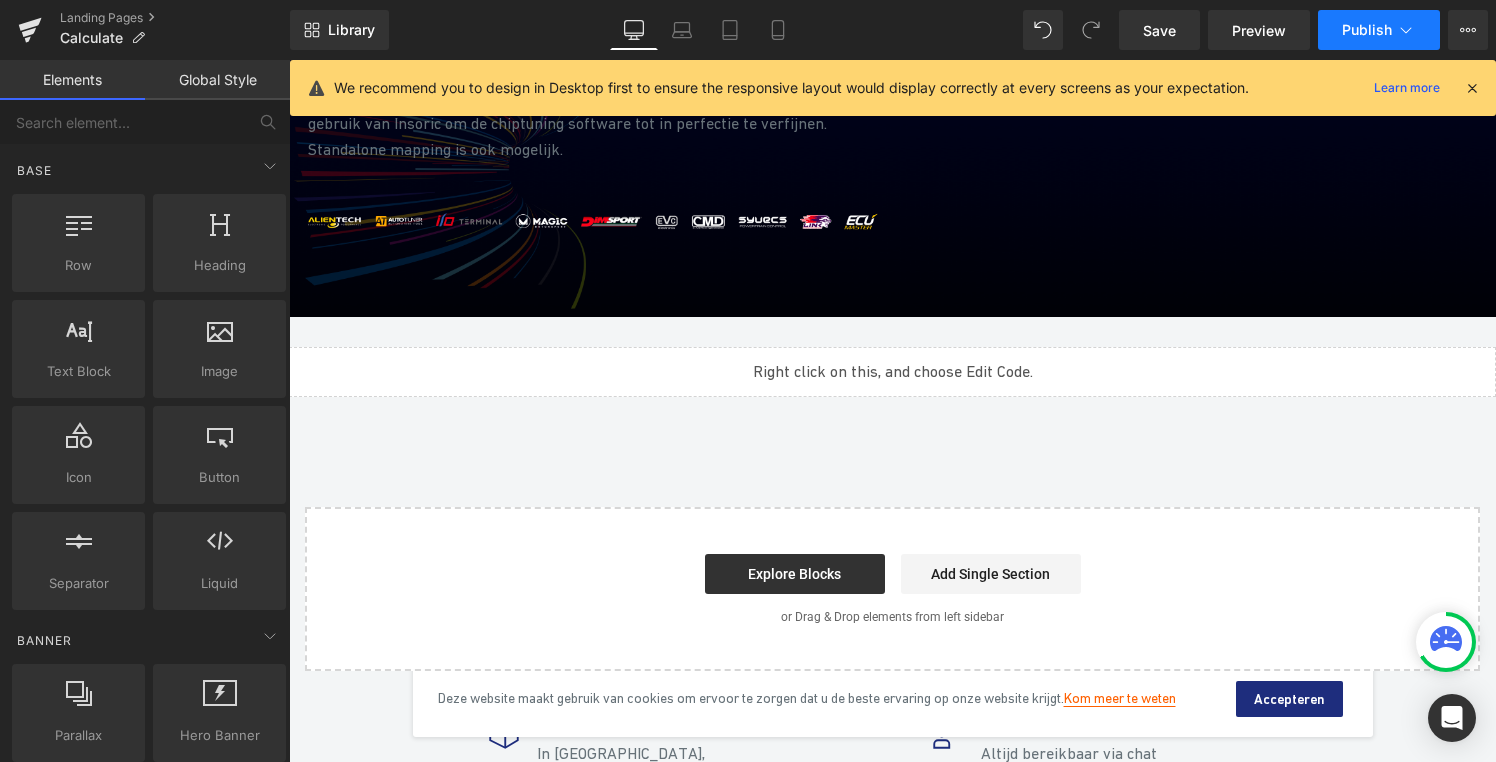 click on "Publish" at bounding box center [1379, 30] 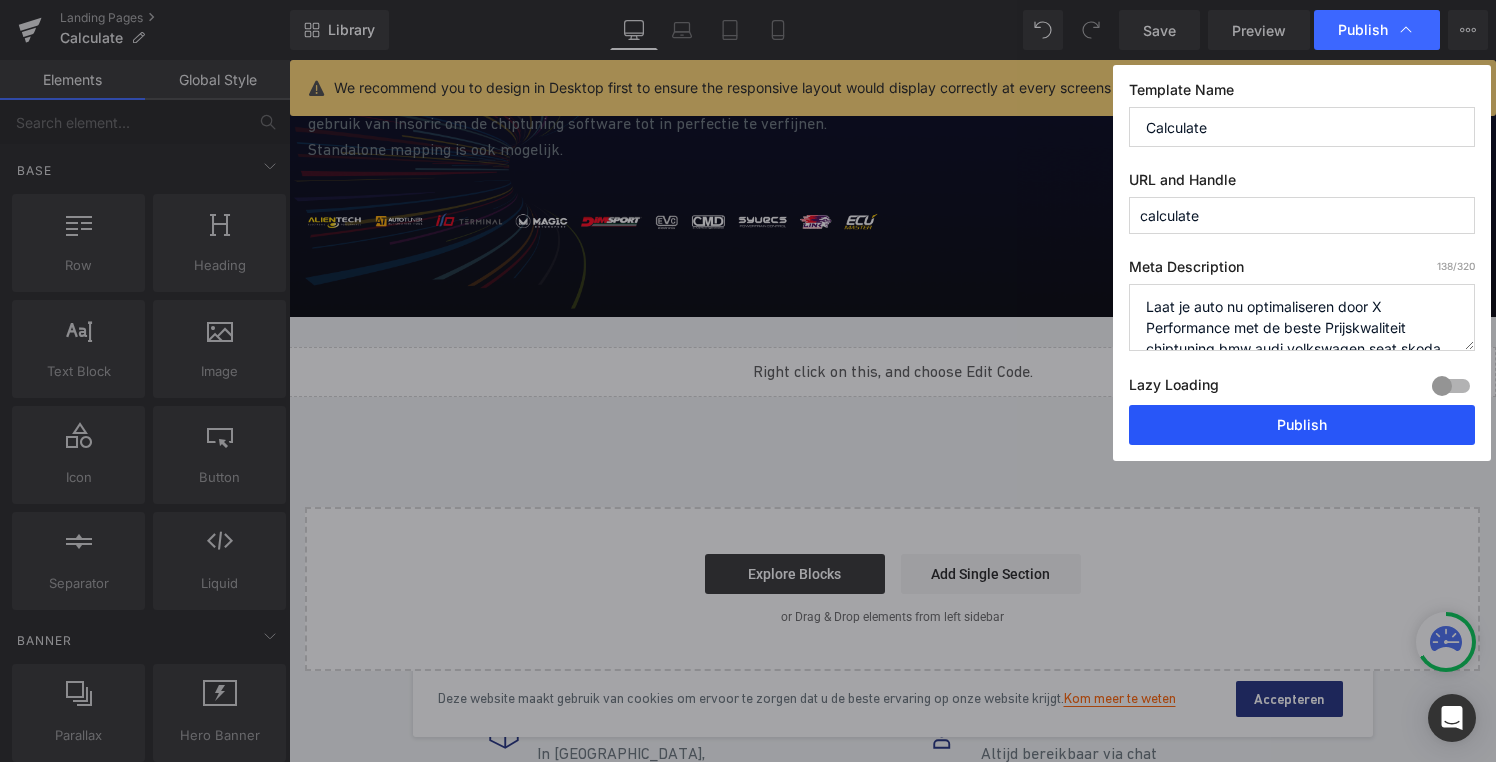 click on "Publish" at bounding box center [1302, 425] 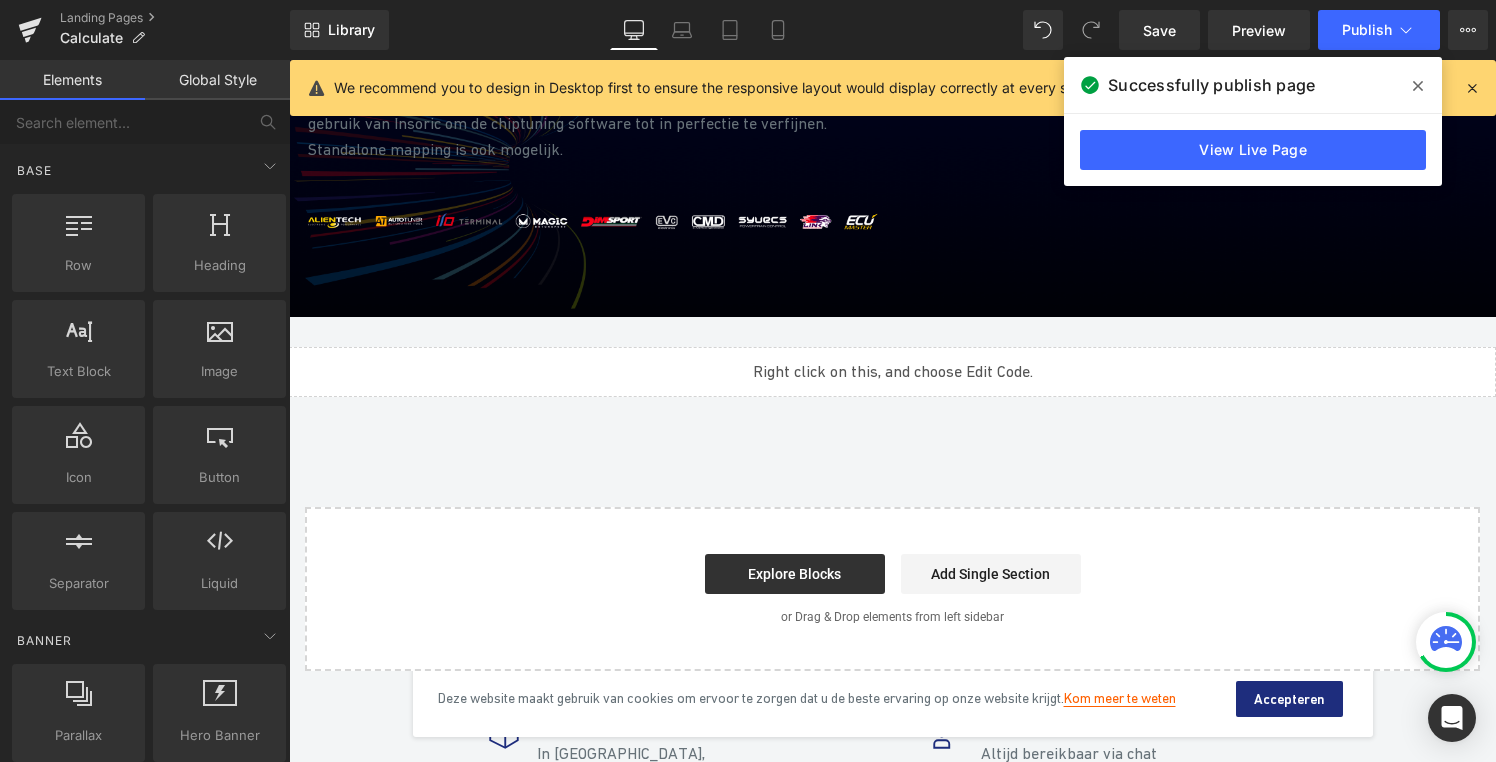 click on "Software op maat geschreven
Heading
De programmeurs van X Performance zijn [PERSON_NAME] opgeleid en maken gebruik van Insoric om de chiptuning software tot in perfectie te verfijnen. Standalone mapping is ook mogelijk.
Text Block
Image
Row
Hero Banner
Liquid
Row
Select your layout" at bounding box center (892, 313) 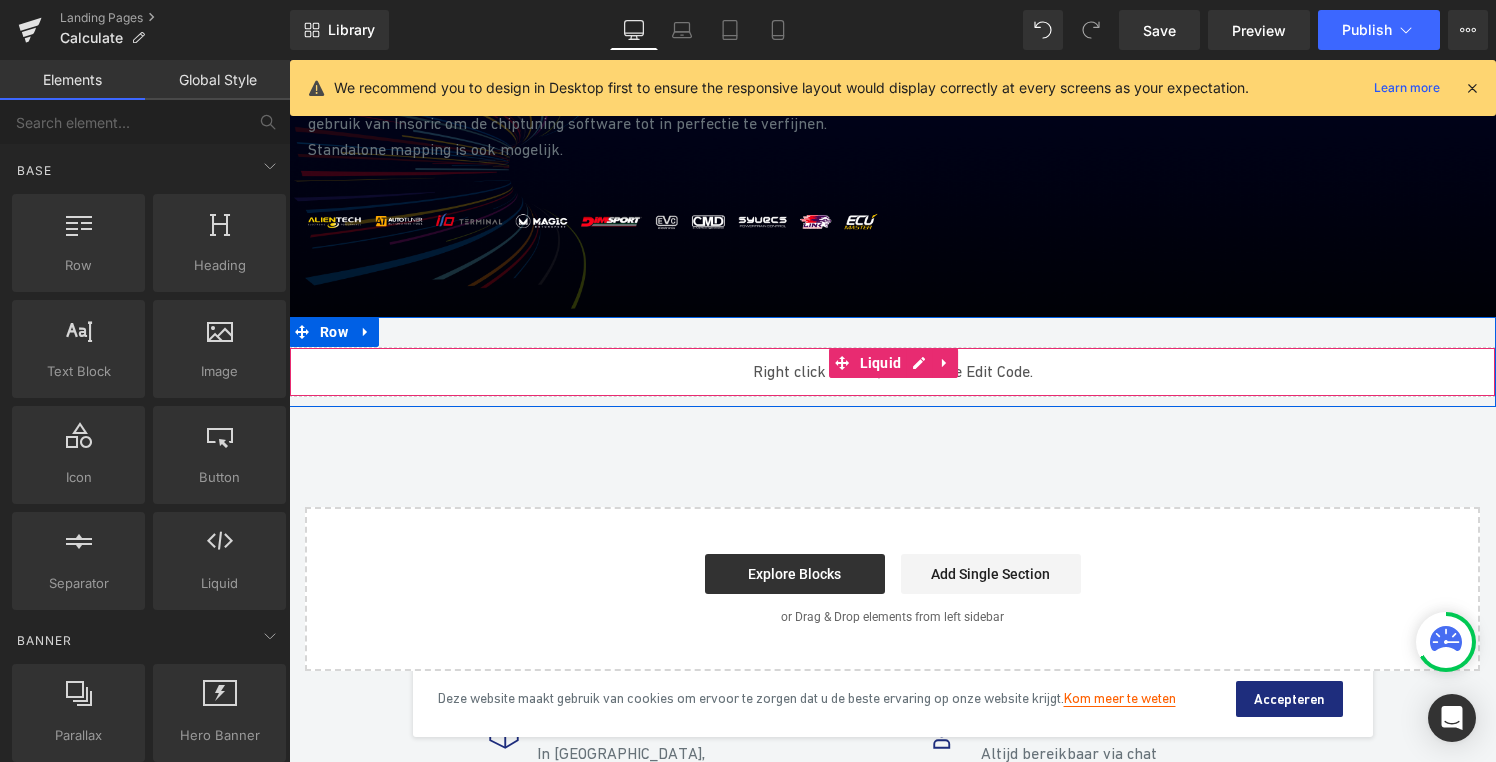 click on "Liquid" at bounding box center (892, 372) 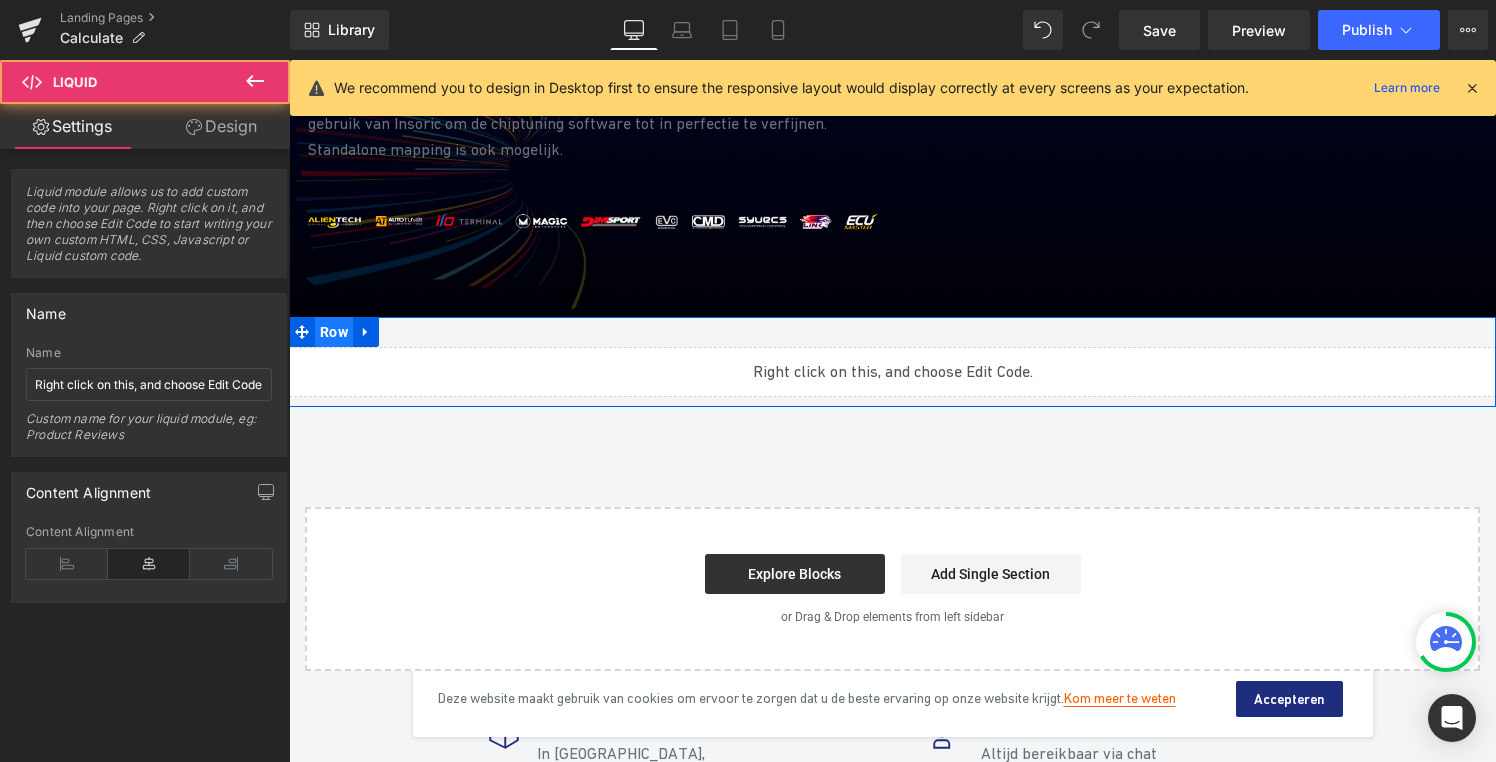 click on "Row" at bounding box center [334, 332] 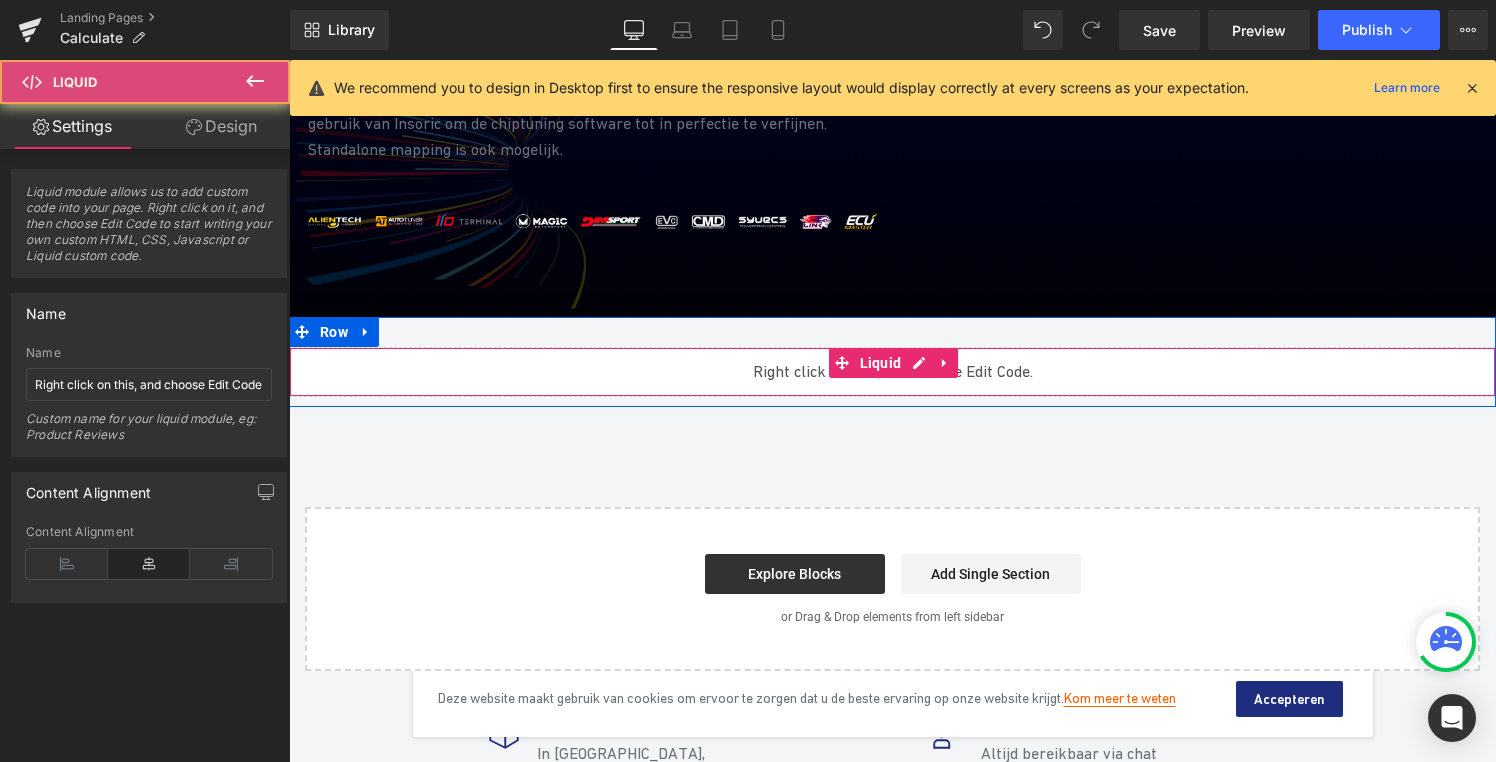 click on "Liquid" at bounding box center [892, 372] 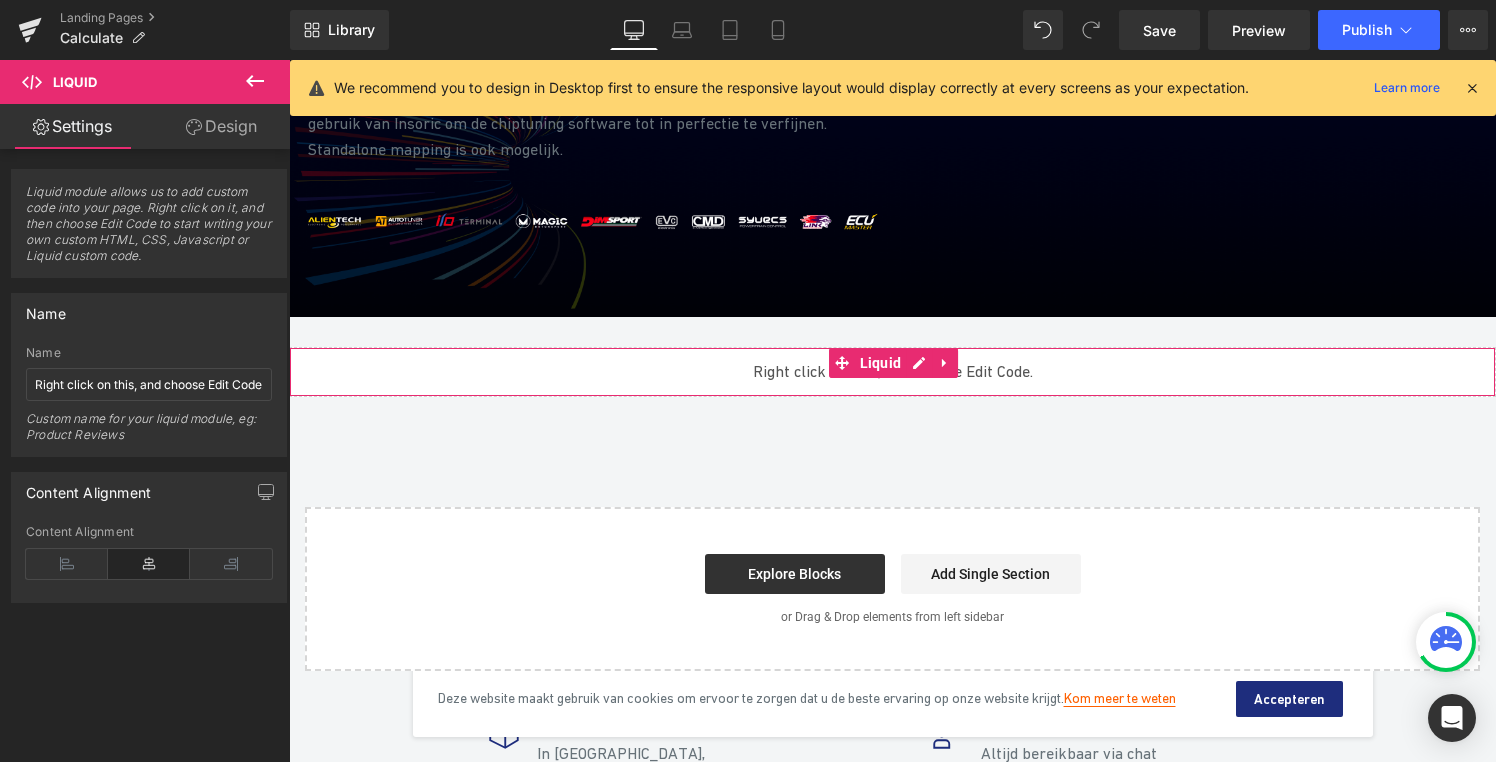 click on "Liquid module allows us to add custom code into your page. Right click on it, and then choose Edit Code to start writing your own custom HTML, CSS, Javascript or Liquid custom code. Name Right click on this, and choose Edit Code. Name Right click on this, and choose Edit Code. Custom name for your liquid module, eg: Product Reviews Content Alignment Left Center Right Content Alignment Content Alignment Left Center Right Content Alignment Content Alignment Left Center Right Content Alignment Content Alignment Left Center Right Content Alignment" at bounding box center (149, 376) 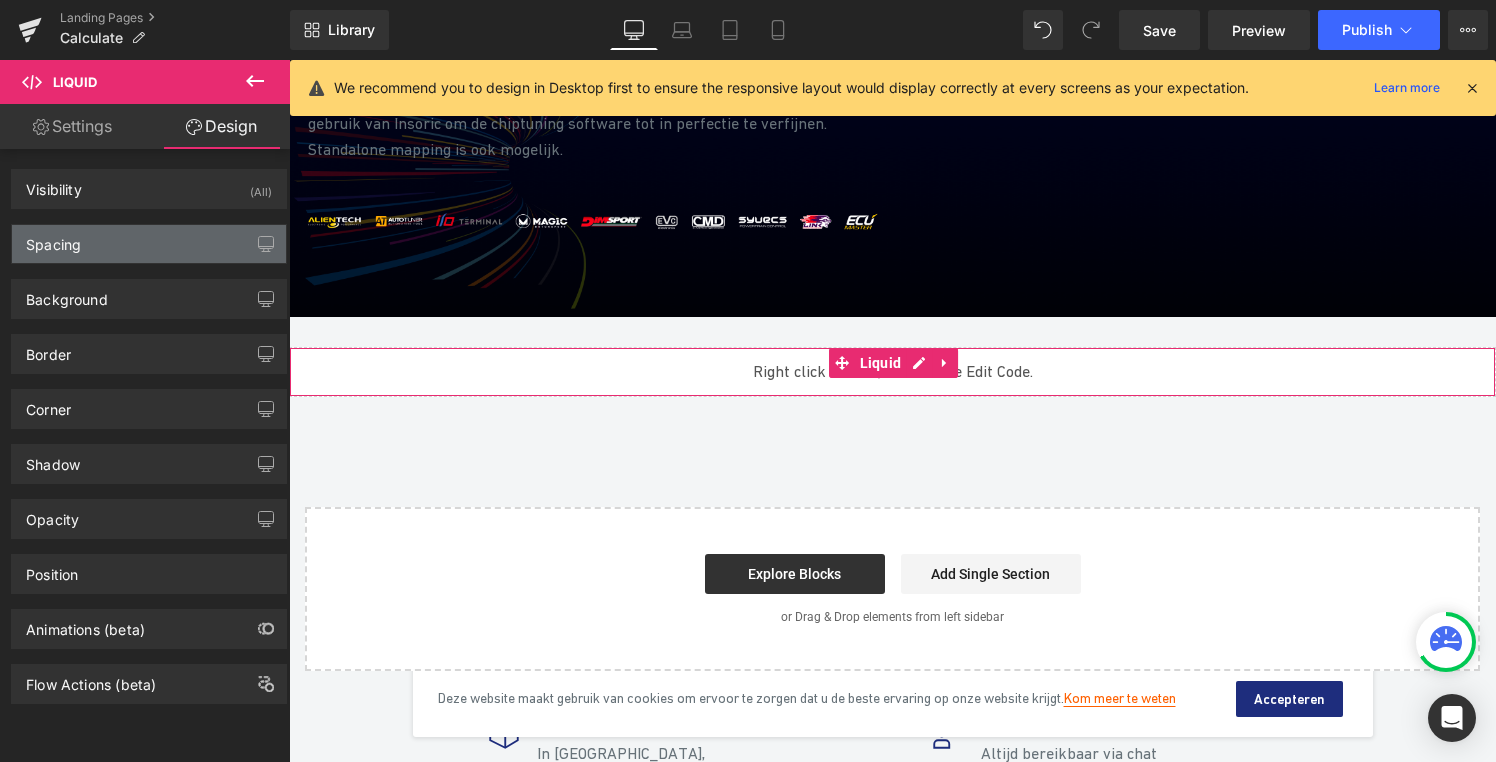 click on "Spacing" at bounding box center [149, 244] 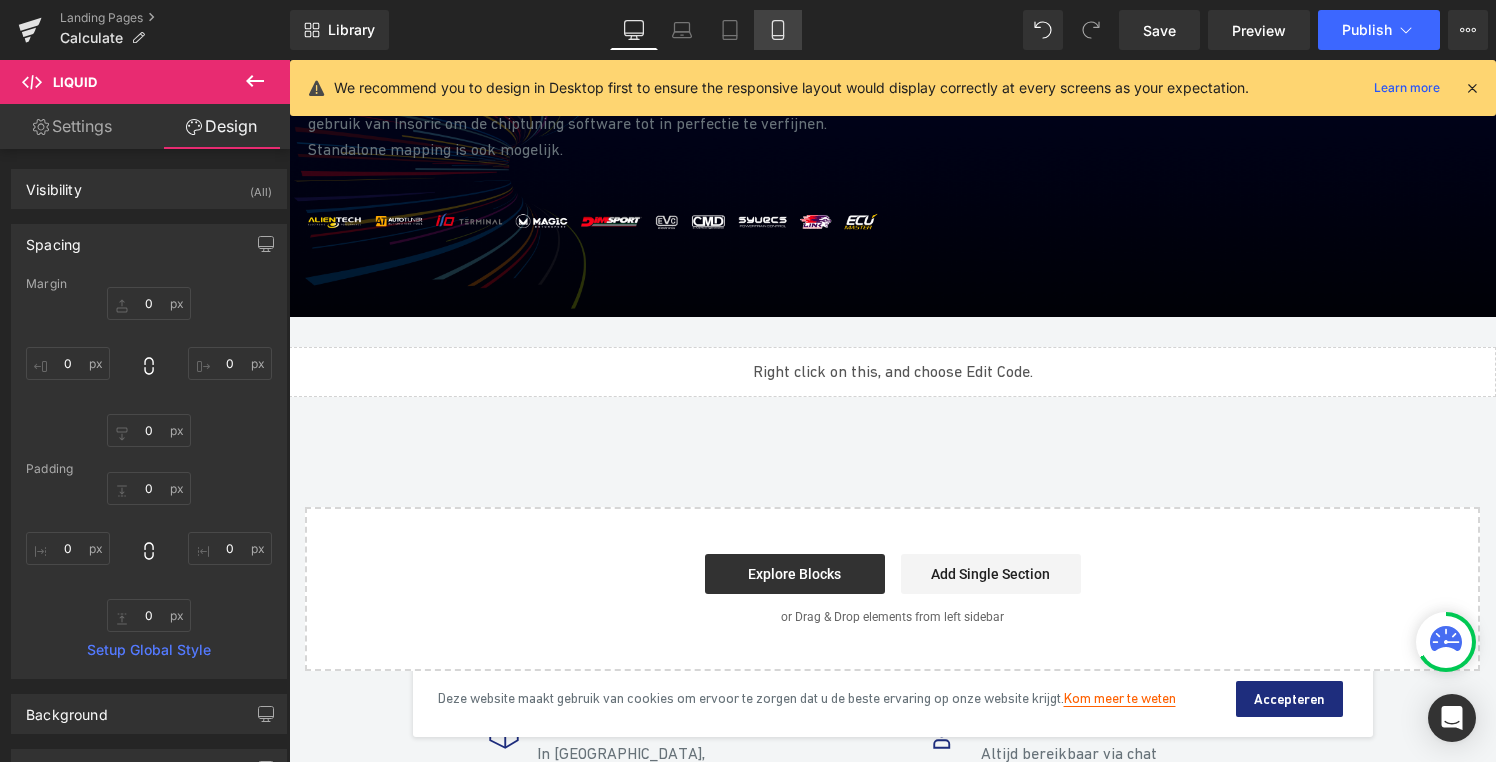 click 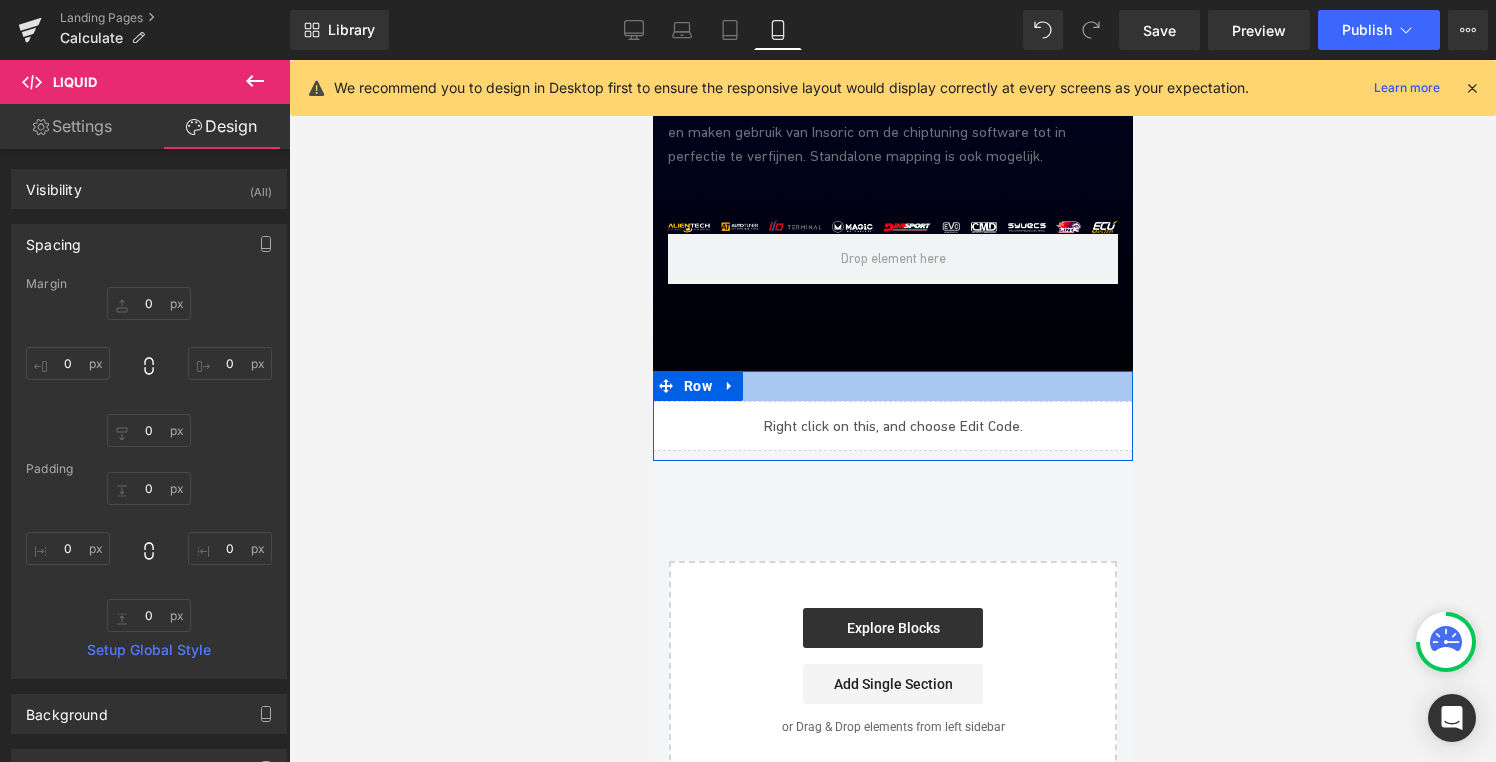 scroll, scrollTop: 142, scrollLeft: 0, axis: vertical 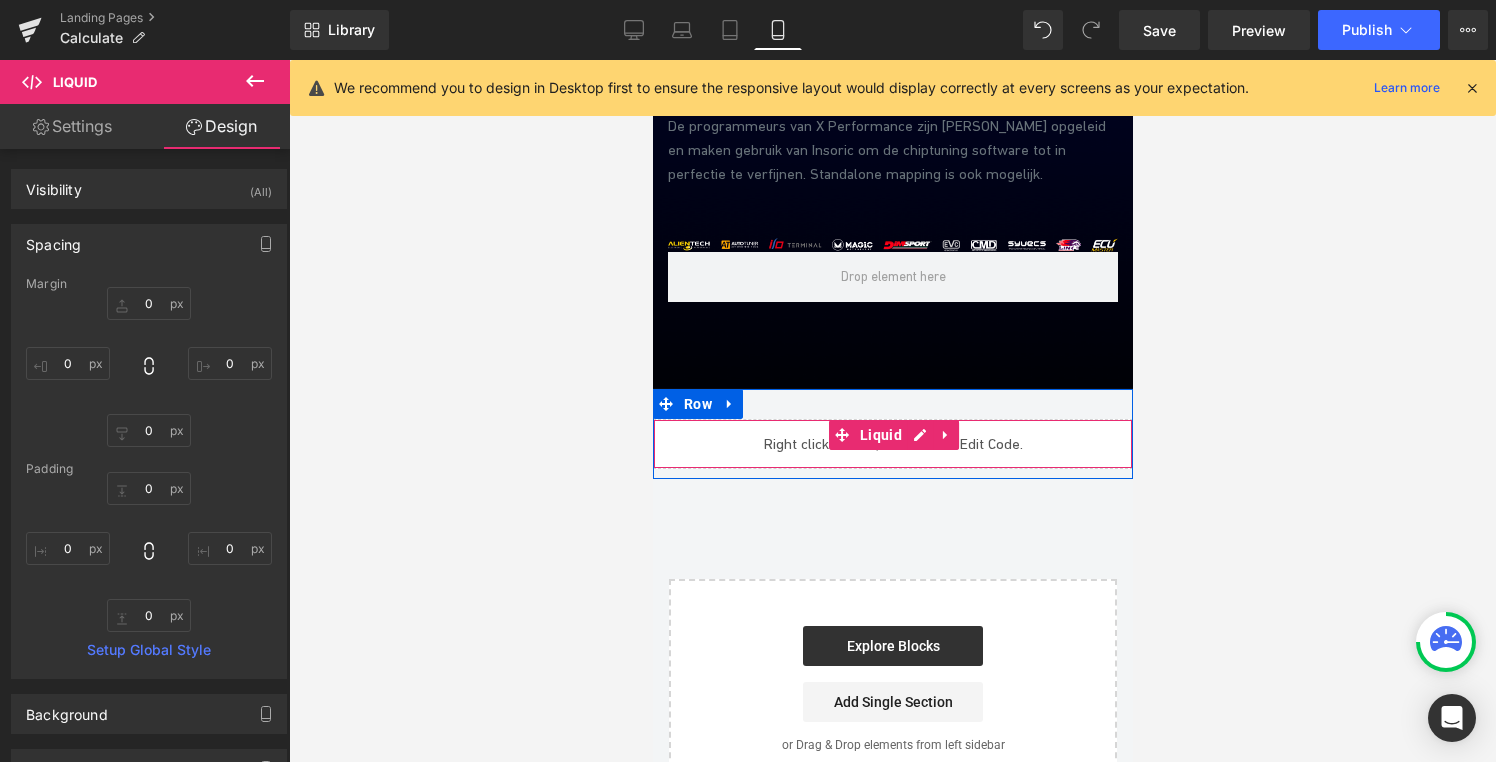 click on "Liquid" at bounding box center (880, 435) 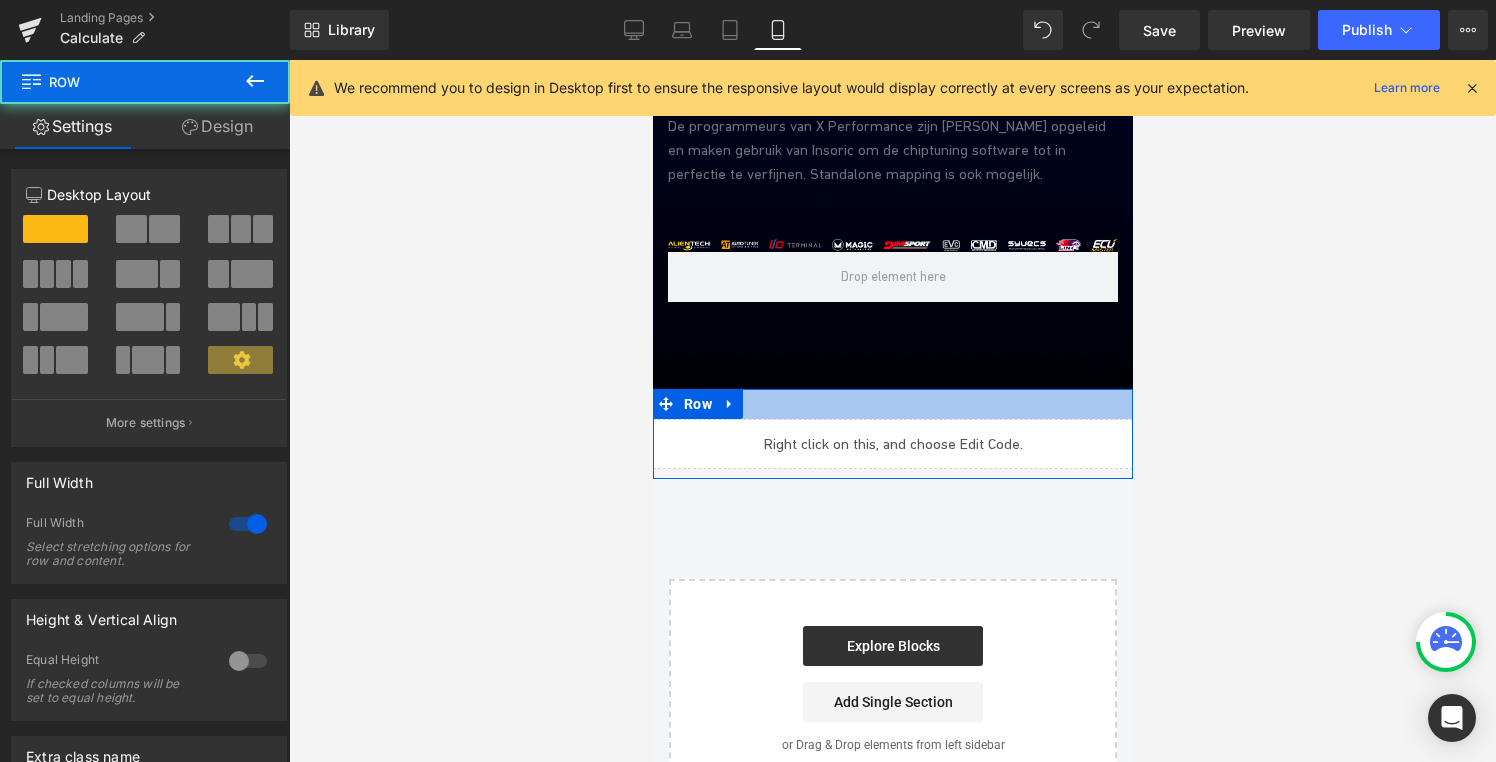 click at bounding box center [892, 404] 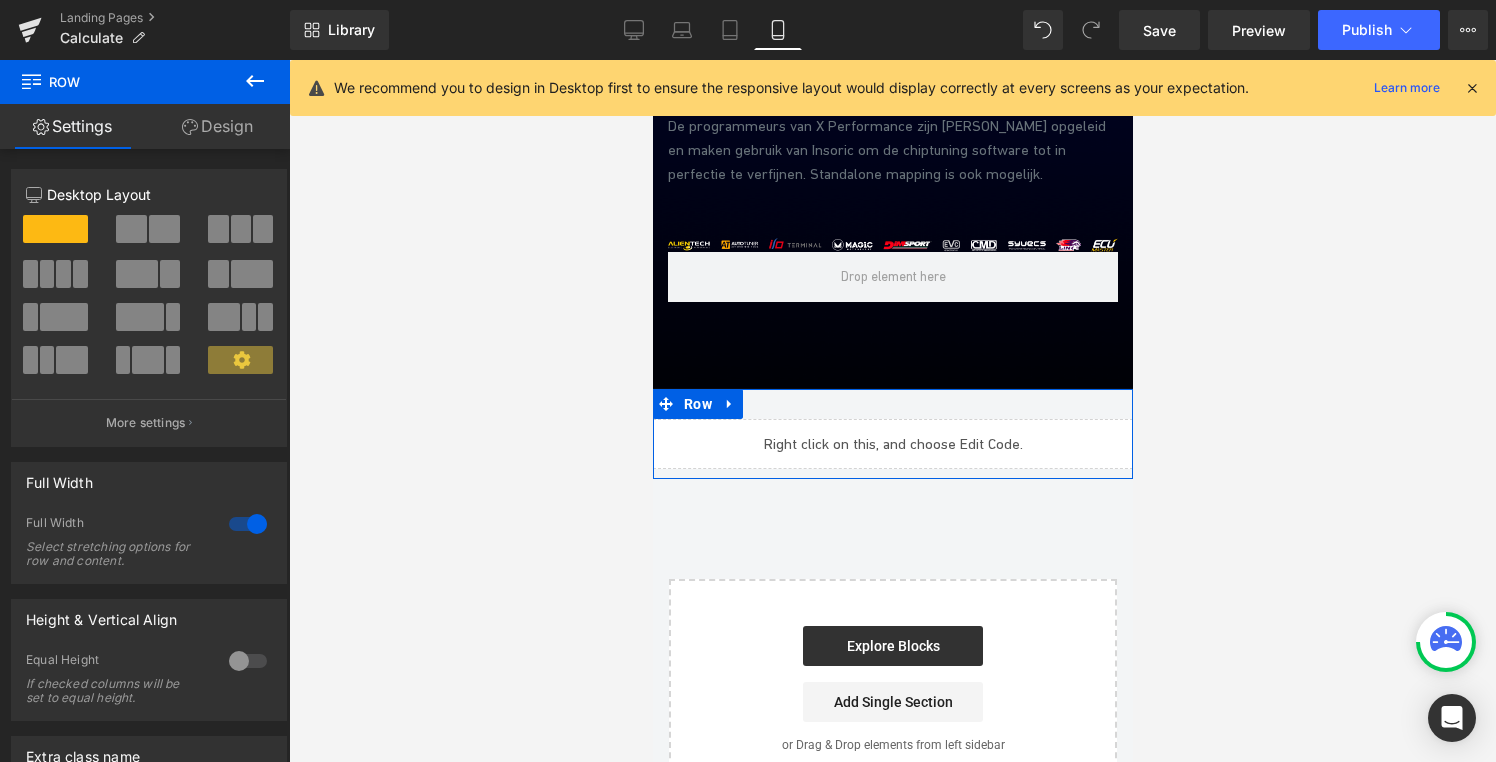 scroll, scrollTop: 25, scrollLeft: 0, axis: vertical 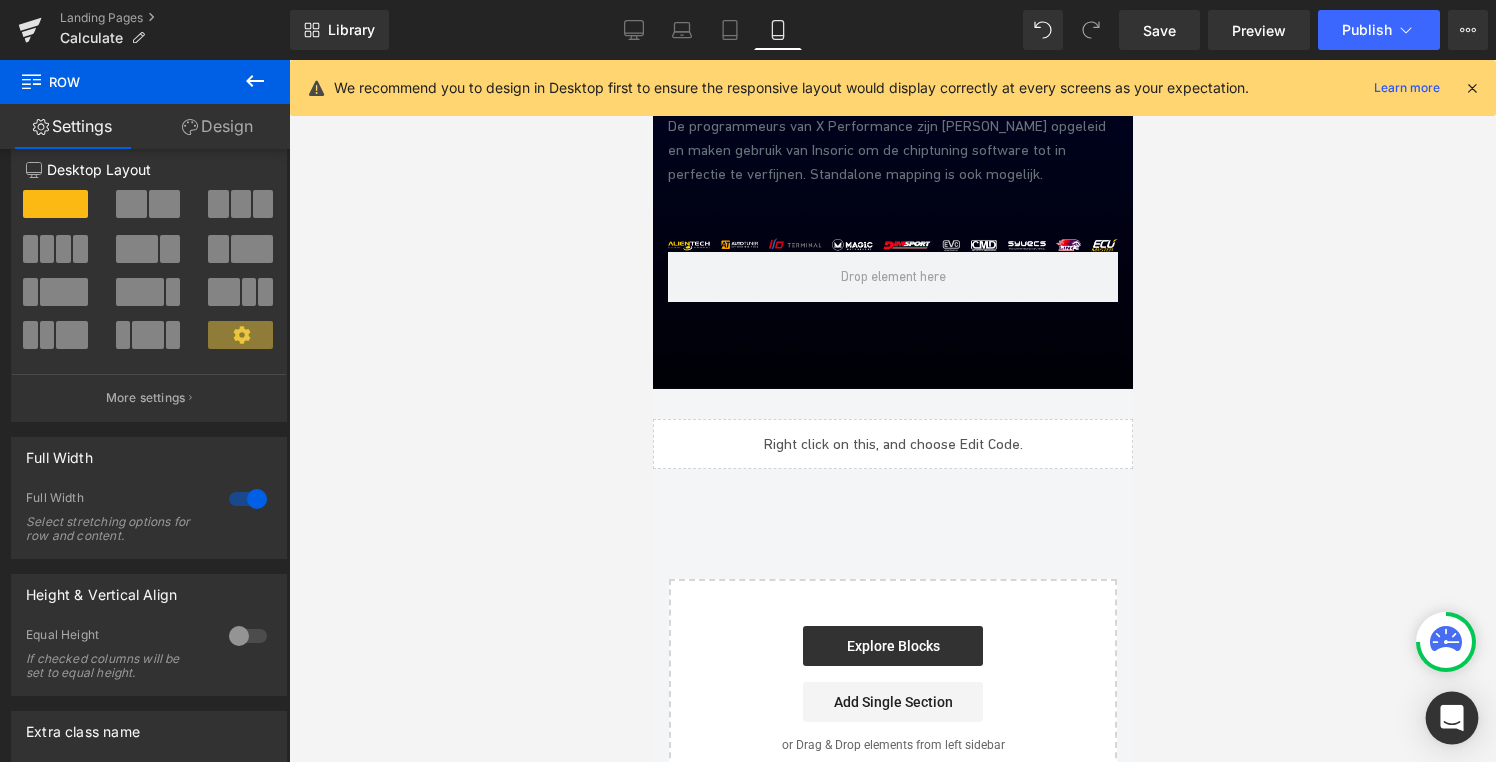 click at bounding box center (1452, 718) 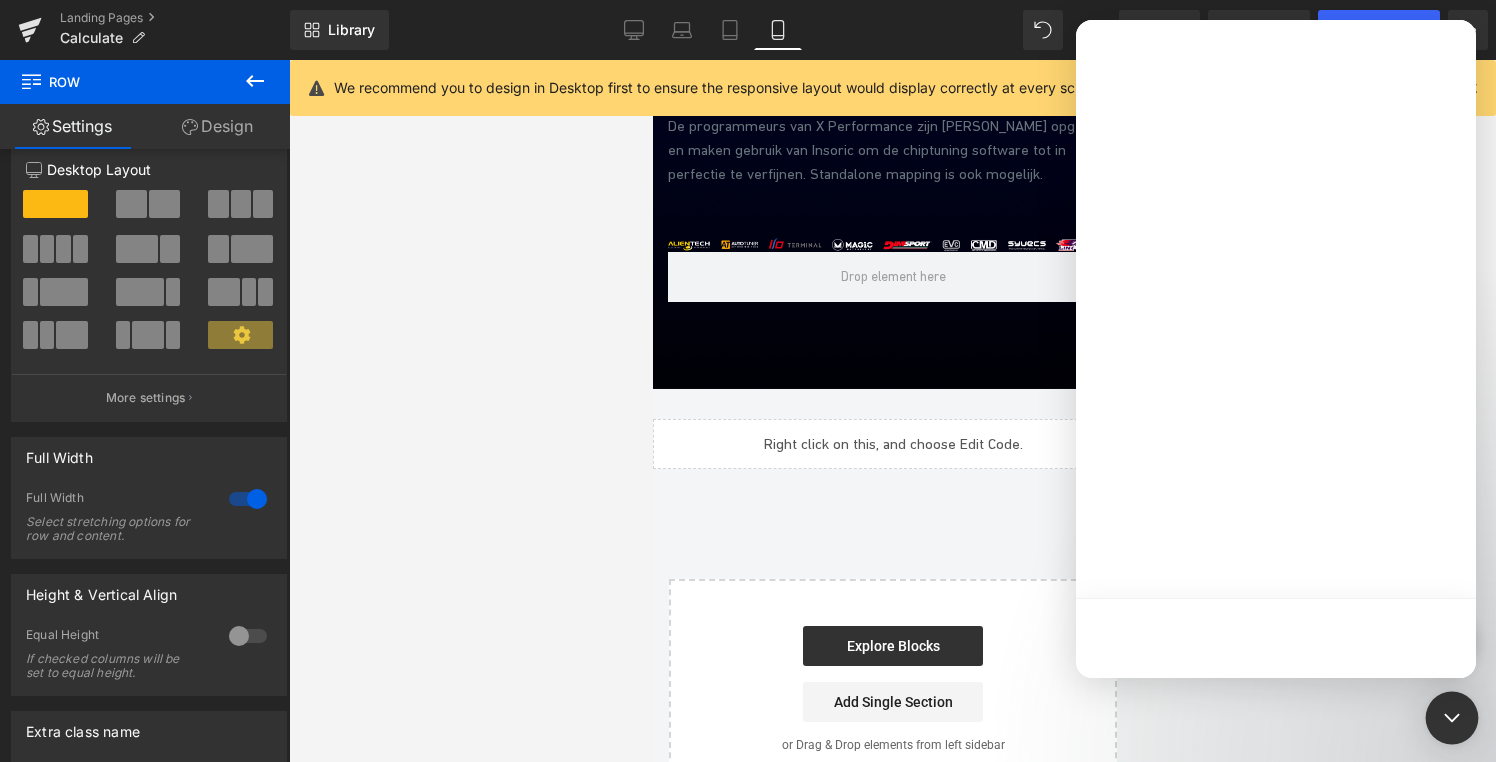 scroll, scrollTop: 25, scrollLeft: 0, axis: vertical 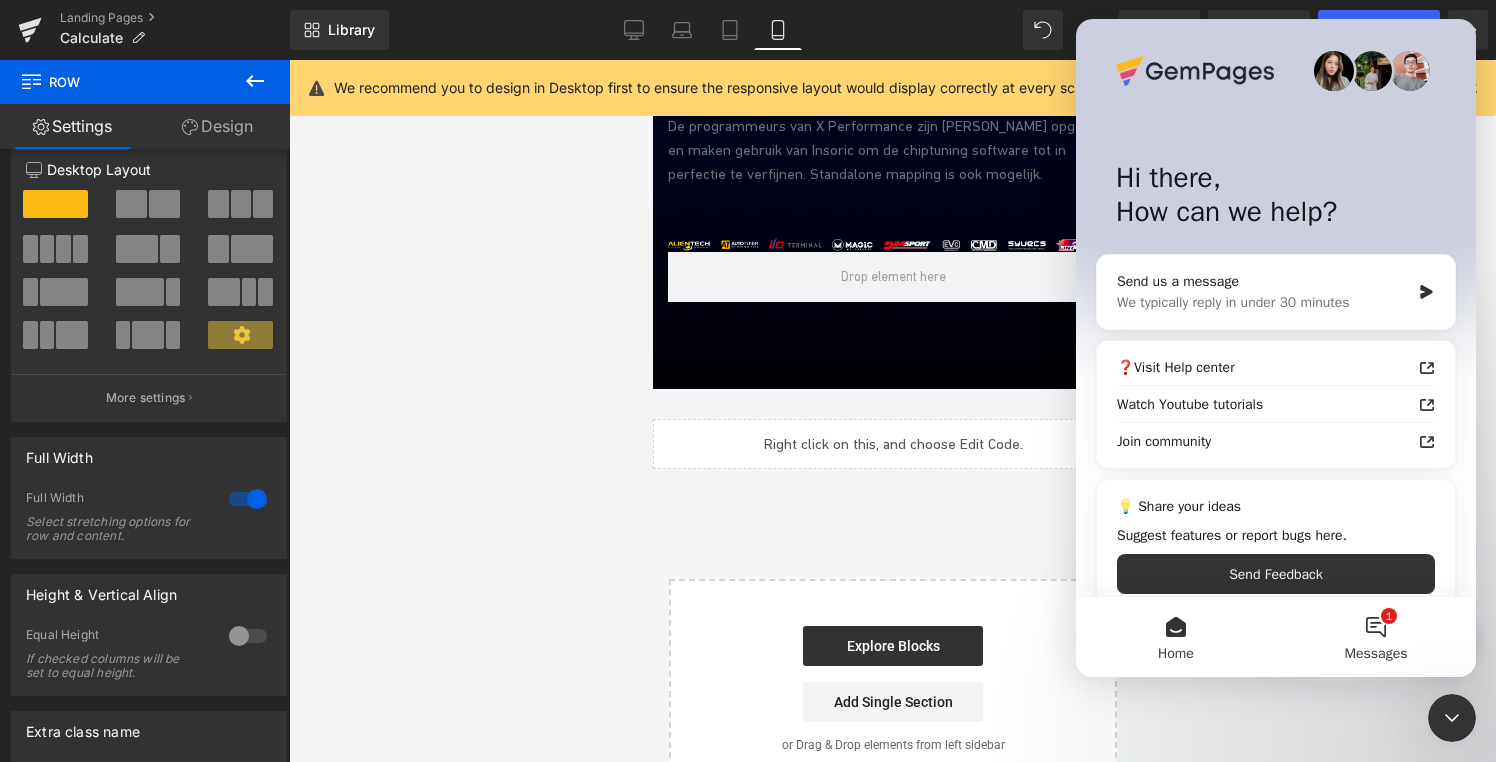 click on "Messages" at bounding box center (1376, 654) 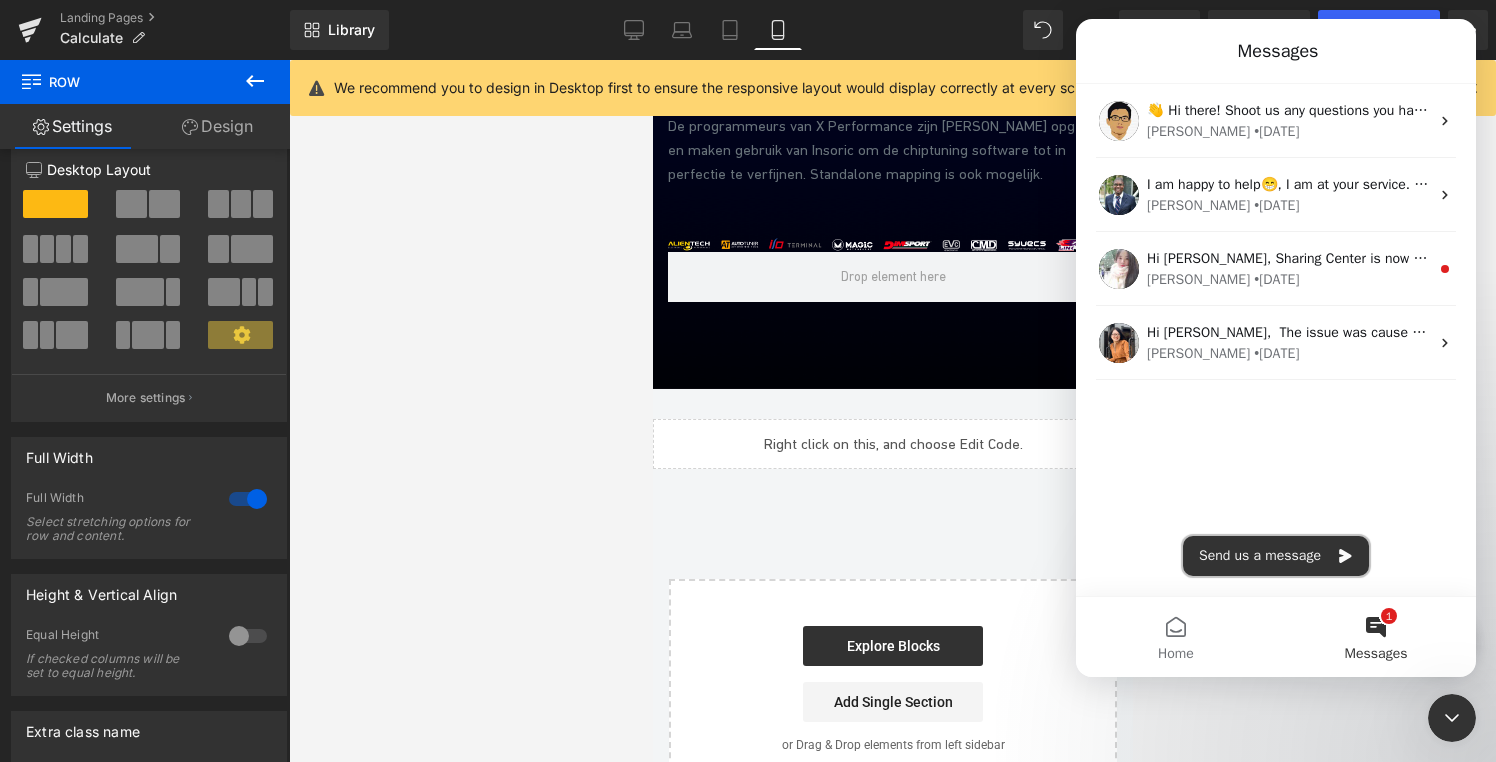click on "Send us a message" at bounding box center (1276, 556) 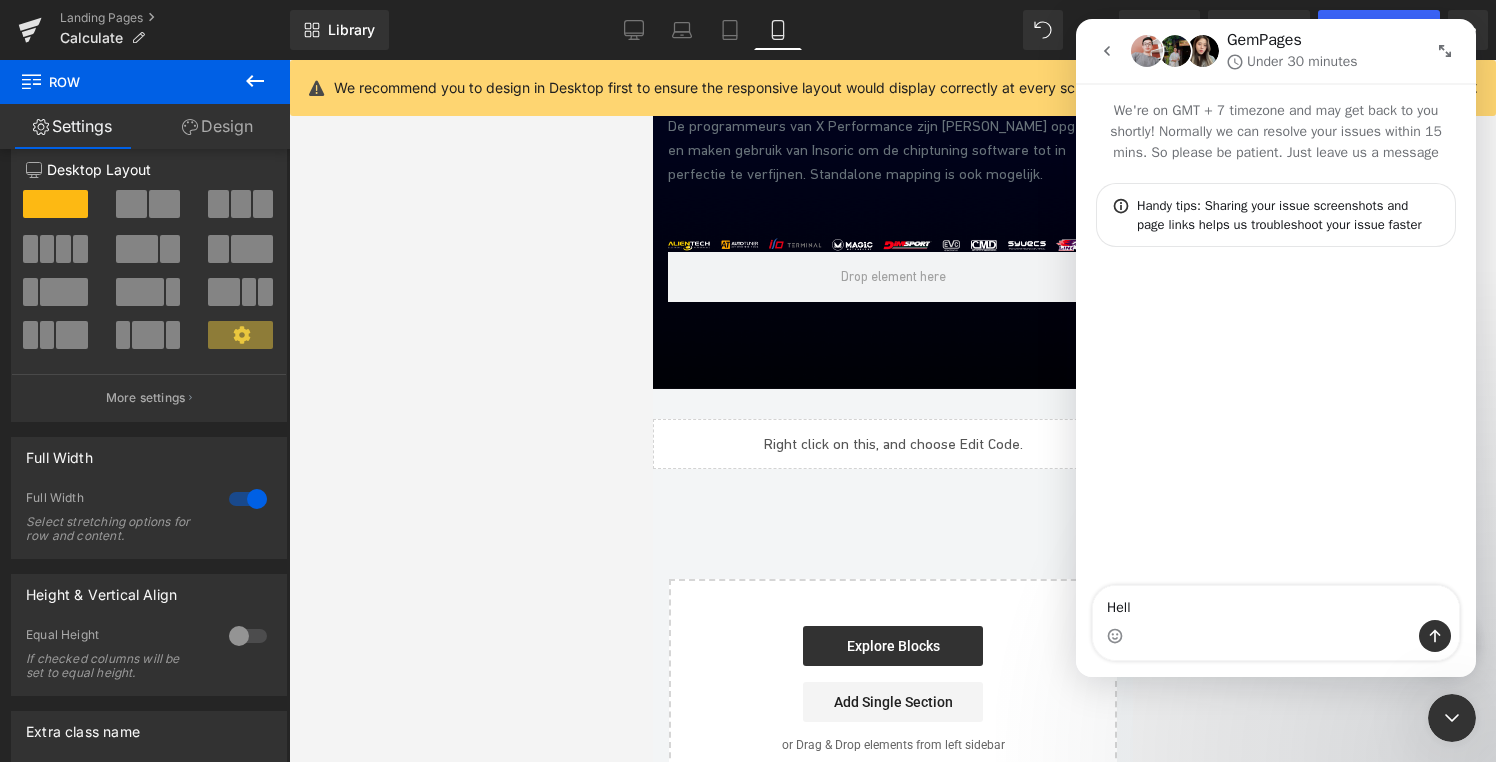 type on "Hello" 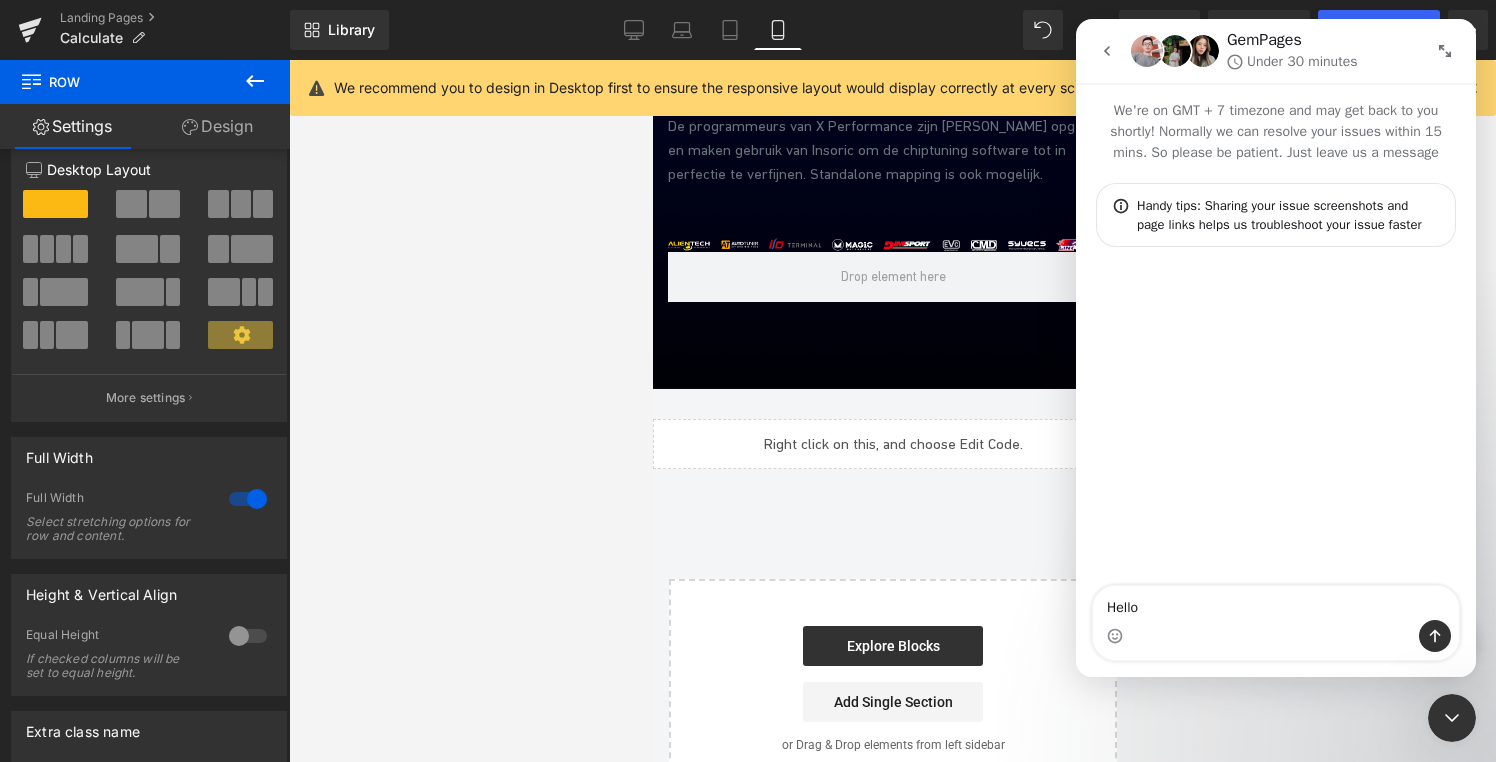 type 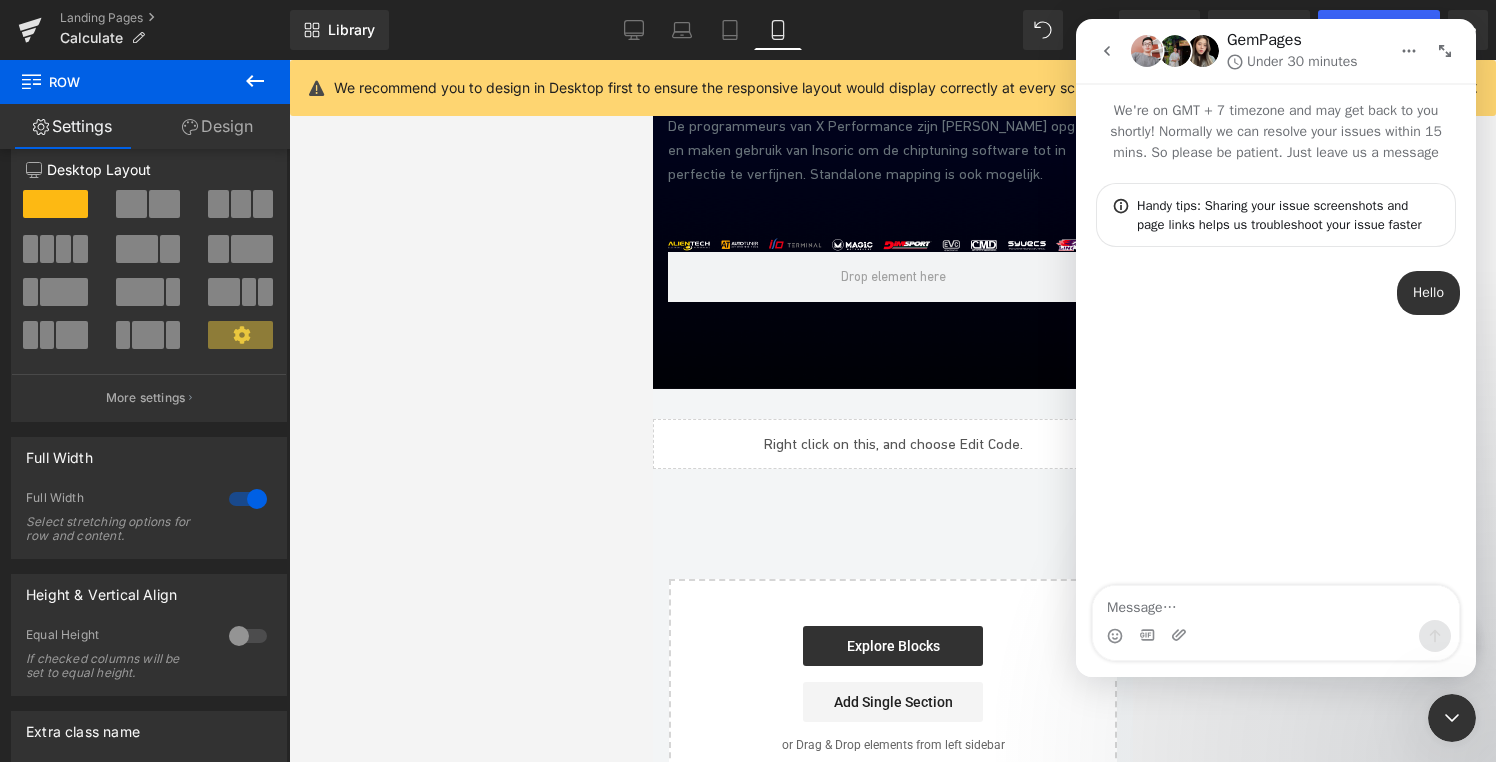 click 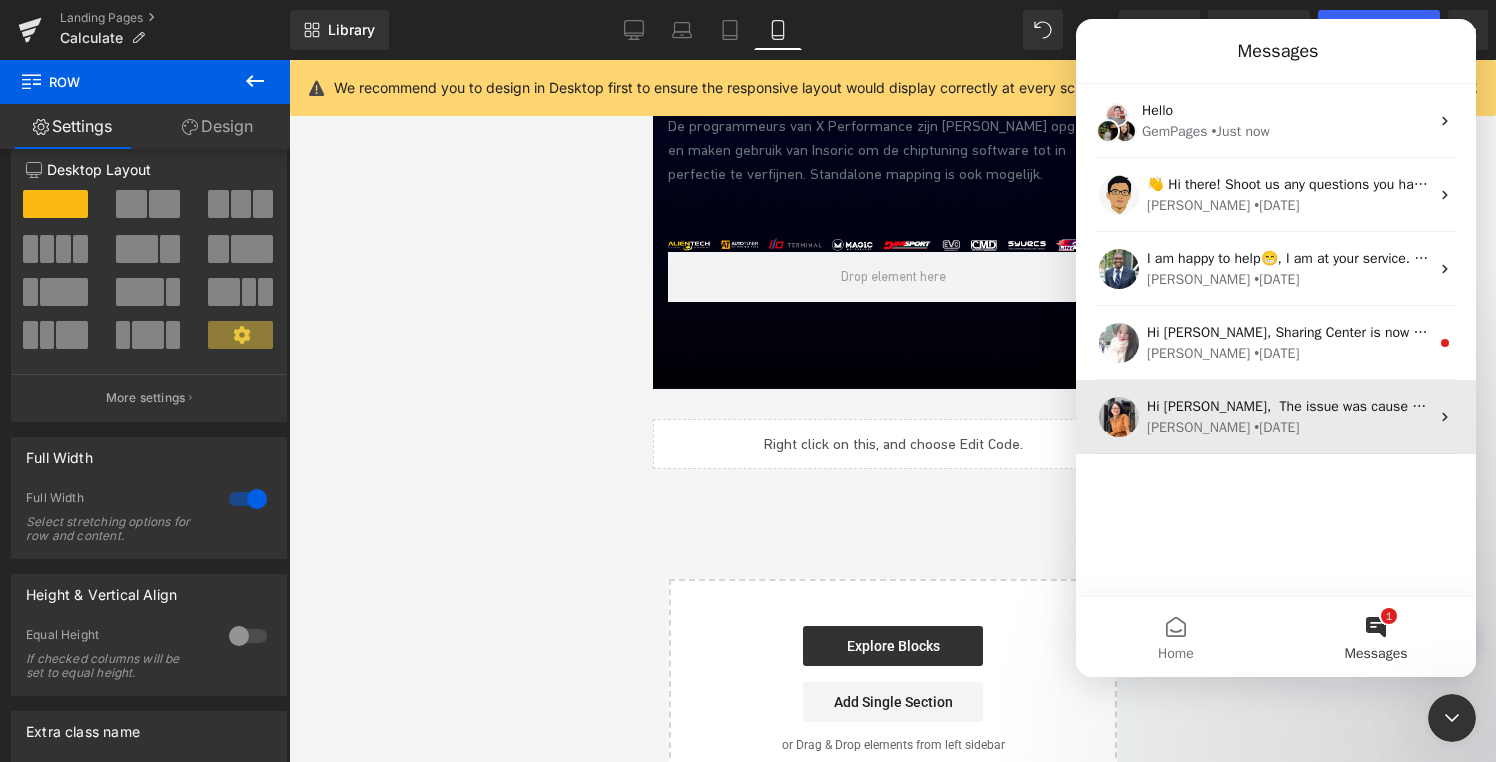 click on "Hi [PERSON_NAME],  The issue was cause by missing email field. You should use Email Field on Email Address of the form. Please give it try and let me know if it works for you." at bounding box center [1687, 406] 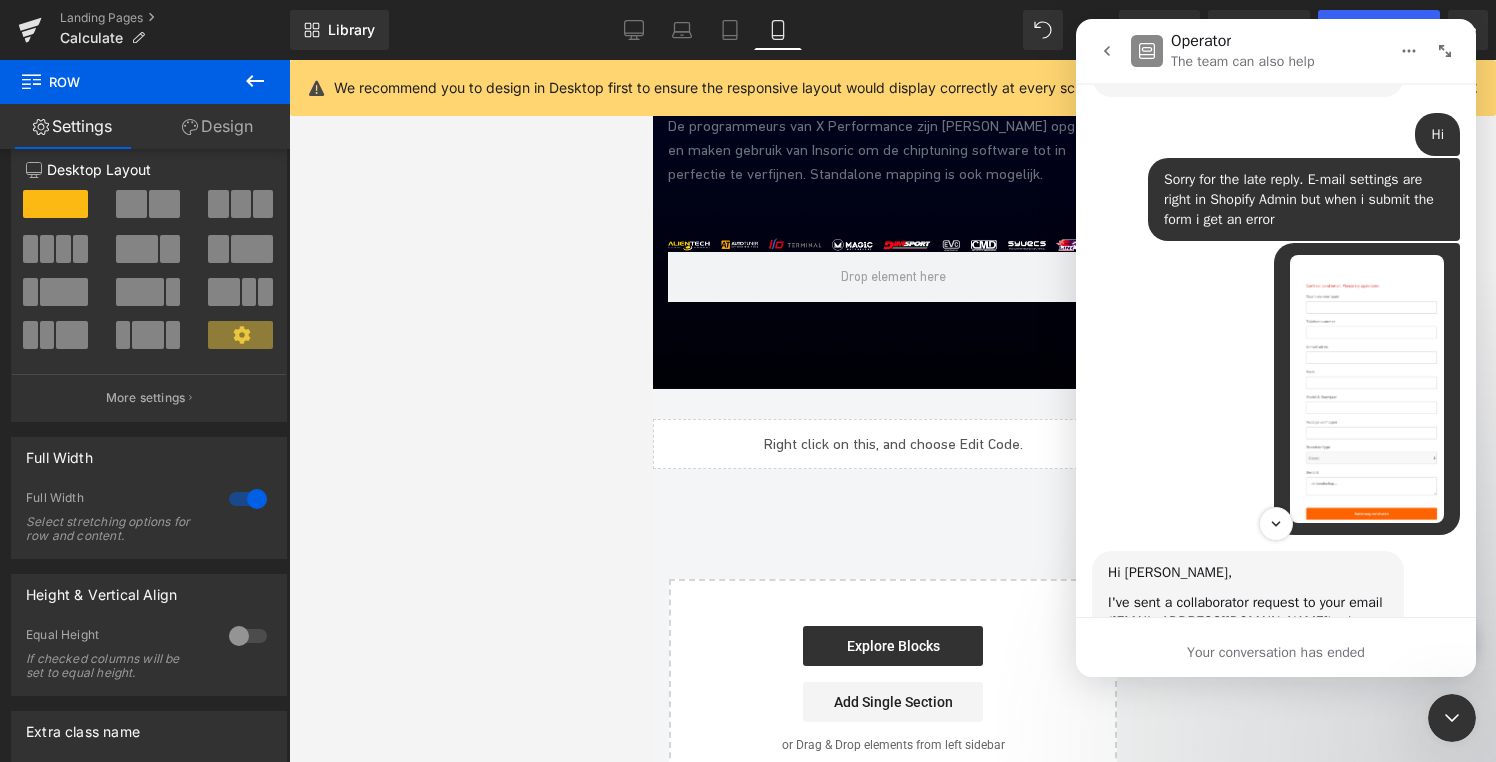 scroll, scrollTop: 2220, scrollLeft: 0, axis: vertical 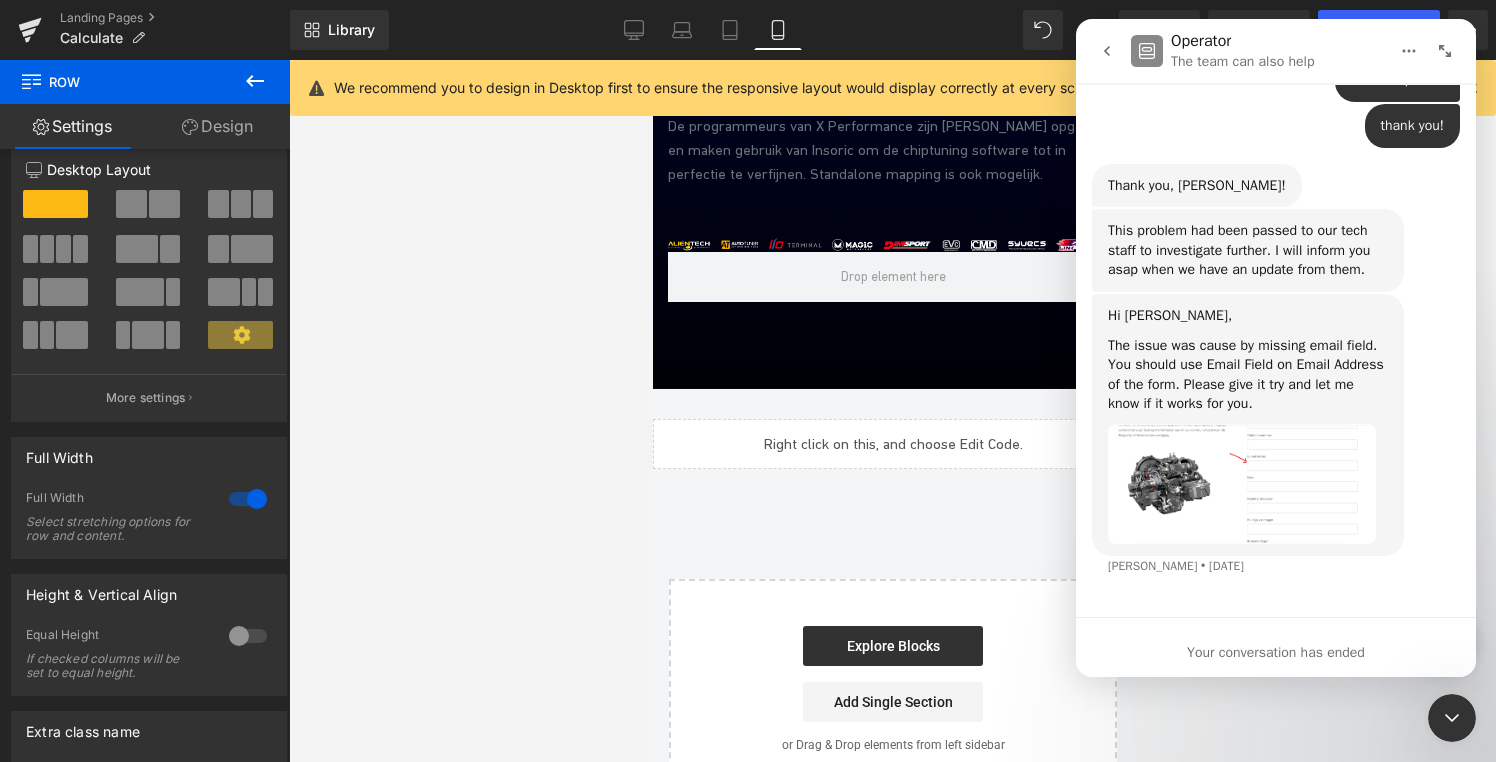 click at bounding box center (1107, 51) 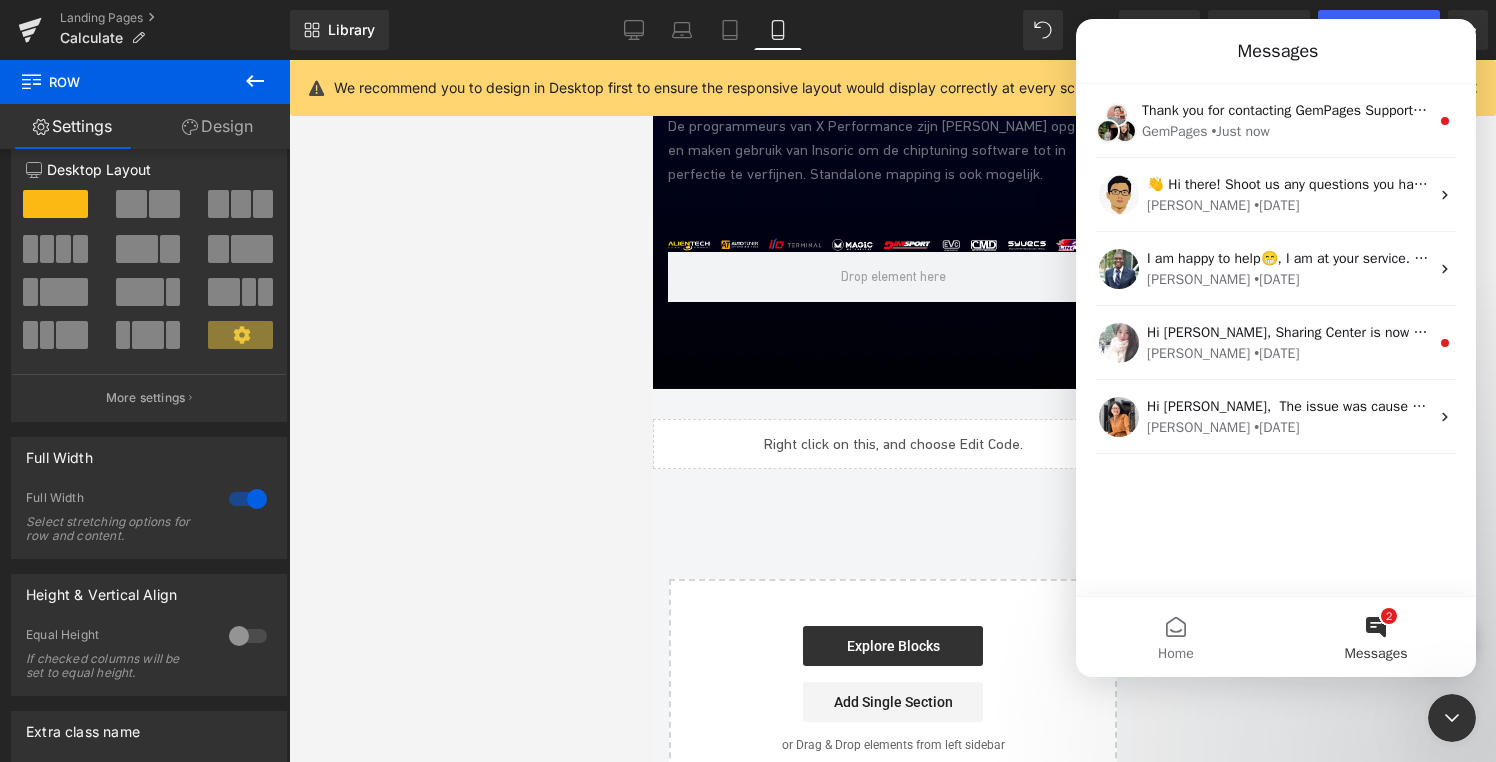 scroll, scrollTop: 0, scrollLeft: 0, axis: both 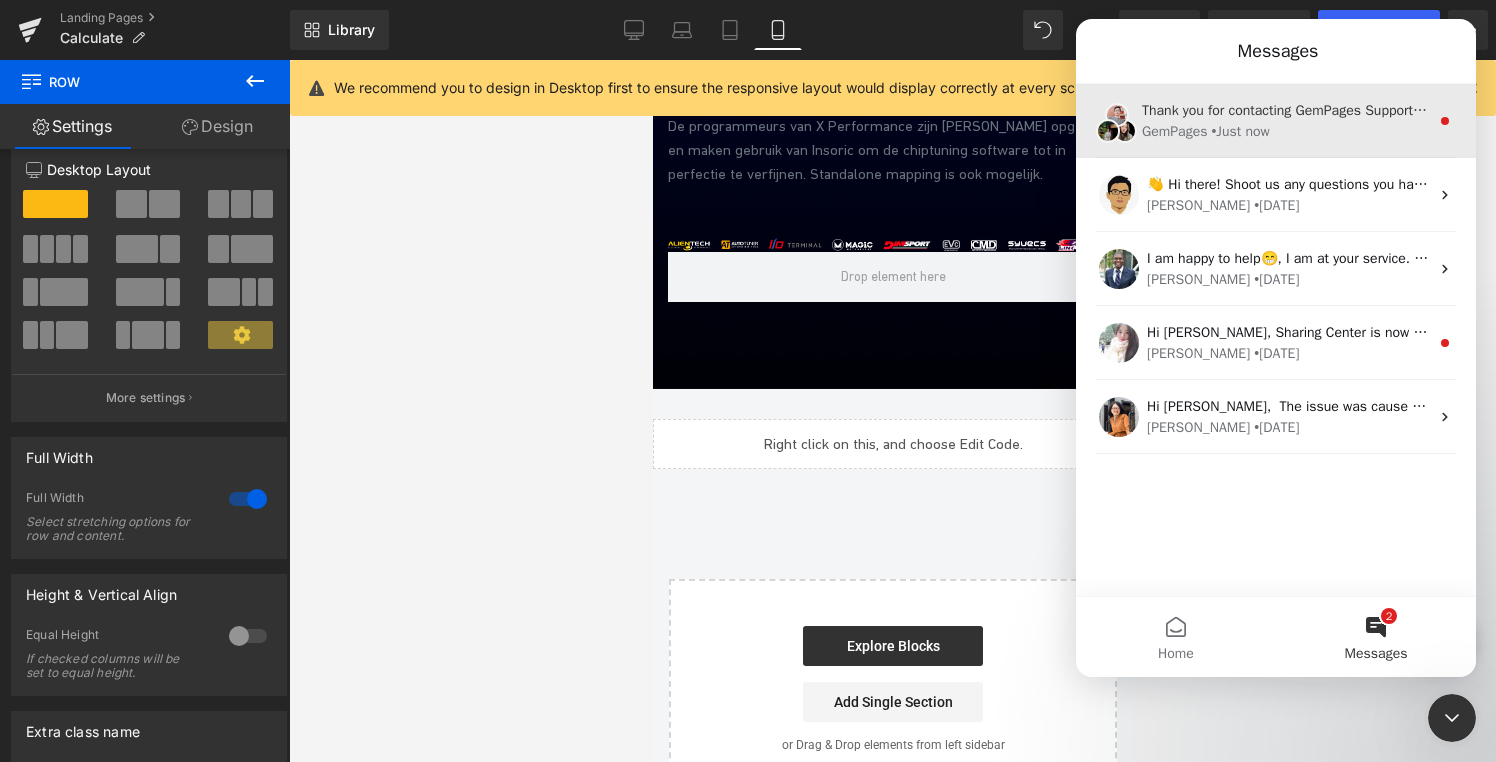 click on "•  Just now" at bounding box center [1240, 131] 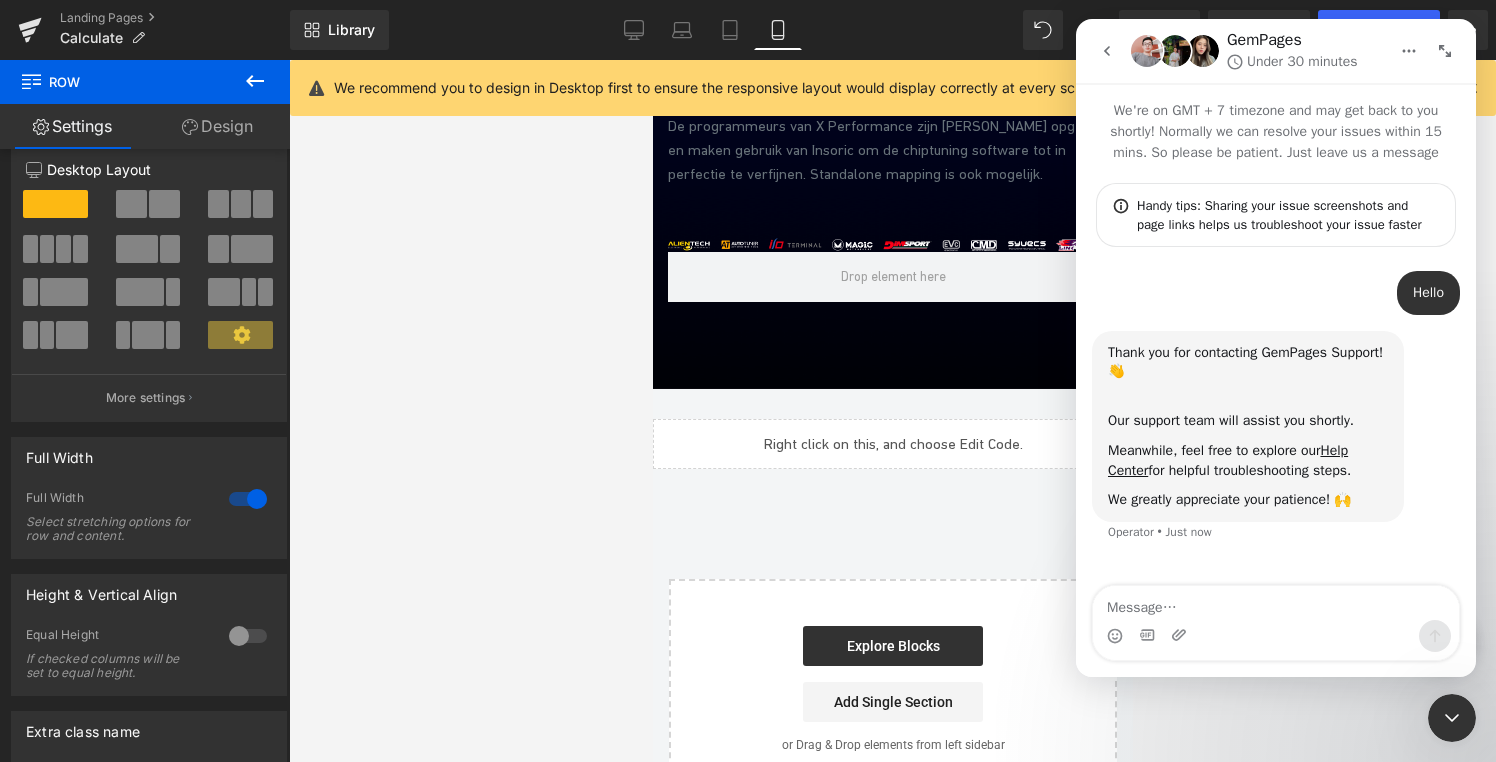 click at bounding box center [1276, 603] 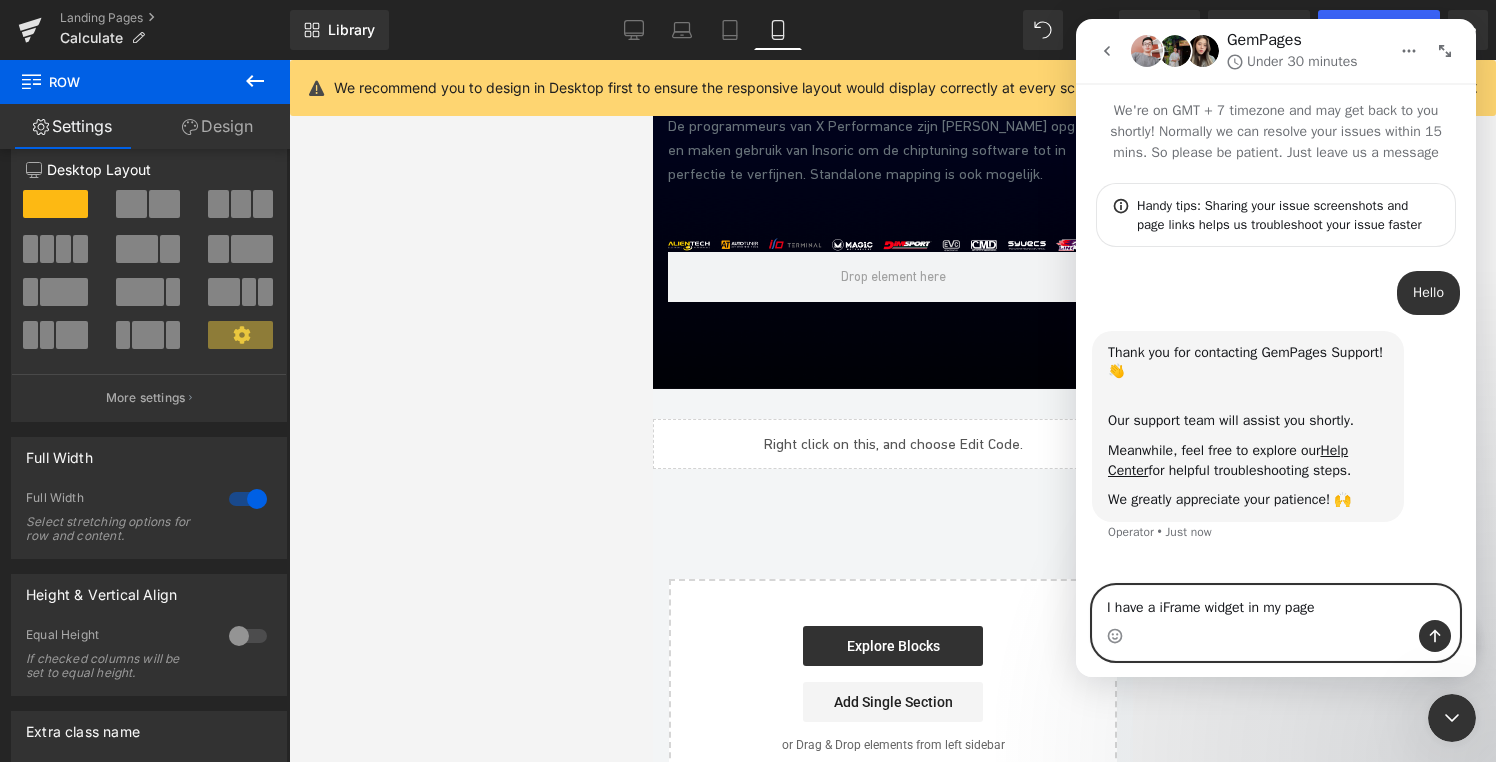 paste on "[URL][DOMAIN_NAME]" 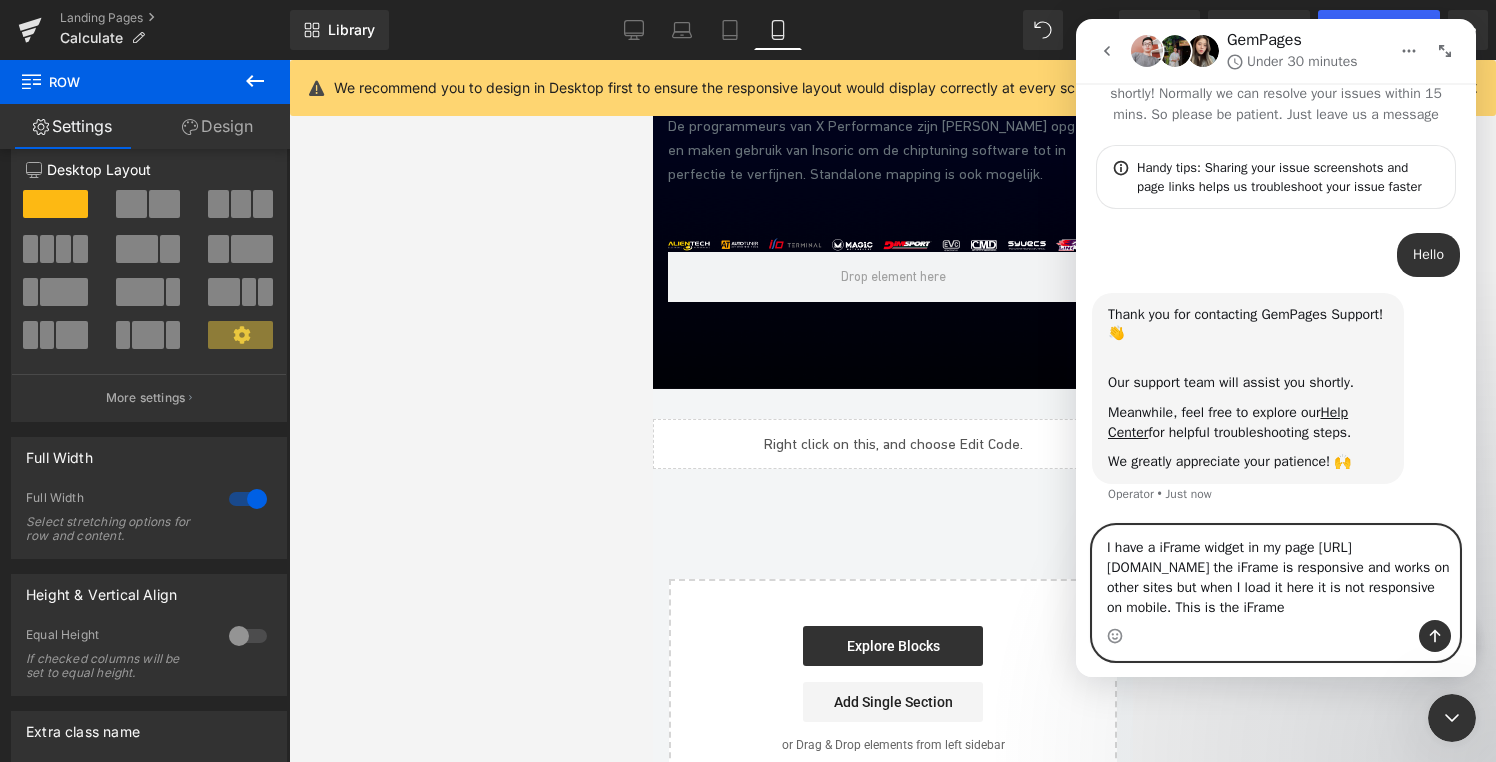 scroll, scrollTop: 59, scrollLeft: 0, axis: vertical 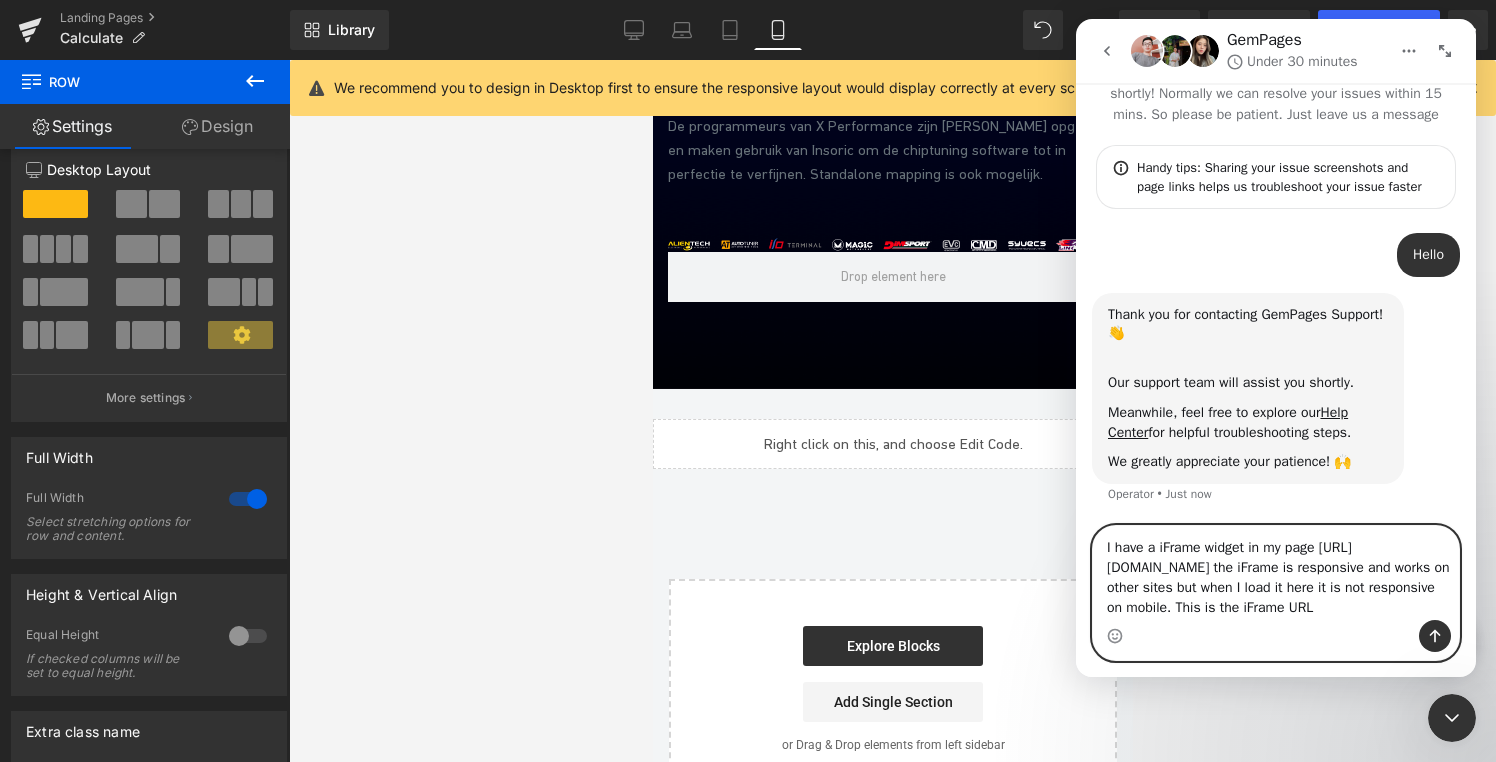 paste on "[URL][DOMAIN_NAME]" 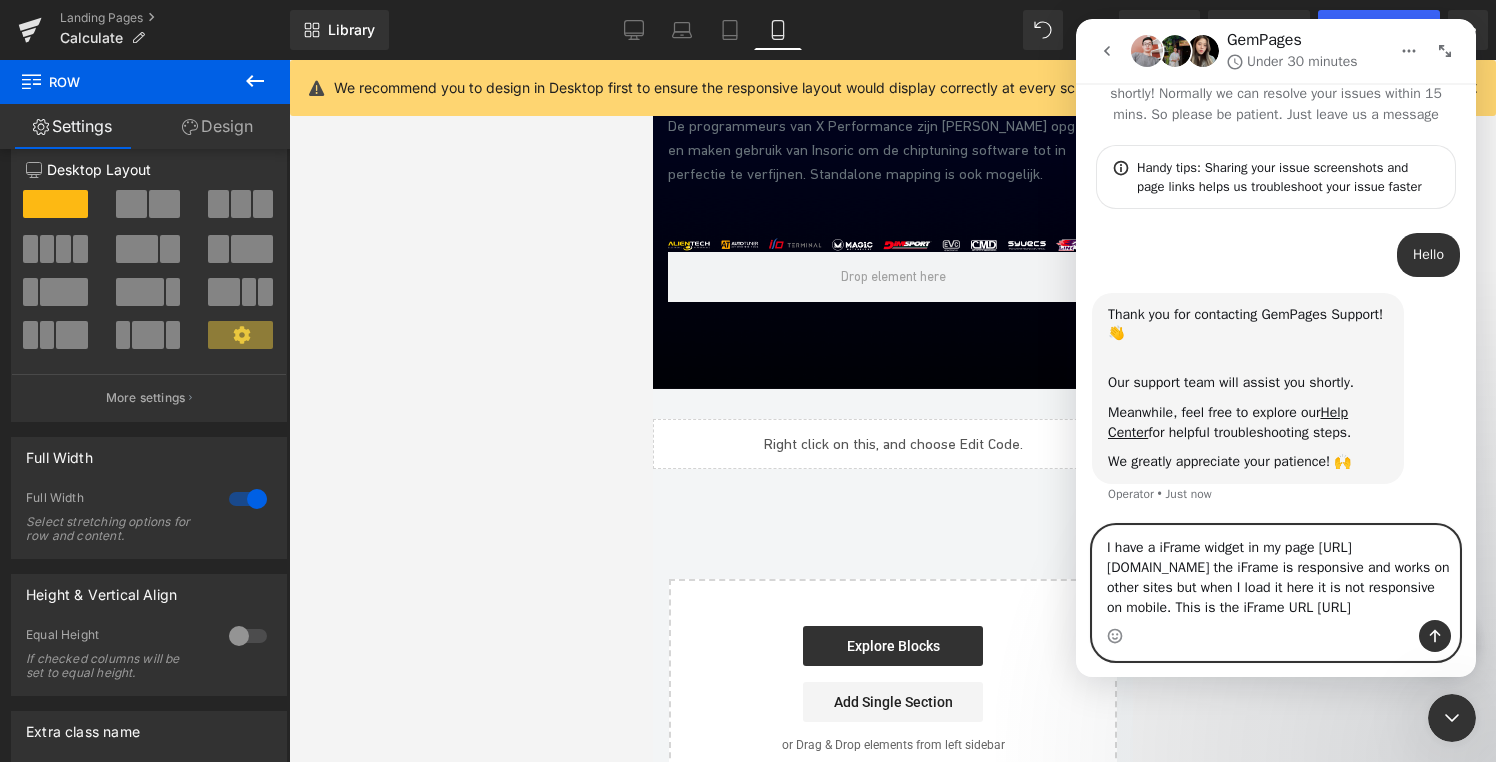 scroll, scrollTop: 13, scrollLeft: 0, axis: vertical 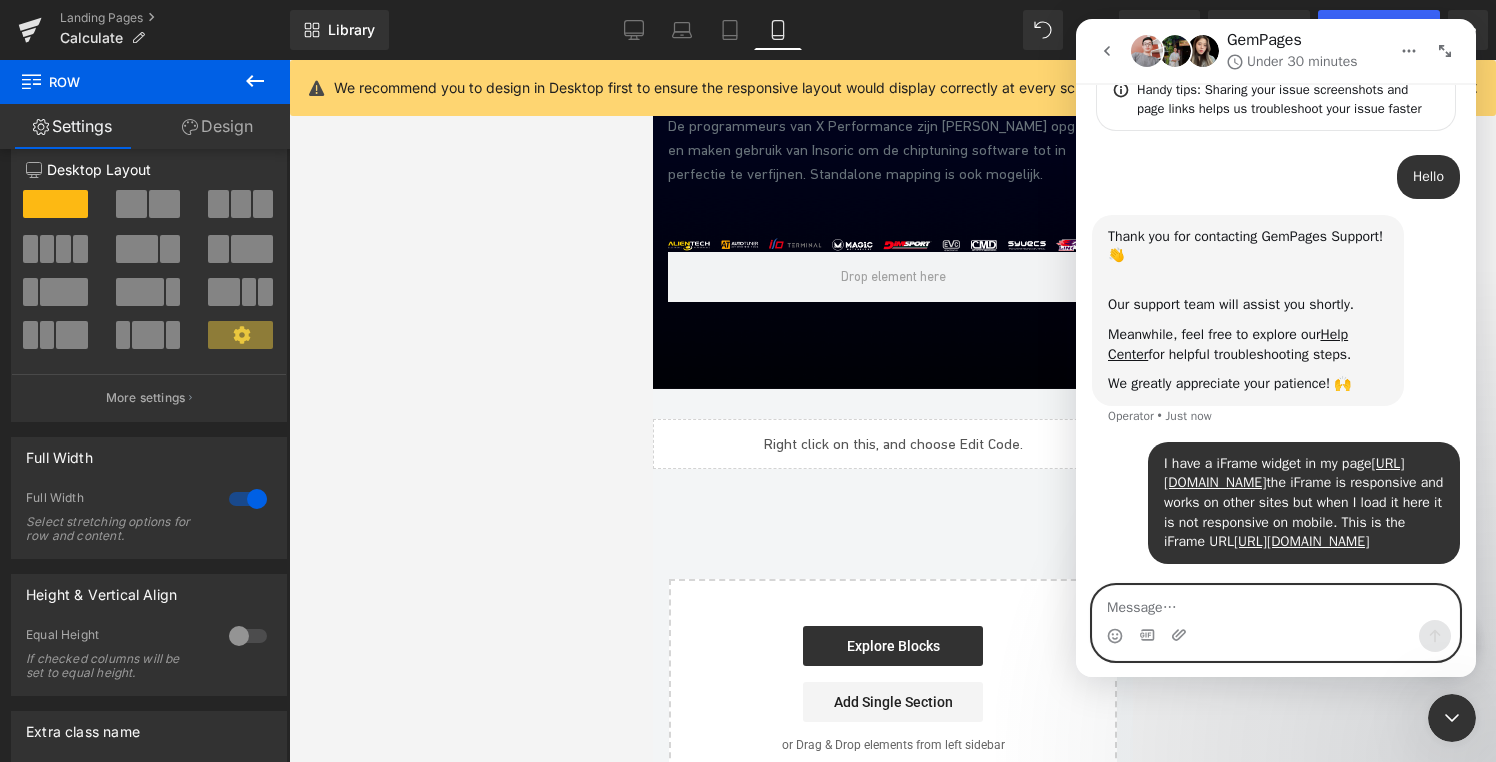 type 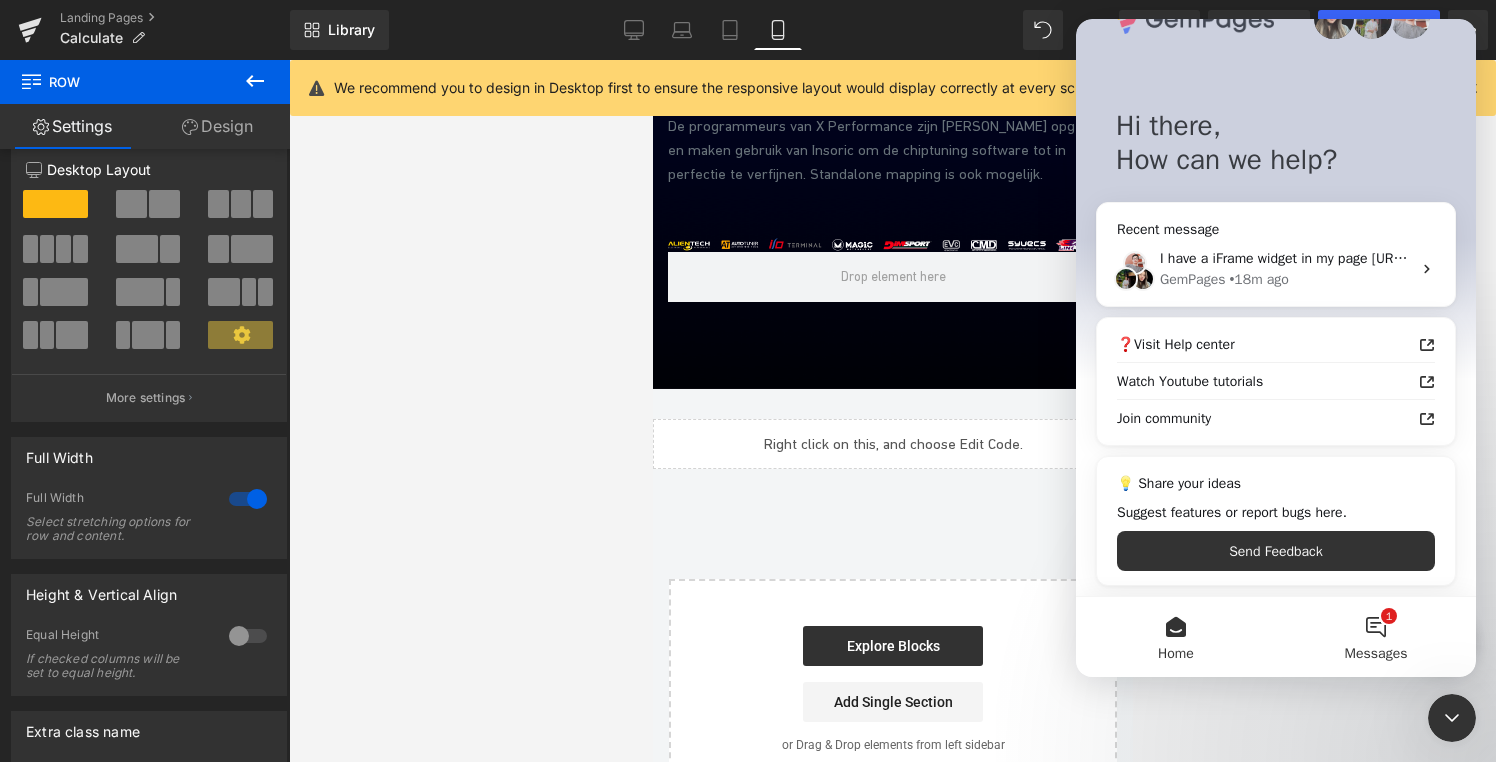 click on "1 Messages" at bounding box center (1376, 637) 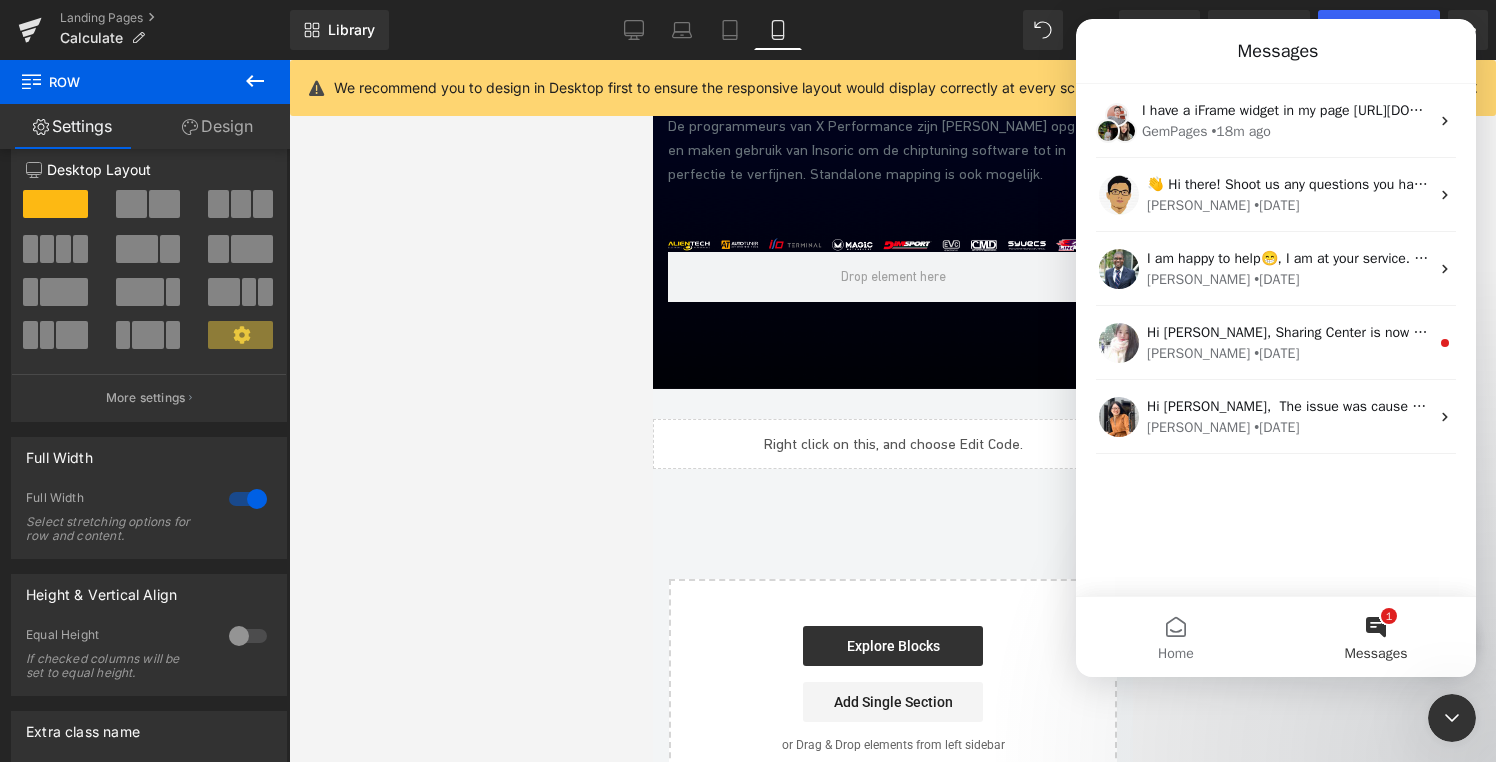 scroll, scrollTop: 53, scrollLeft: 0, axis: vertical 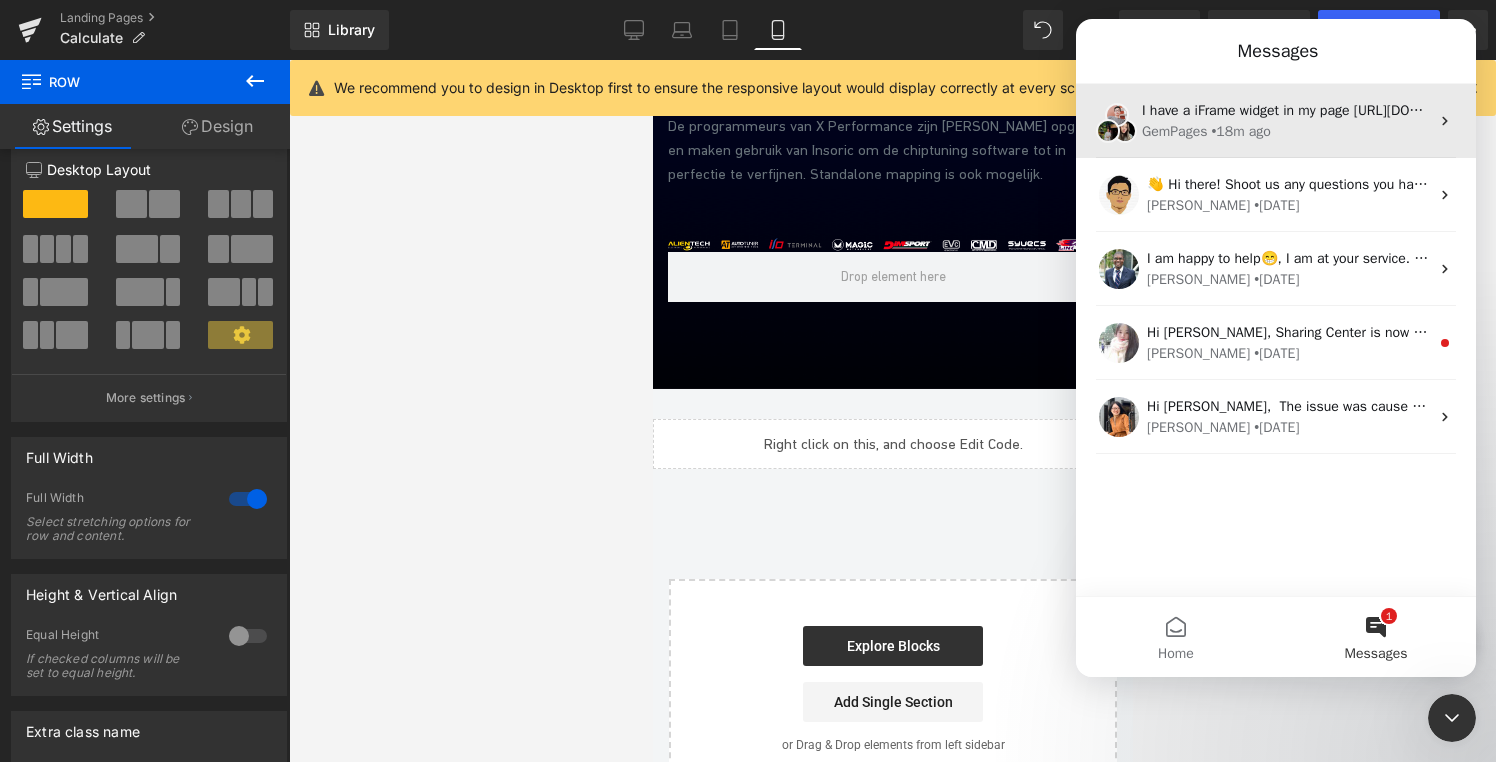 click on "GemPages •  18m ago" at bounding box center [1285, 131] 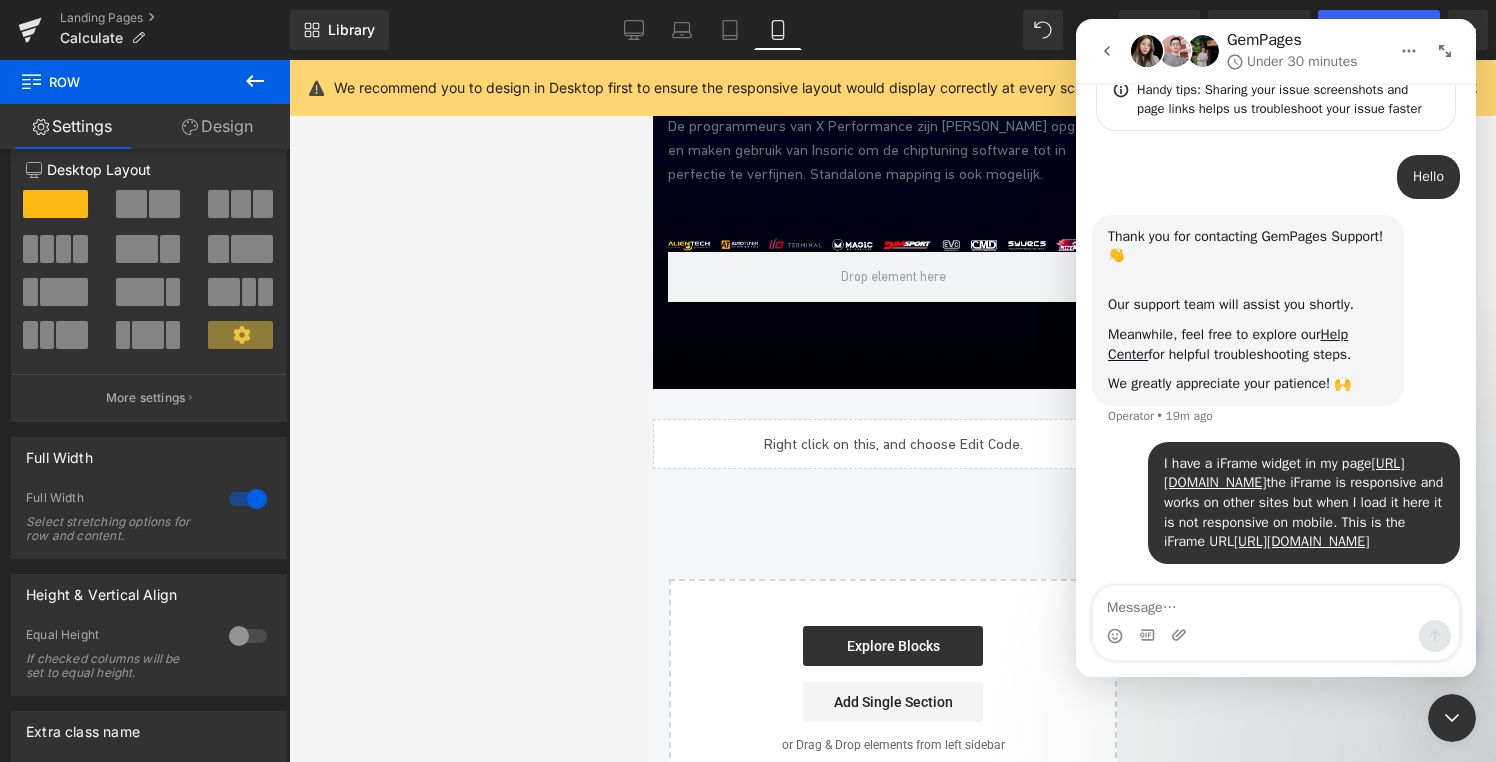 scroll, scrollTop: 215, scrollLeft: 0, axis: vertical 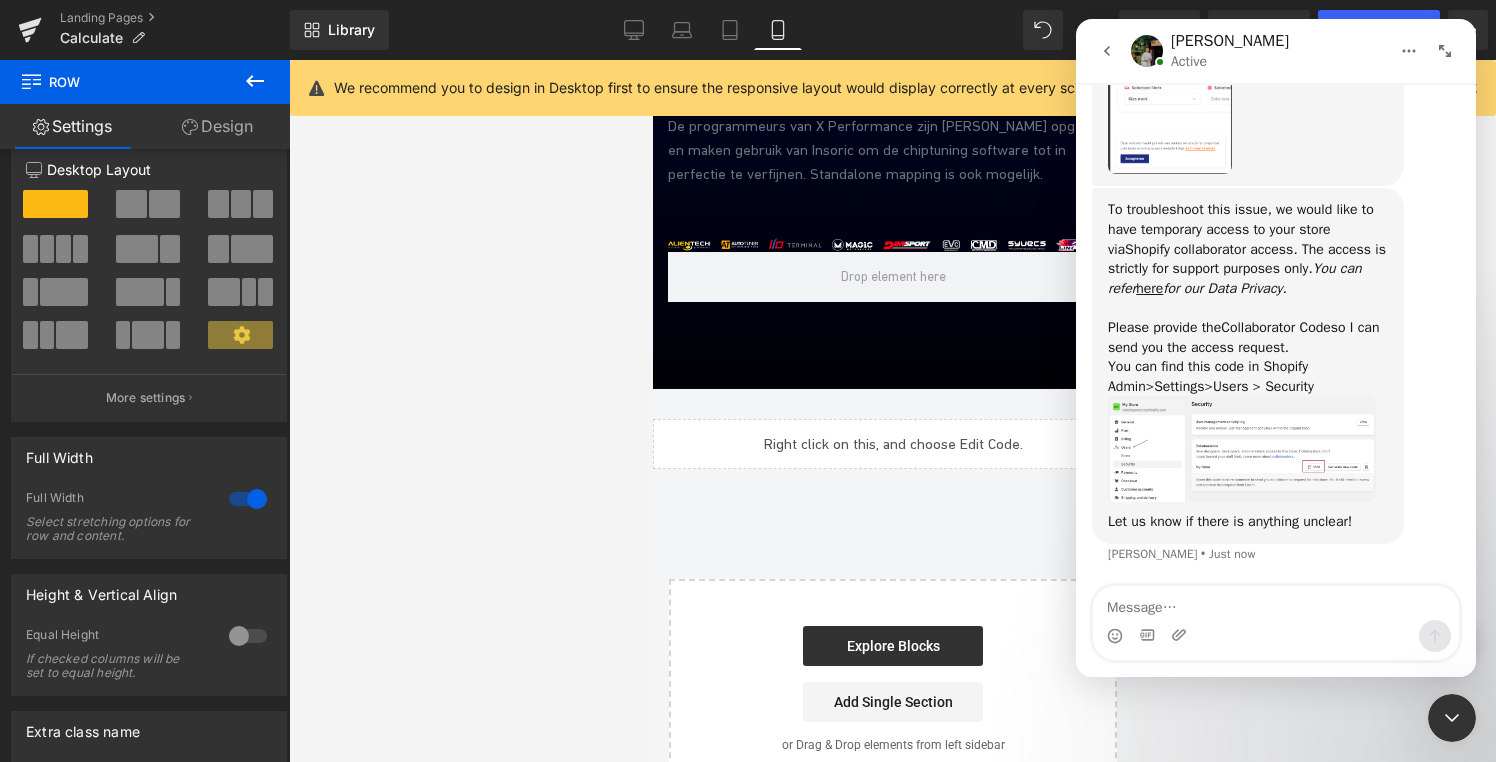 click on "To troubleshoot this issue, we would like to have temporary access to your store via  Shopify collaborator access . The access is strictly for support purposes only.  You can refer  here  for our Data Privacy. ​﻿ ﻿Please provide the  Collaborator Code  so I can send you the access request.  ﻿You can find this code in  Shopify Admin  >  Settings  >  Users > Security Let us know if there is anything unclear! [PERSON_NAME]    •   Just now" at bounding box center (1248, 365) 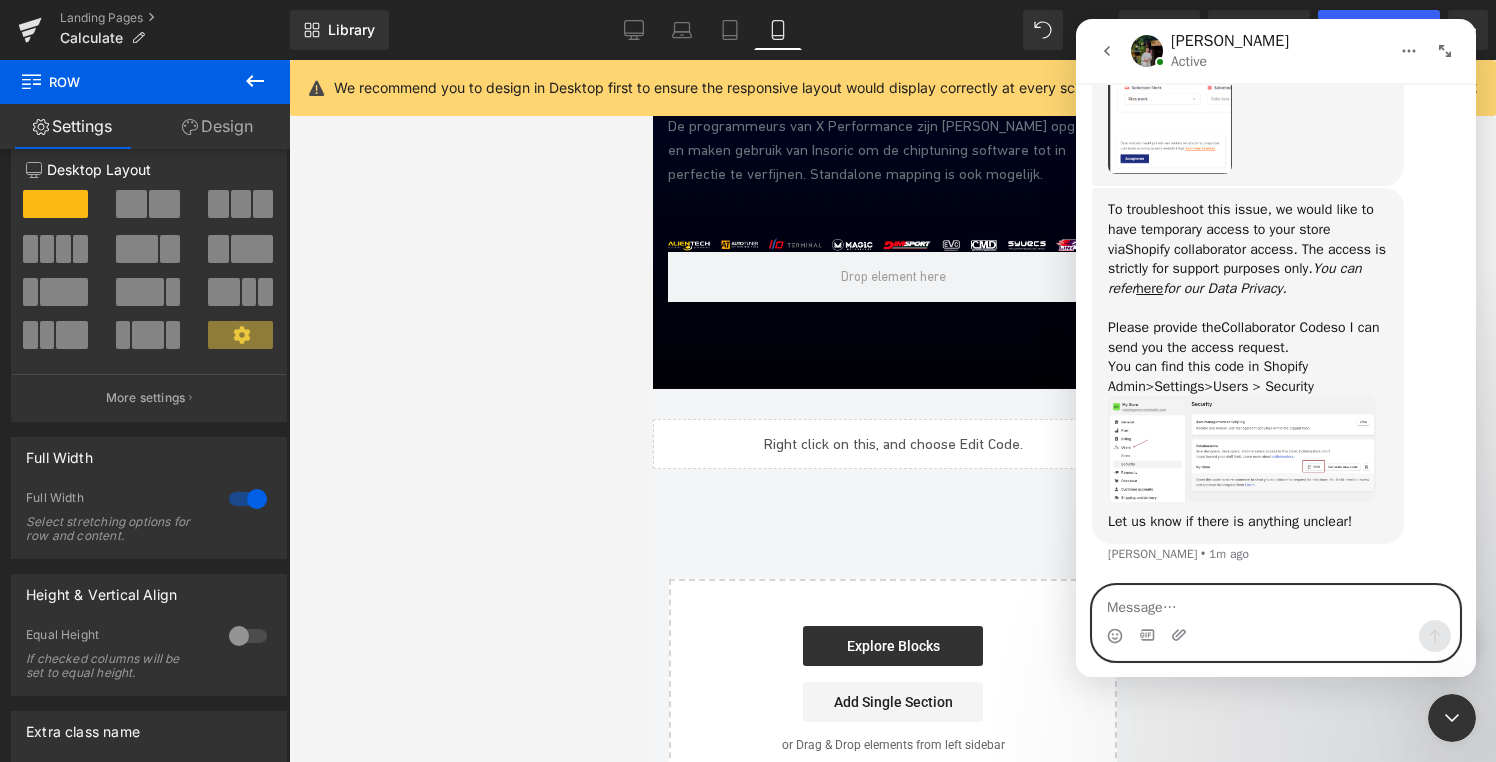 click at bounding box center (1276, 603) 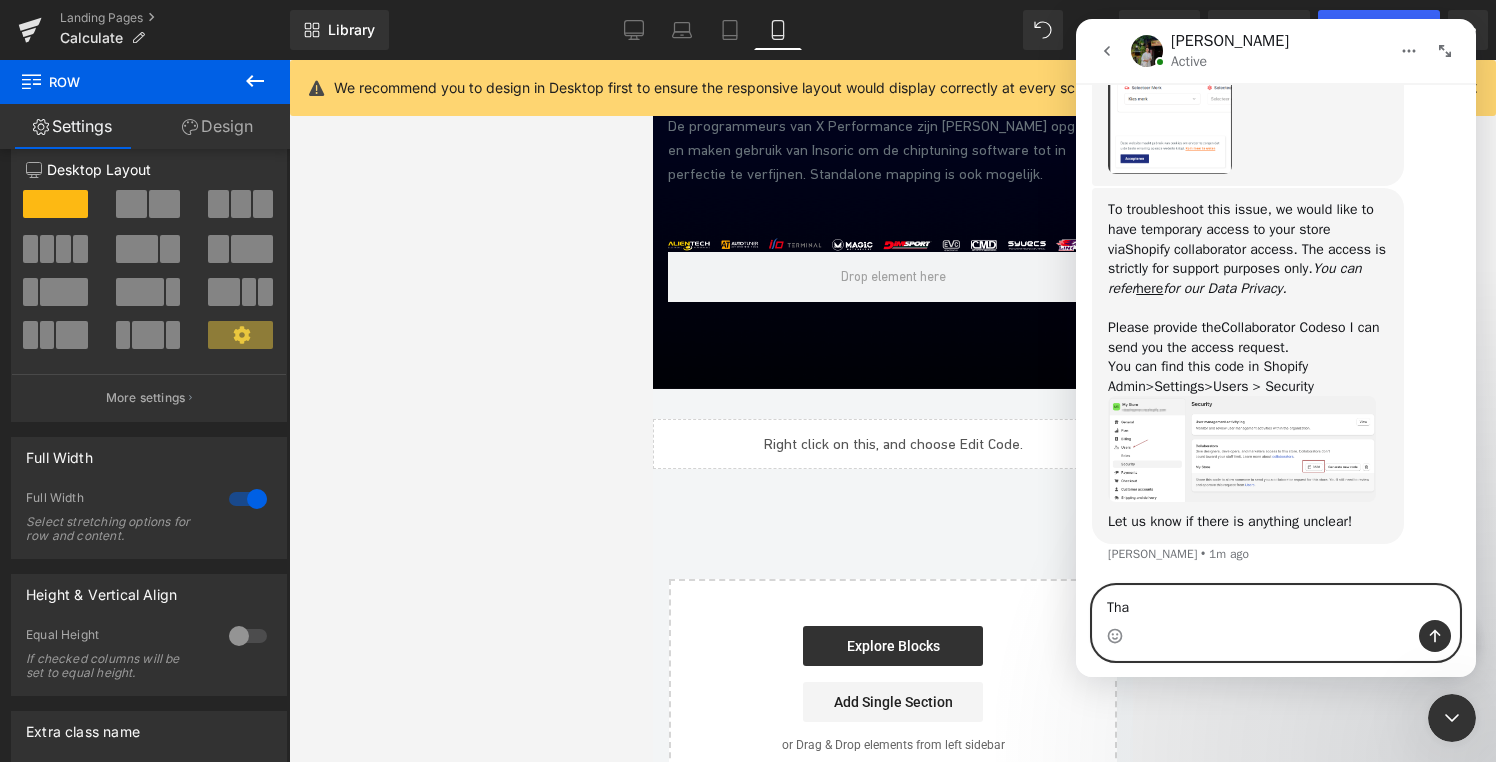 type on "Tha" 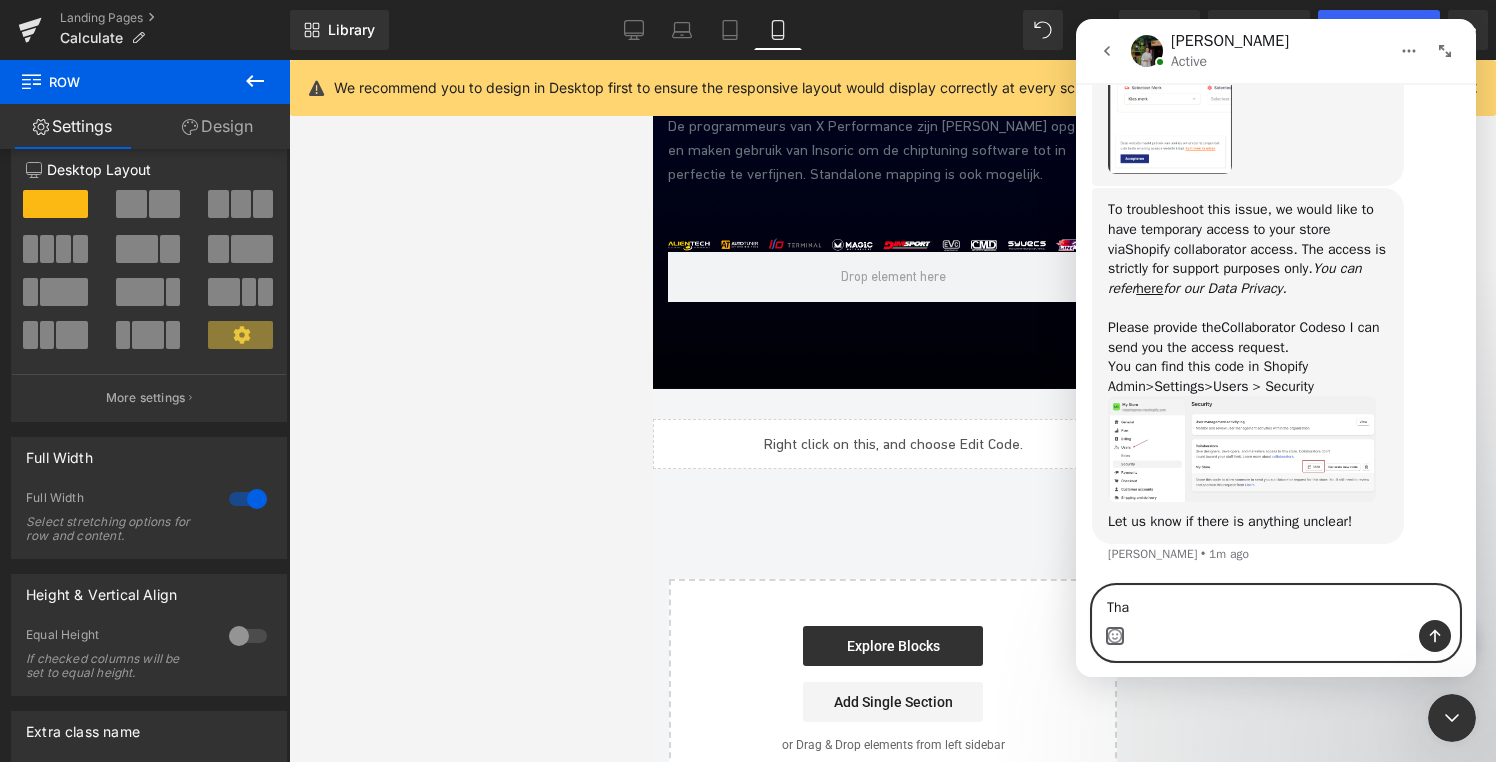 type 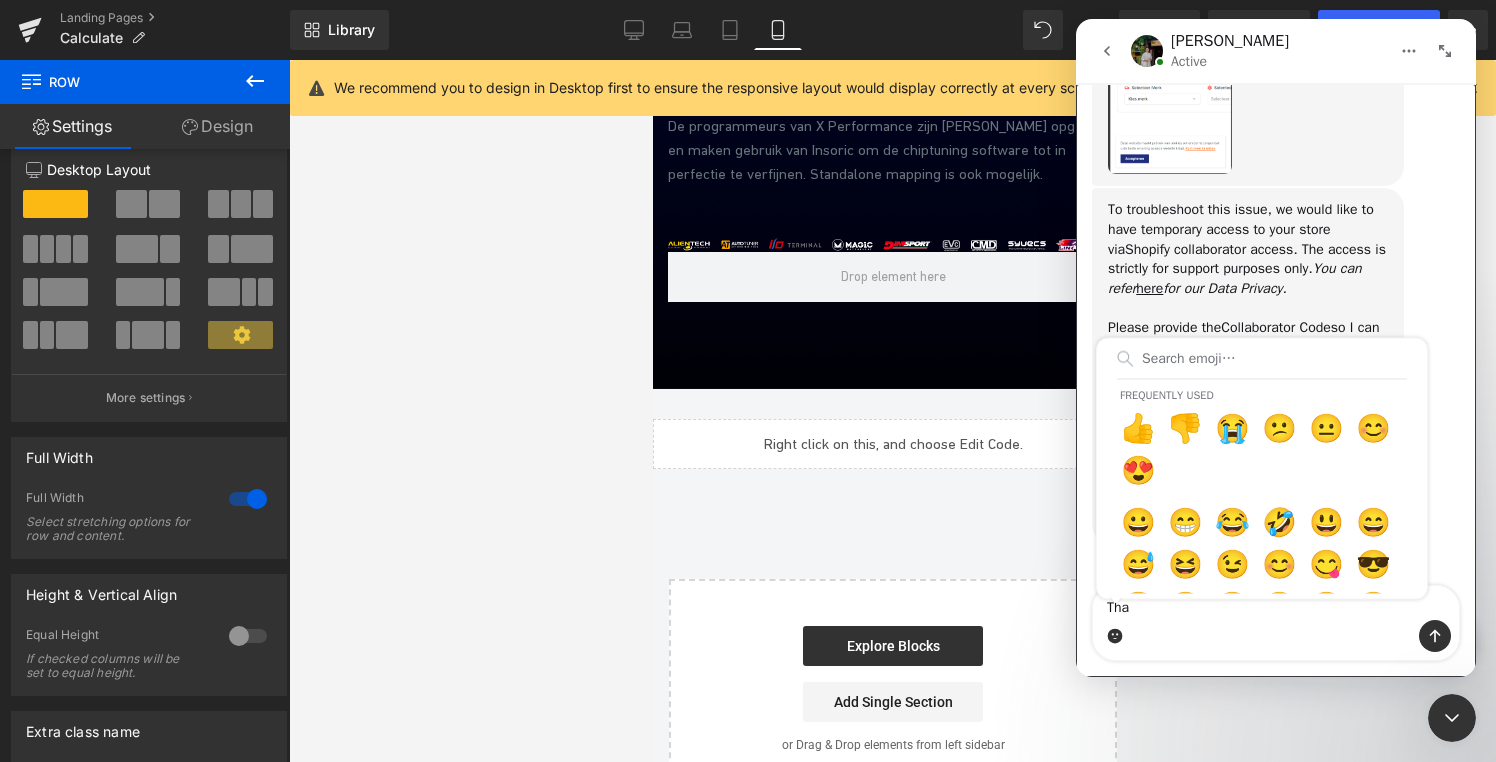 click on "Frequently used 👍 👎 😭 😕 😐 😊 😍 😀 😁 😂 🤣 😃 😄 😅 😆 😉 😊 😋 😎 😍 😘 😗 😙 😚 🙂 🤗 🤩 🤔 🤨 😐 😑 😶 🙄 😏 😣 😥 😮 🤐 😯 😪 😫 😴 😌 😛 😜 😝 🤤 😒 😓 😔 😕 🙃 🤑 😲 🙁 😖 😞 😟 😤 😢 😭 😦 😧 😨 😩 🤯 😬 😰 😱 😳 🤪 😵 😡 😠 🤬 😷 🤒 🤕 🤢 🤮 🤧 😇 🤠 🤡 🤥 🤫 🤭 🧐 🤓 😈 👿 👹 👺 💀 ☠️ 👻 👽 👾 🤖 💩 😺 😸 😹 😻 😼 😽 🙀 😿 😾 🙈 🙉 🙊 👶 🧒 👦 👧 🧑 👨 👩 🧓 👴 👵 👨‍⚕️ 👩‍⚕️ 👨‍🎓 👩‍🎓 👨‍🏫 👩‍🏫 👨‍⚖️ 👩‍⚖️ 👨‍🌾 👩‍🌾 👨‍🍳 👩‍🍳 👨‍🔧 👩‍🔧 👨‍🏭 👩‍🏭 👨‍💼 👩‍💼 👨‍🔬 👩‍🔬 👨‍💻 👩‍💻 👨‍🎤 👩‍🎤 👨‍🎨 👩‍🎨 👨‍✈️ 👩‍✈️ 👨‍🚀 👩‍🚀 👨‍🚒 👩‍🚒" at bounding box center [1276, 636] 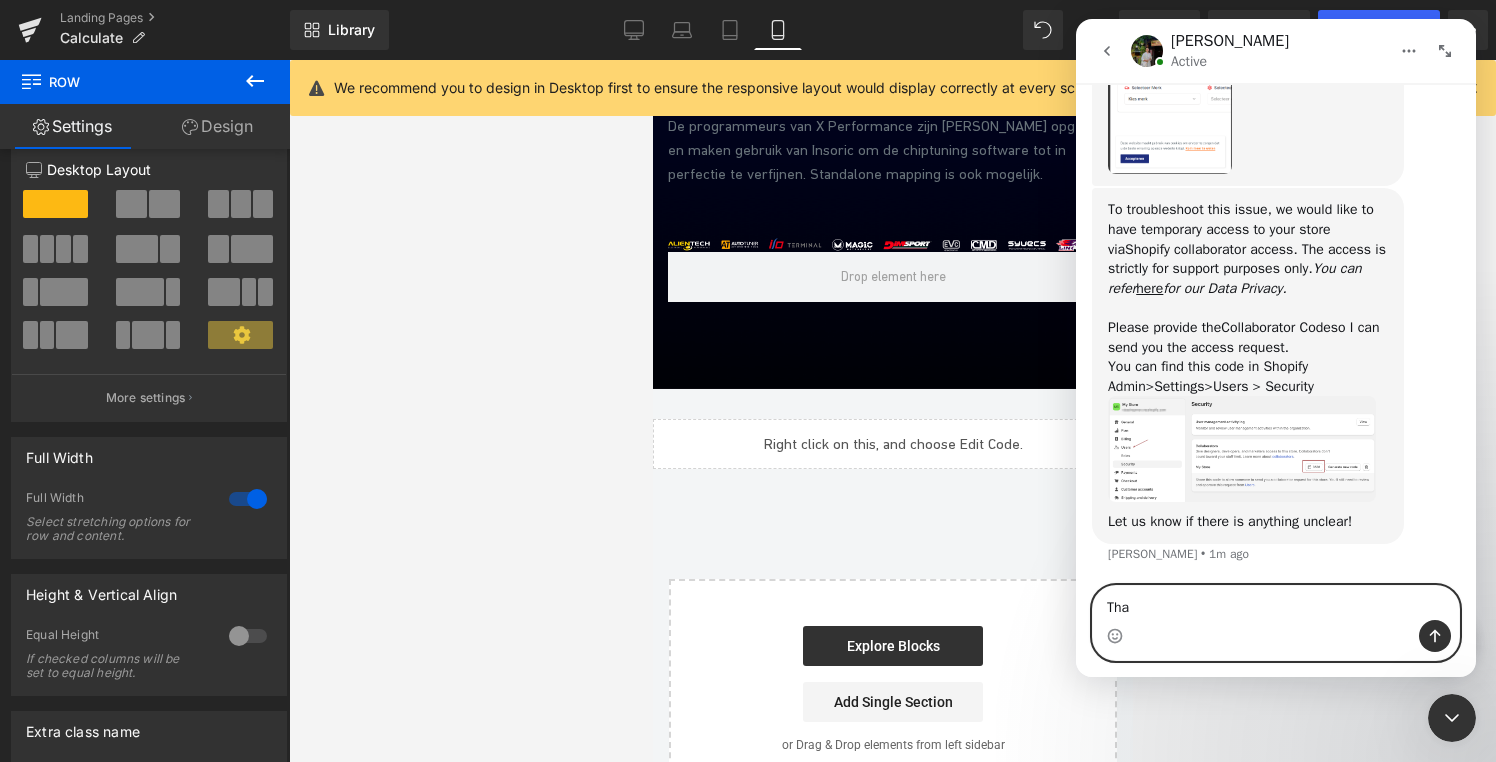 click on "Tha" at bounding box center (1276, 603) 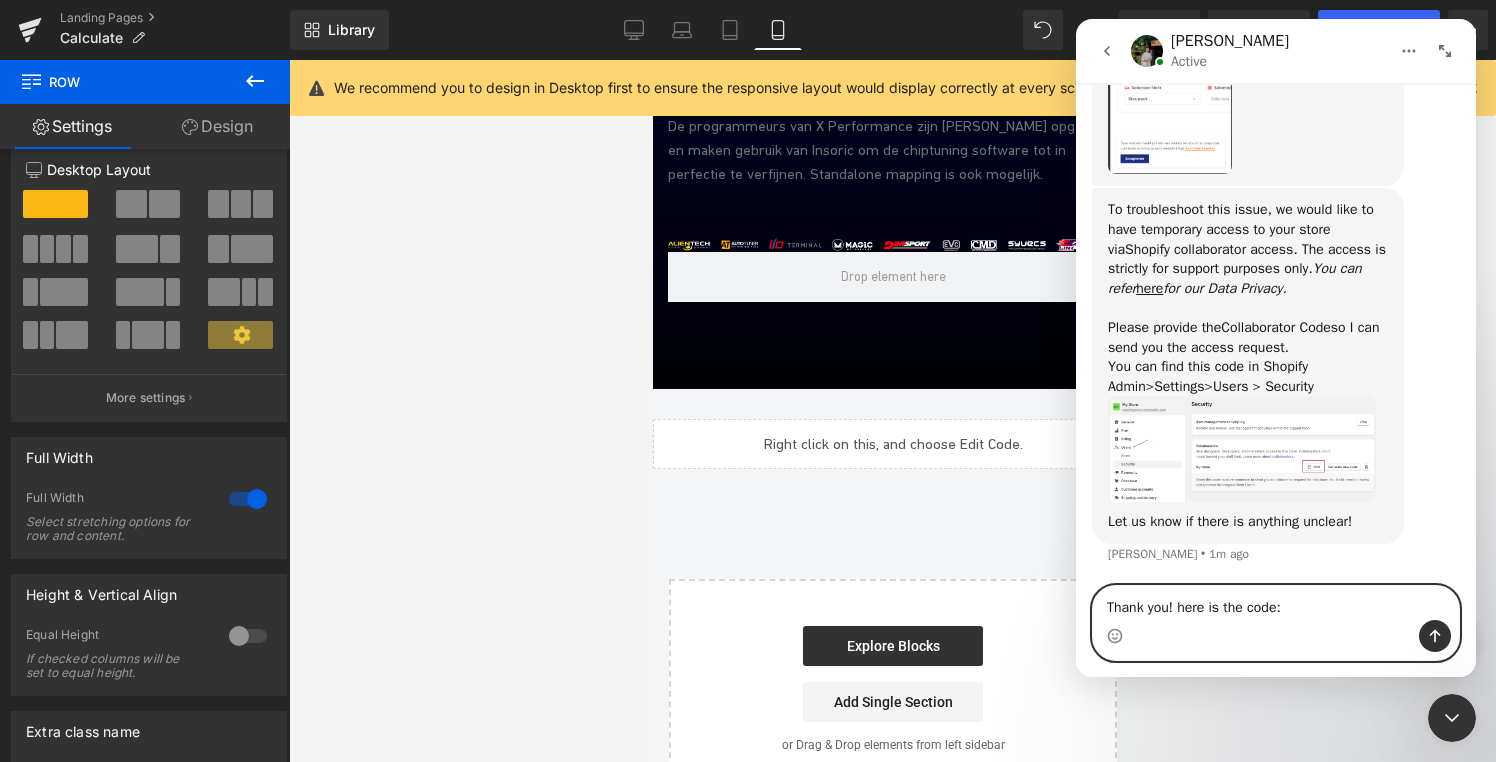 paste on "6074" 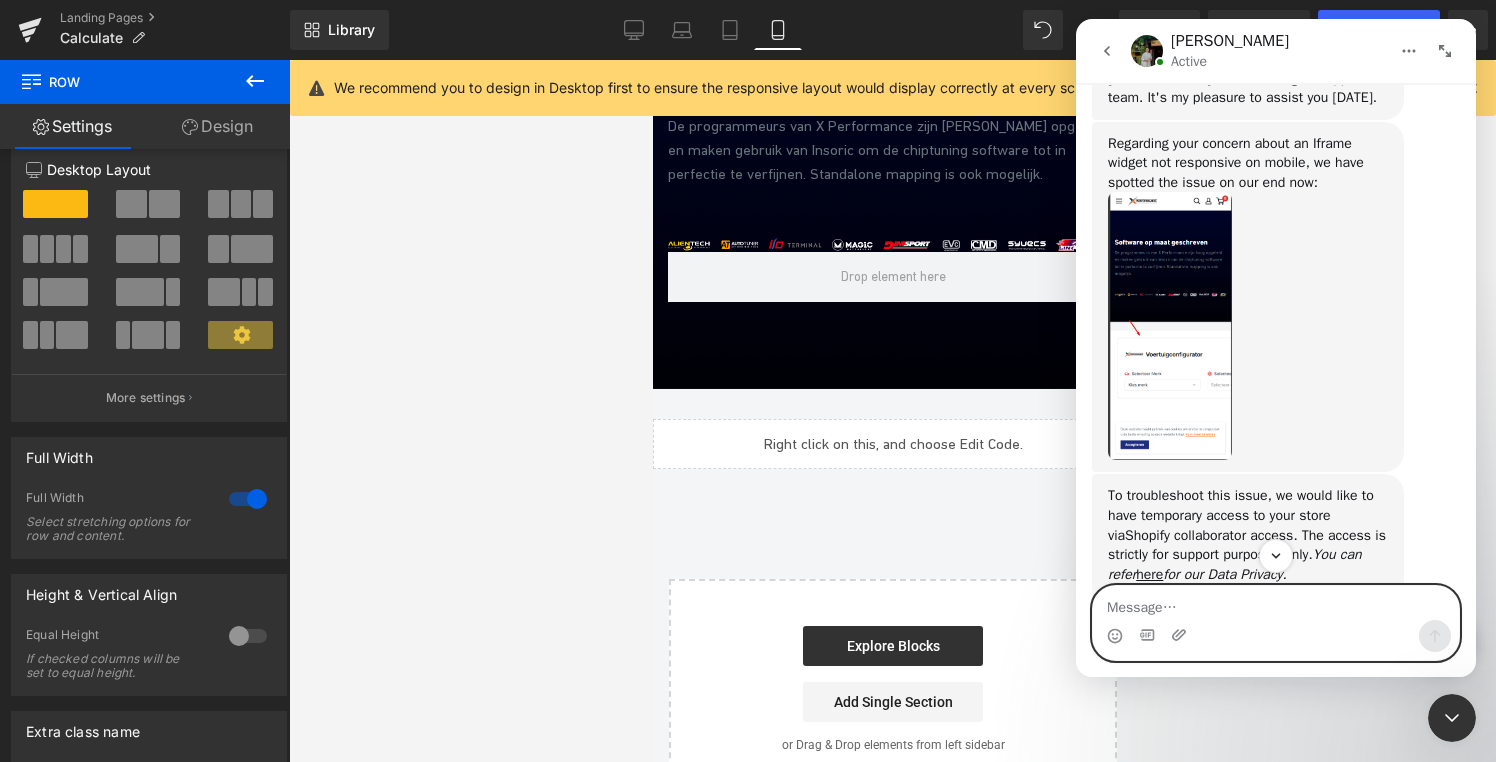 scroll, scrollTop: 1113, scrollLeft: 0, axis: vertical 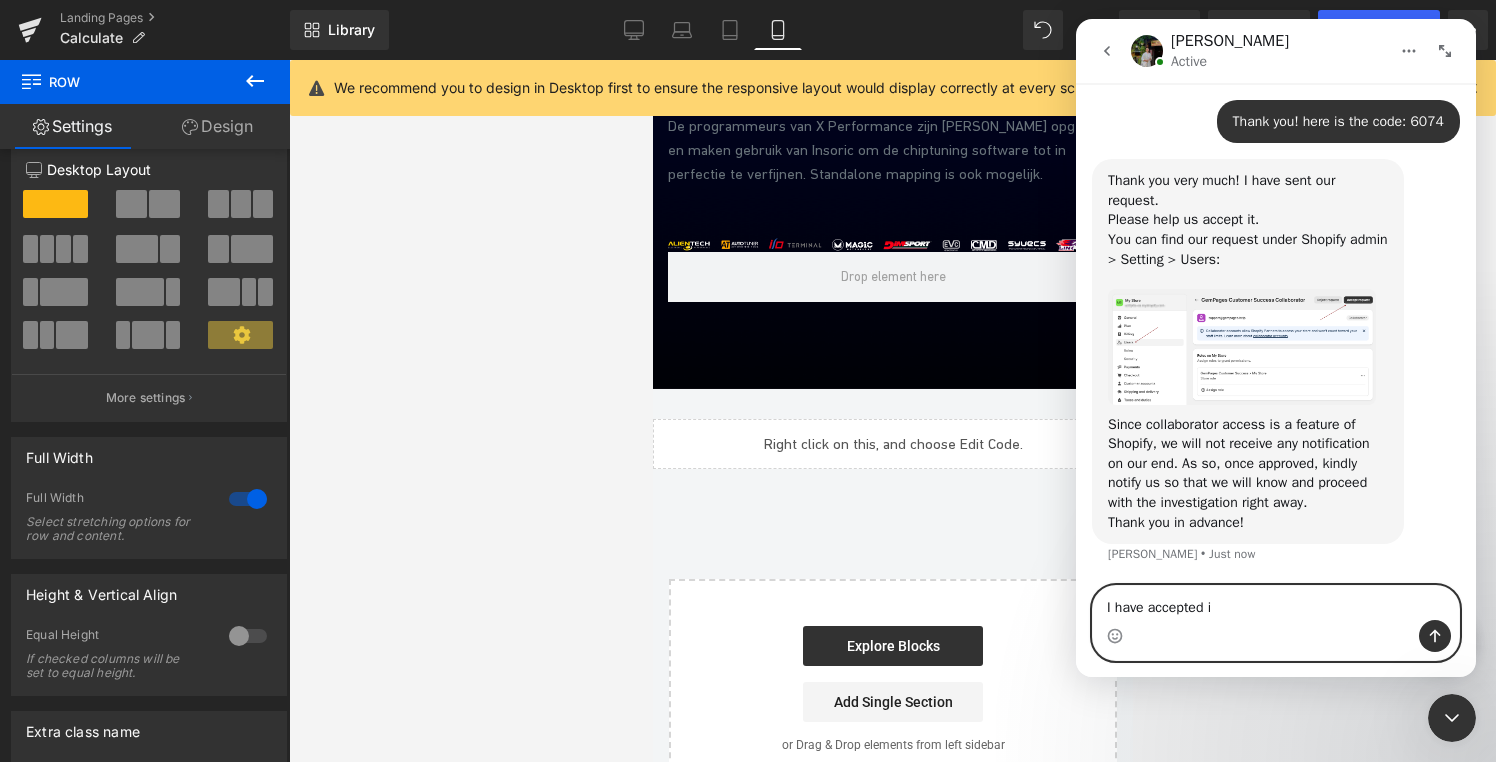 type on "I have accepted it" 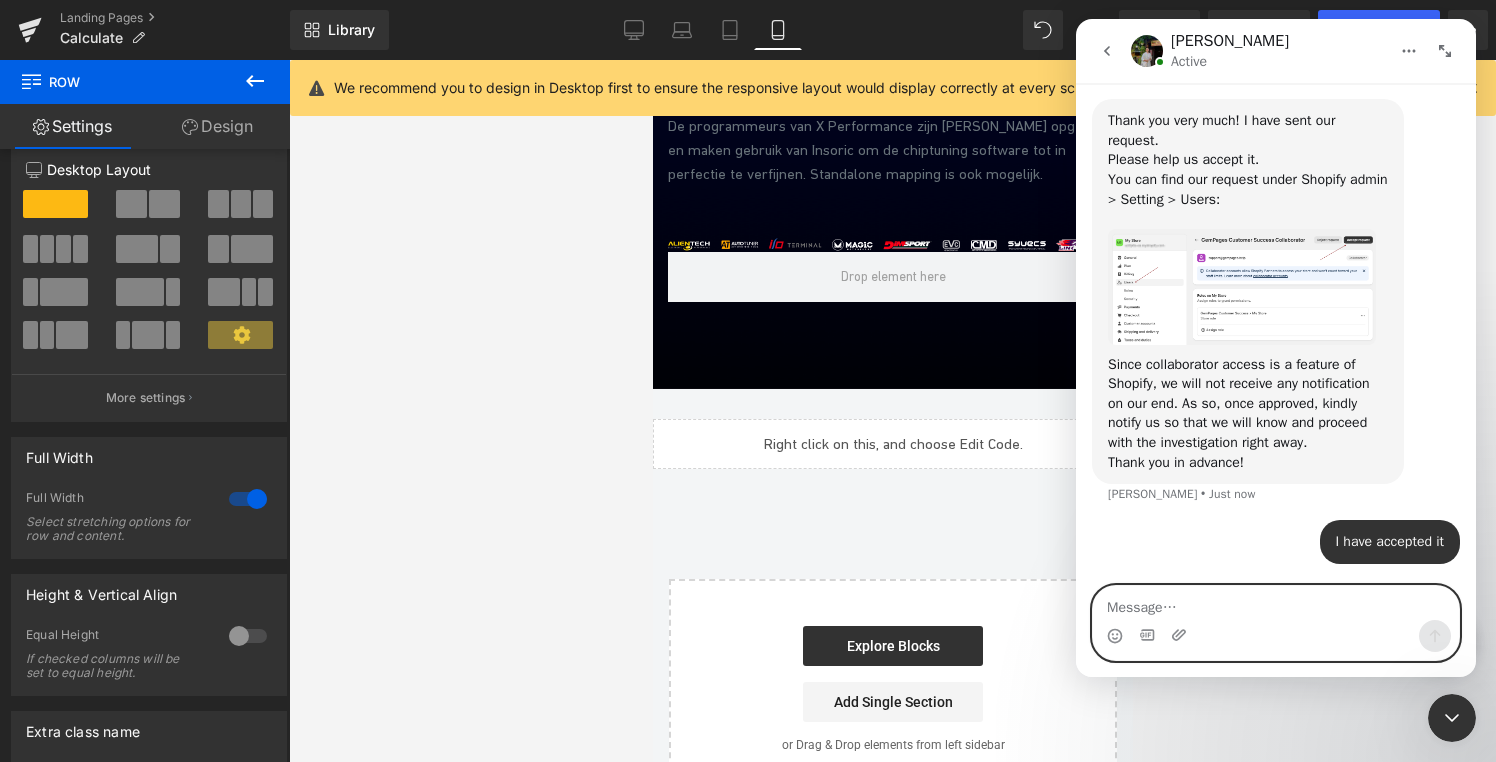 scroll, scrollTop: 1593, scrollLeft: 0, axis: vertical 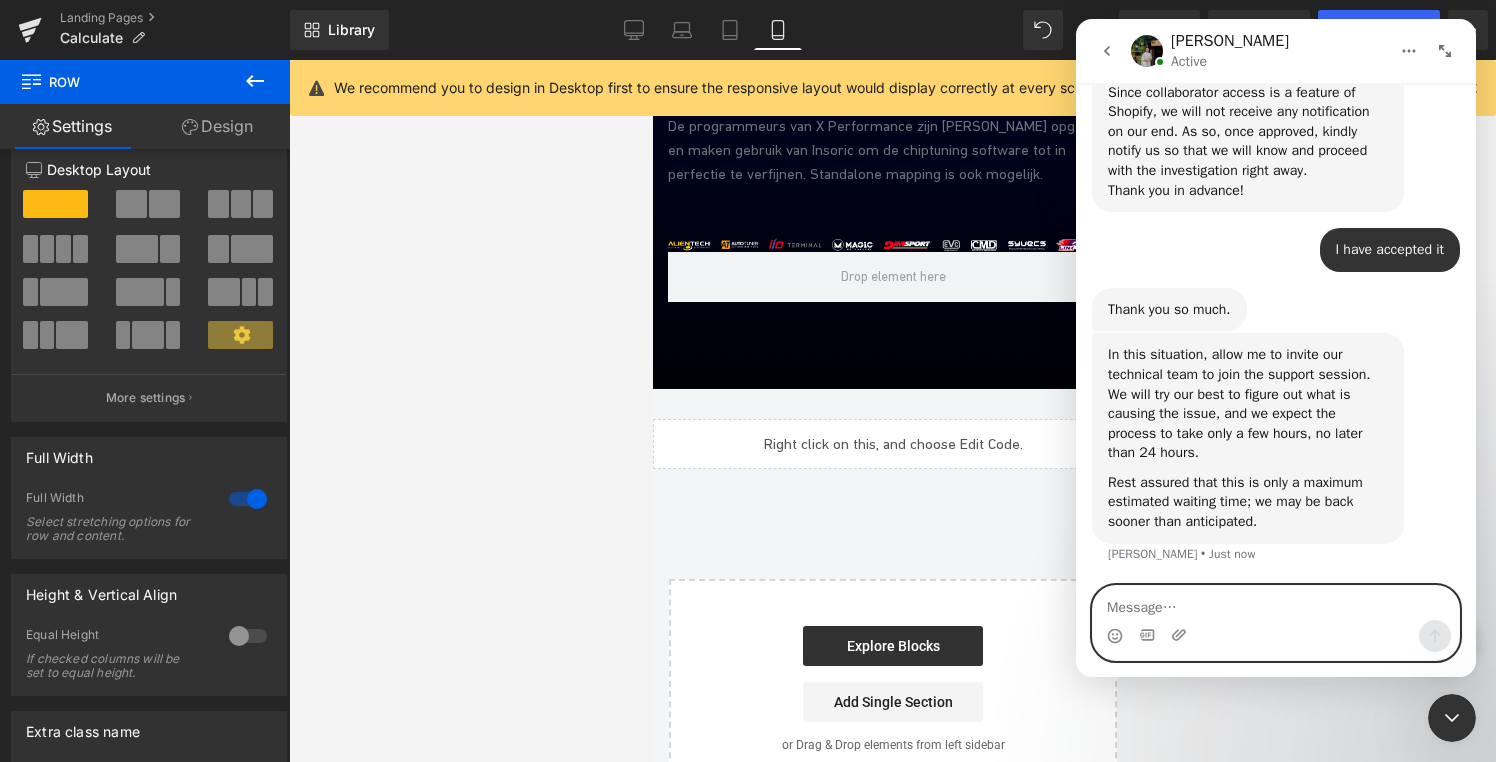 click at bounding box center (1276, 603) 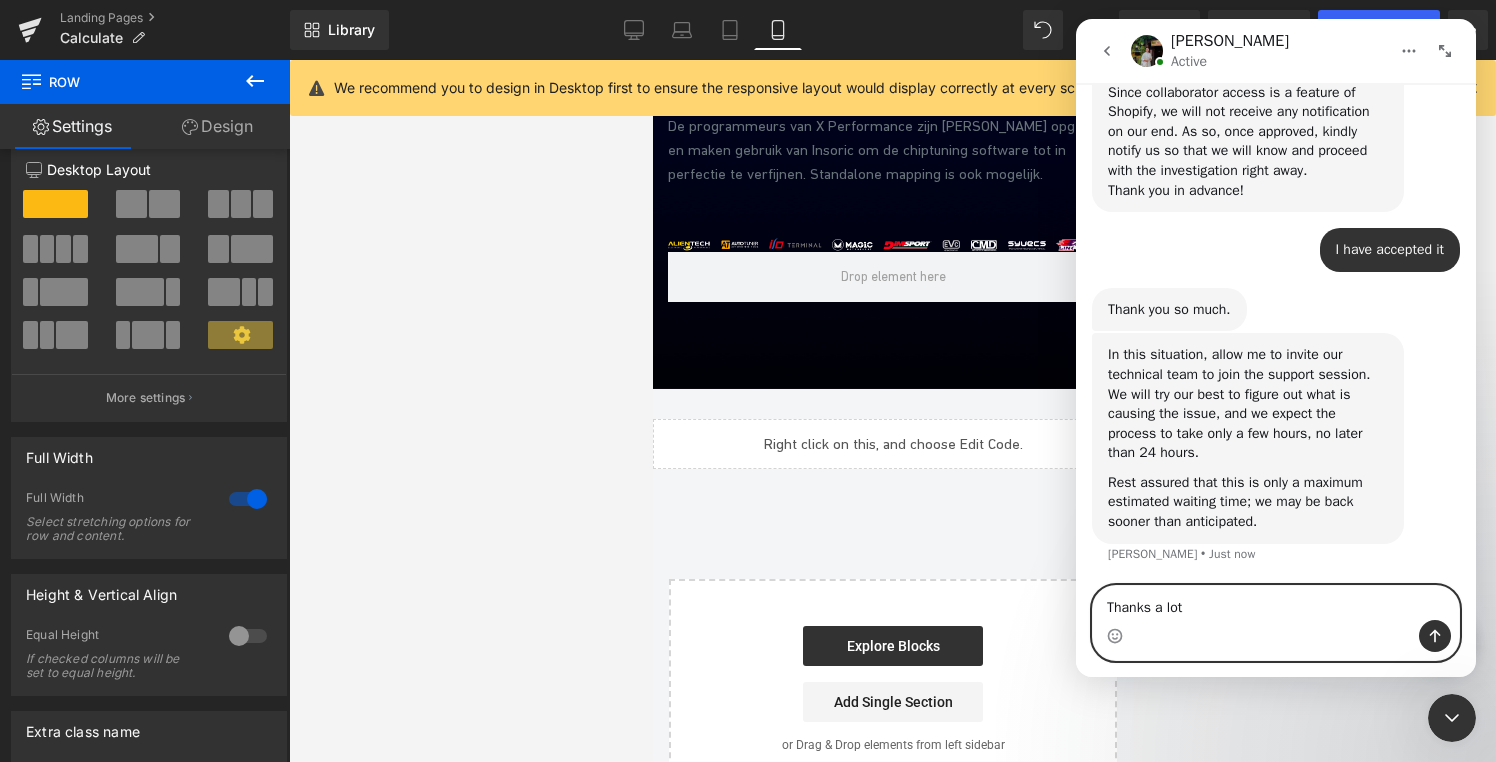 type on "Thanks a lot!" 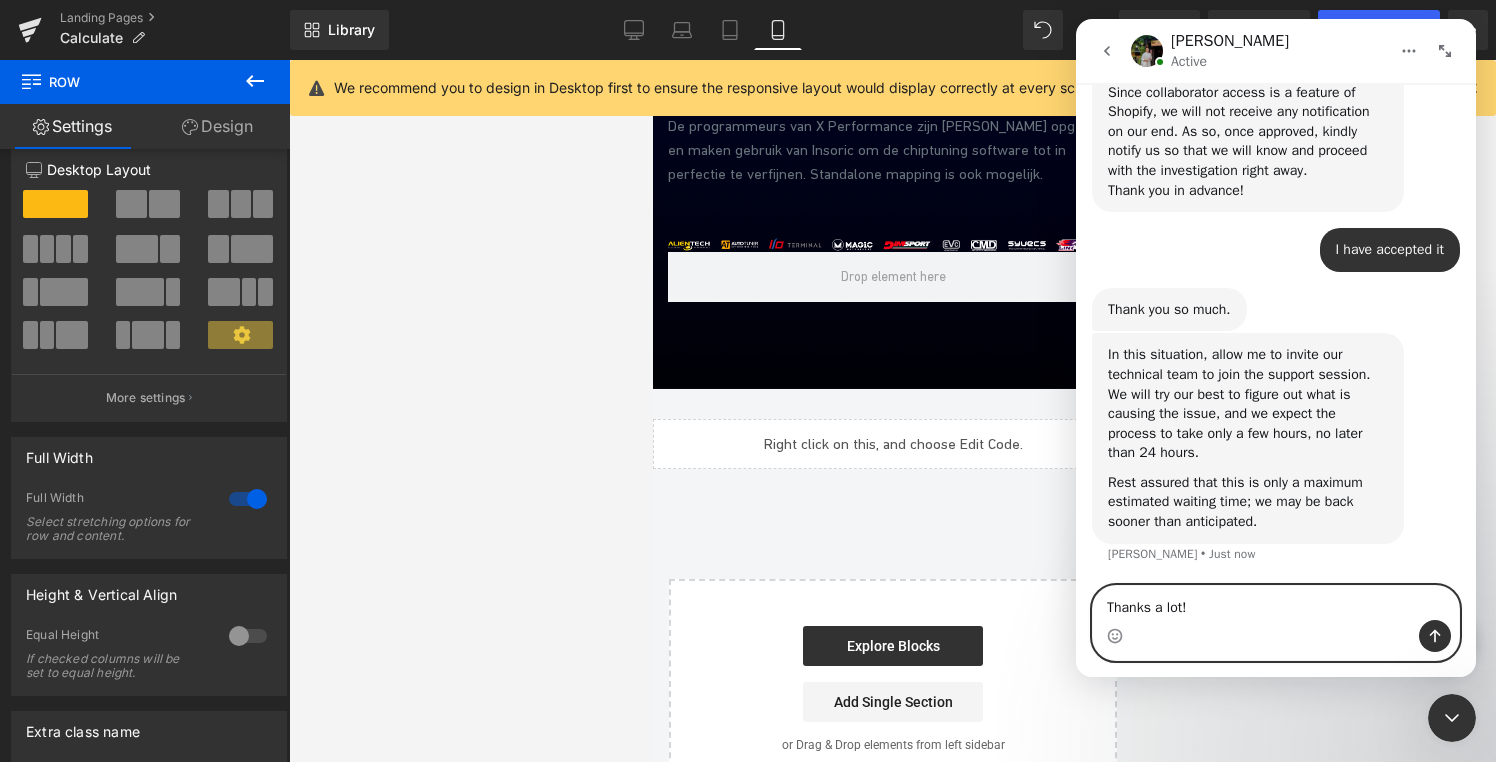 type 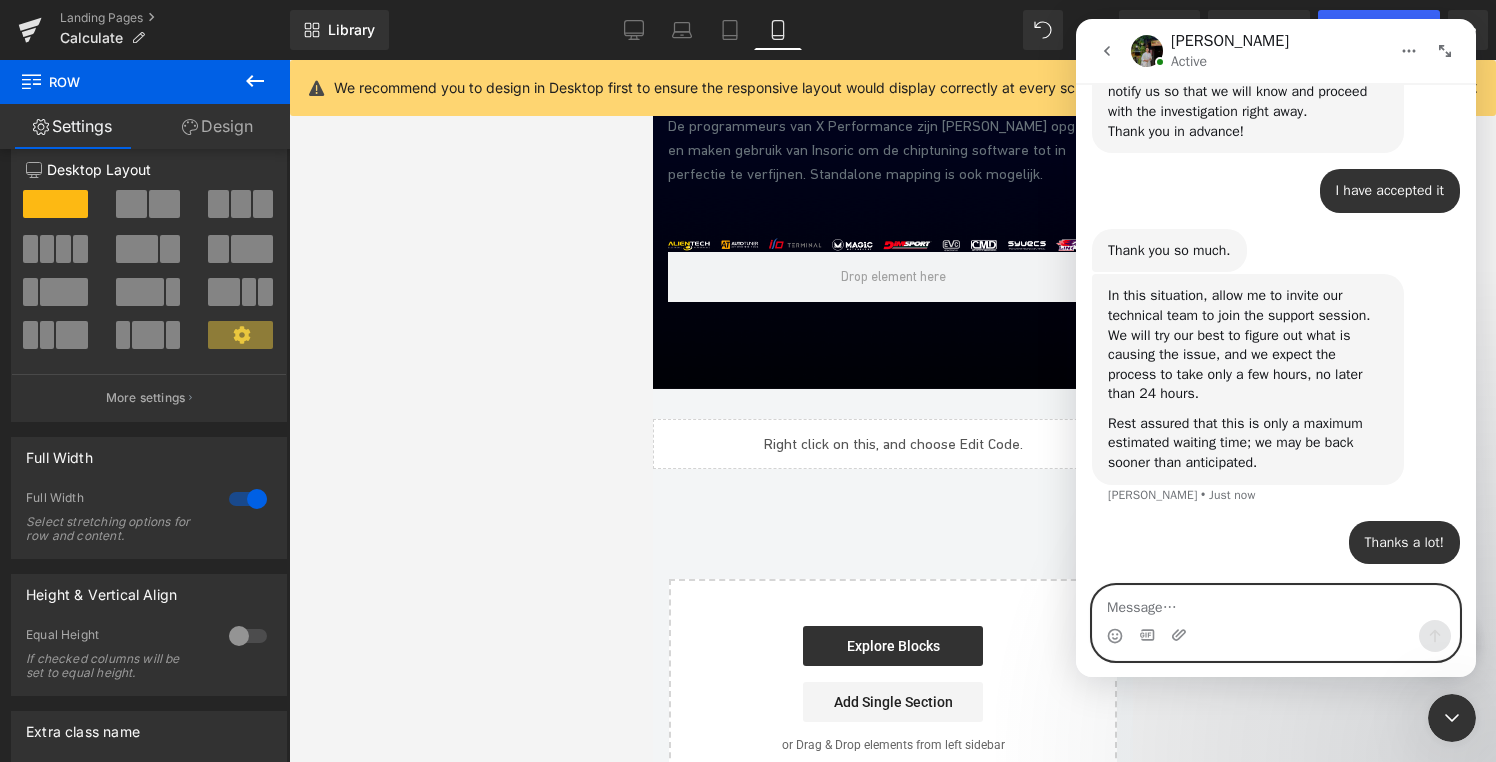 scroll, scrollTop: 1925, scrollLeft: 0, axis: vertical 